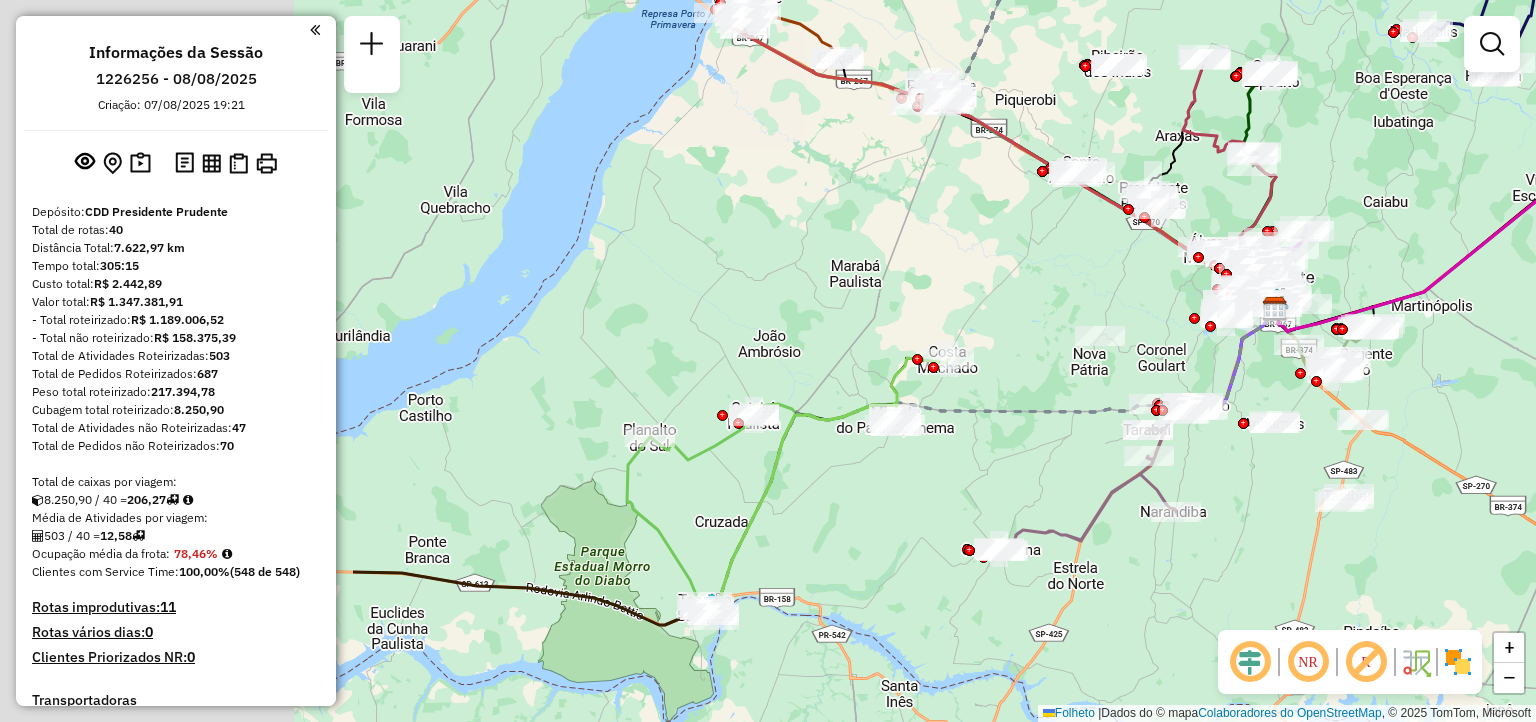 click on "Janela de atendimento Grade de atendimento Capacidade Transportadoras Veículos Cliente Pedidos  Rotas Selecione os dias de semana para filtrar as janelas de atendimento  Seg   Ter   Qua   Qui   Sex   Sáb   Dom  Informe o período da janela de atendimento: De: Até:  Filtrar exatamente a janela do cliente  Considerar janela de atendimento padrão  Selecione os dias de semana para filtrar as grades de atendimento  Seg   Ter   Qua   Qui   Sex   Sáb   Dom   Considerar clientes sem dia de atendimento cadastrado  Clientes fora do dia de atendimento selecionado Filtrar as atividades entre os valores definidos abaixo:  Peso mínimo:   Peso máximo:   Cubagem mínima:   Cubagem máxima:   De:   Até:  Filtrar as atividades entre o tempo de atendimento definido abaixo:  De:   Até:   Considerar capacidade total dos clientes não roteirizados Transportadora: Selecione um ou mais itens Tipo de veículo: Selecione um ou mais itens Veículo: Selecione um ou mais itens Motorista: Selecione um ou mais itens Nome: Rótulo:" 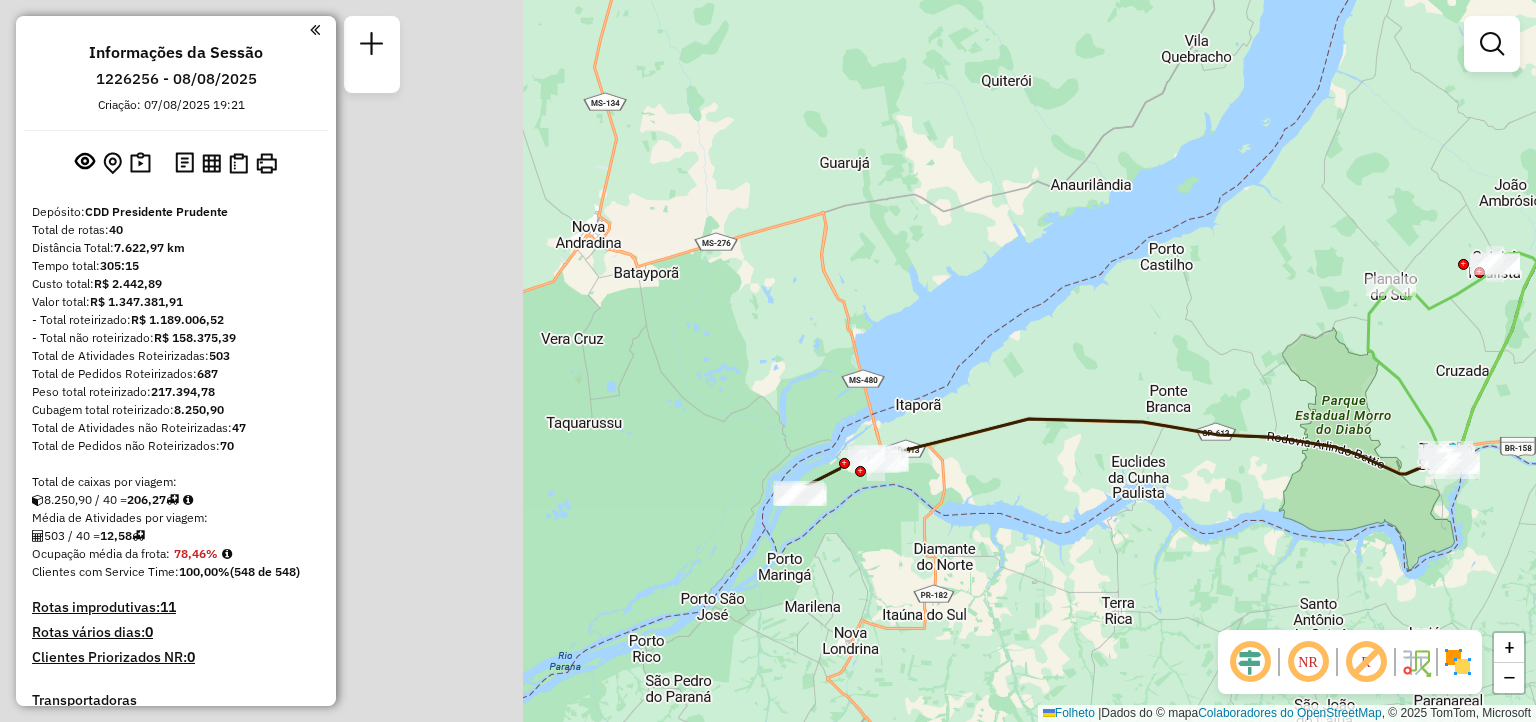 drag, startPoint x: 628, startPoint y: 577, endPoint x: 1233, endPoint y: 454, distance: 617.3767 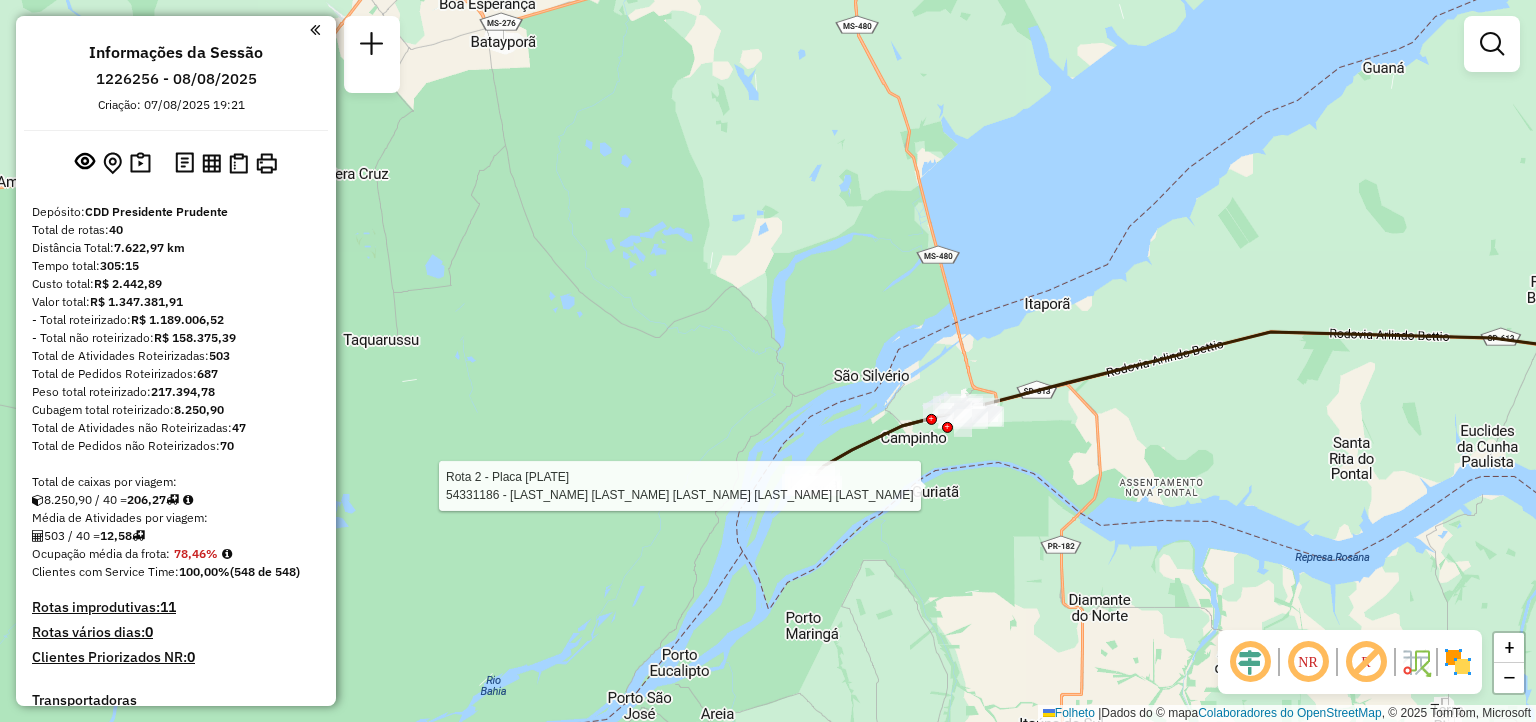 select on "**********" 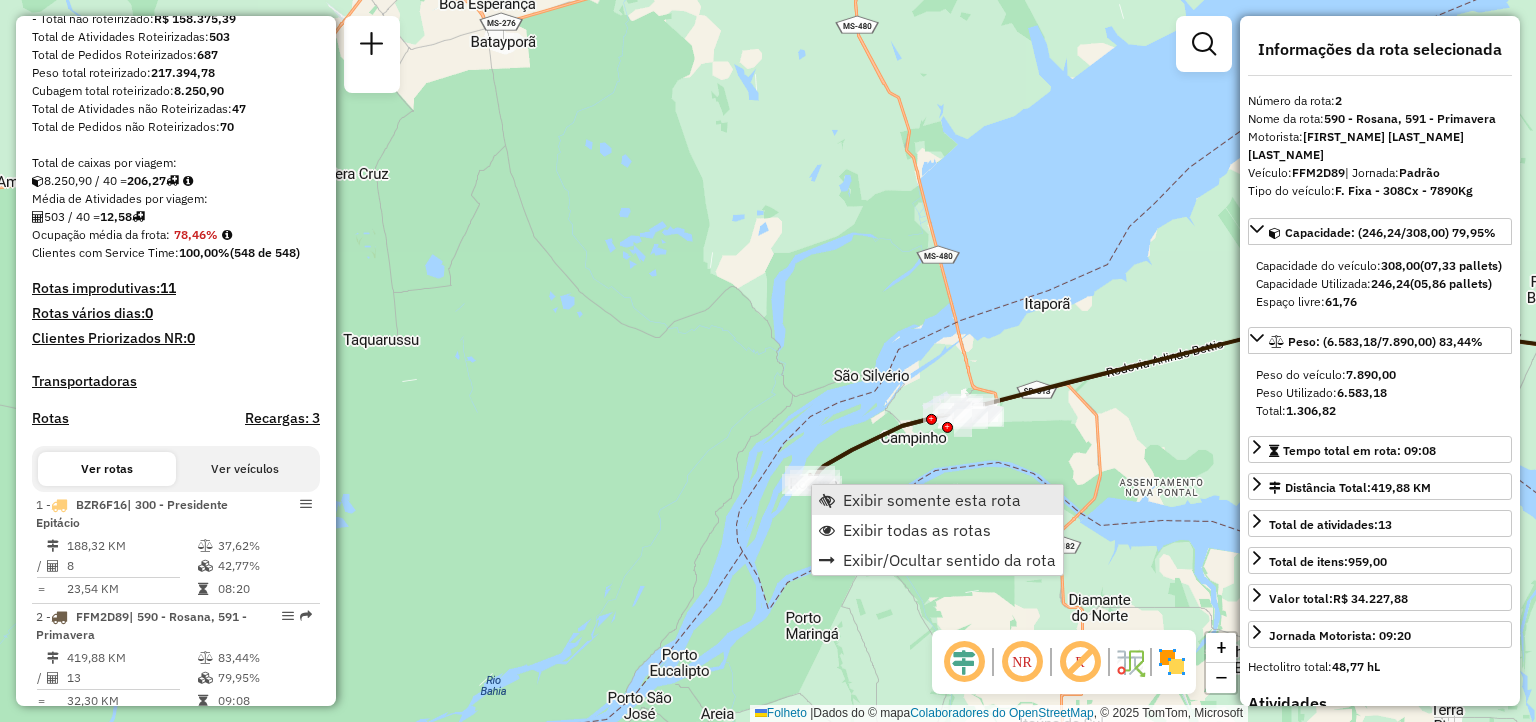 scroll, scrollTop: 907, scrollLeft: 0, axis: vertical 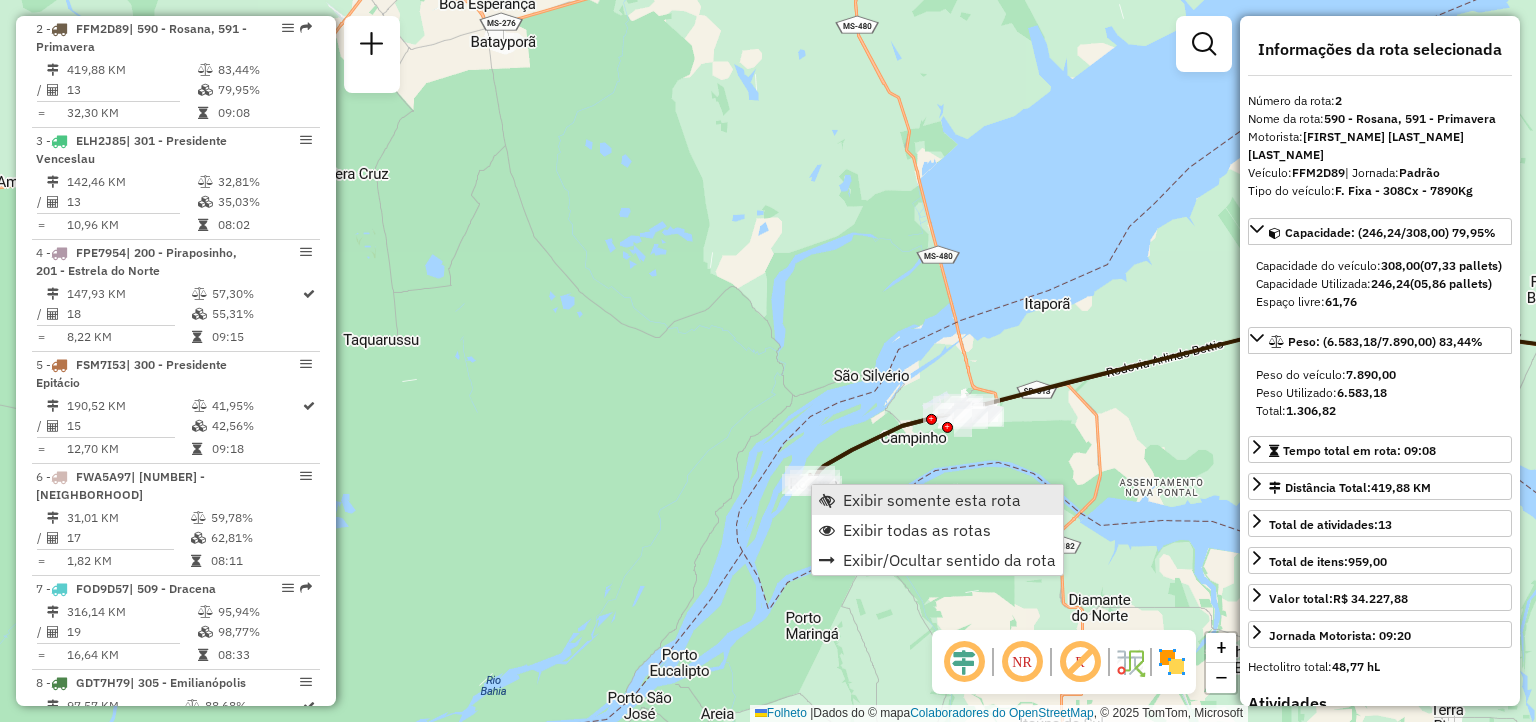 click on "Exibir somente esta rota" at bounding box center [932, 500] 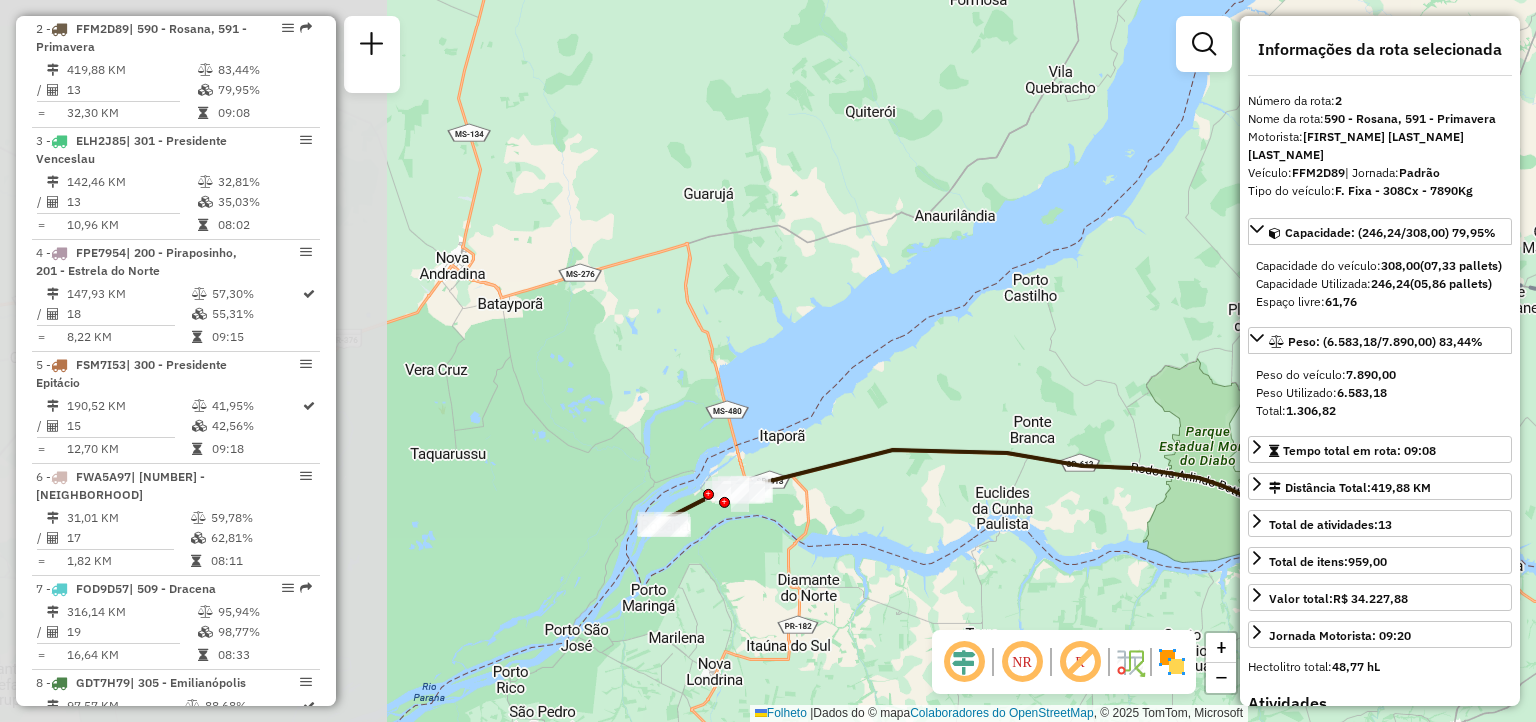 drag, startPoint x: 621, startPoint y: 533, endPoint x: 1124, endPoint y: 529, distance: 503.0159 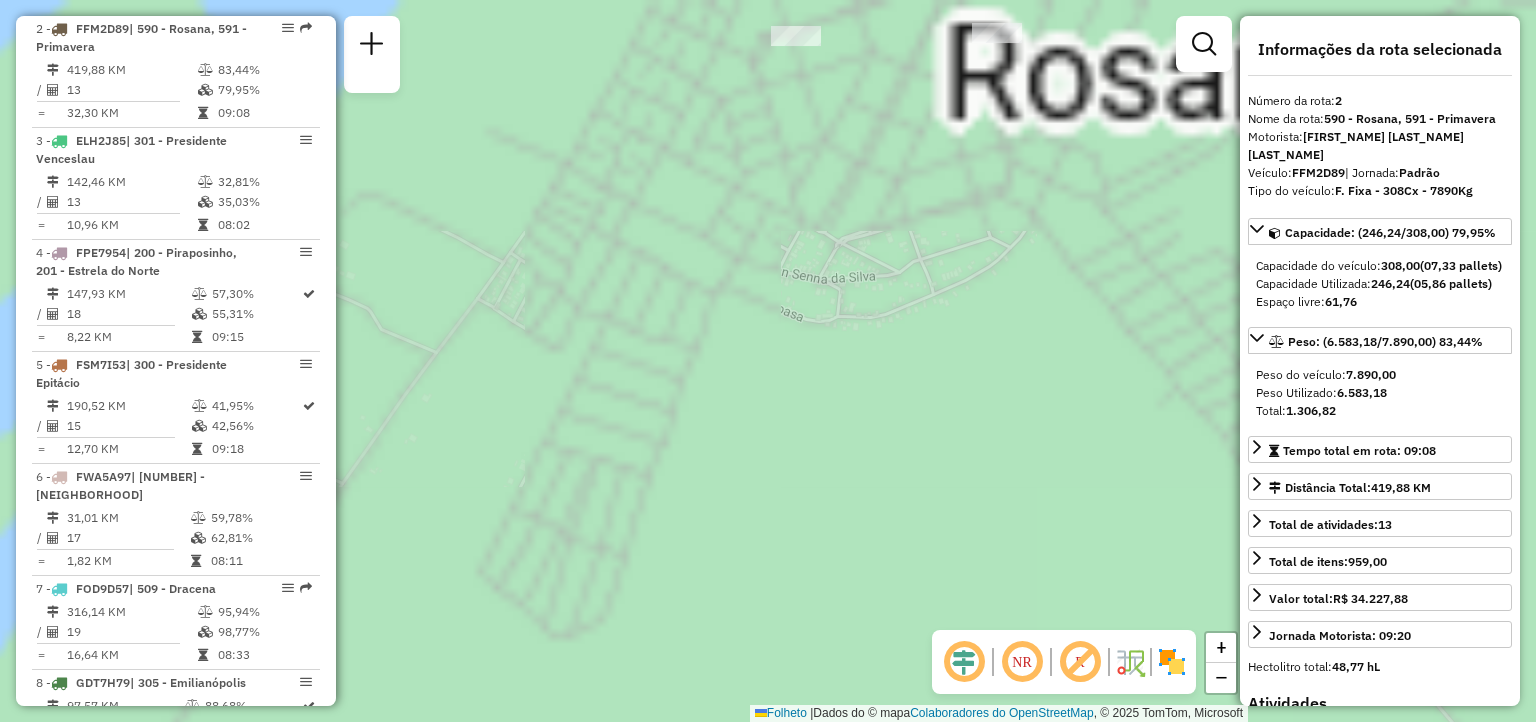 drag, startPoint x: 758, startPoint y: 389, endPoint x: 876, endPoint y: 421, distance: 122.26202 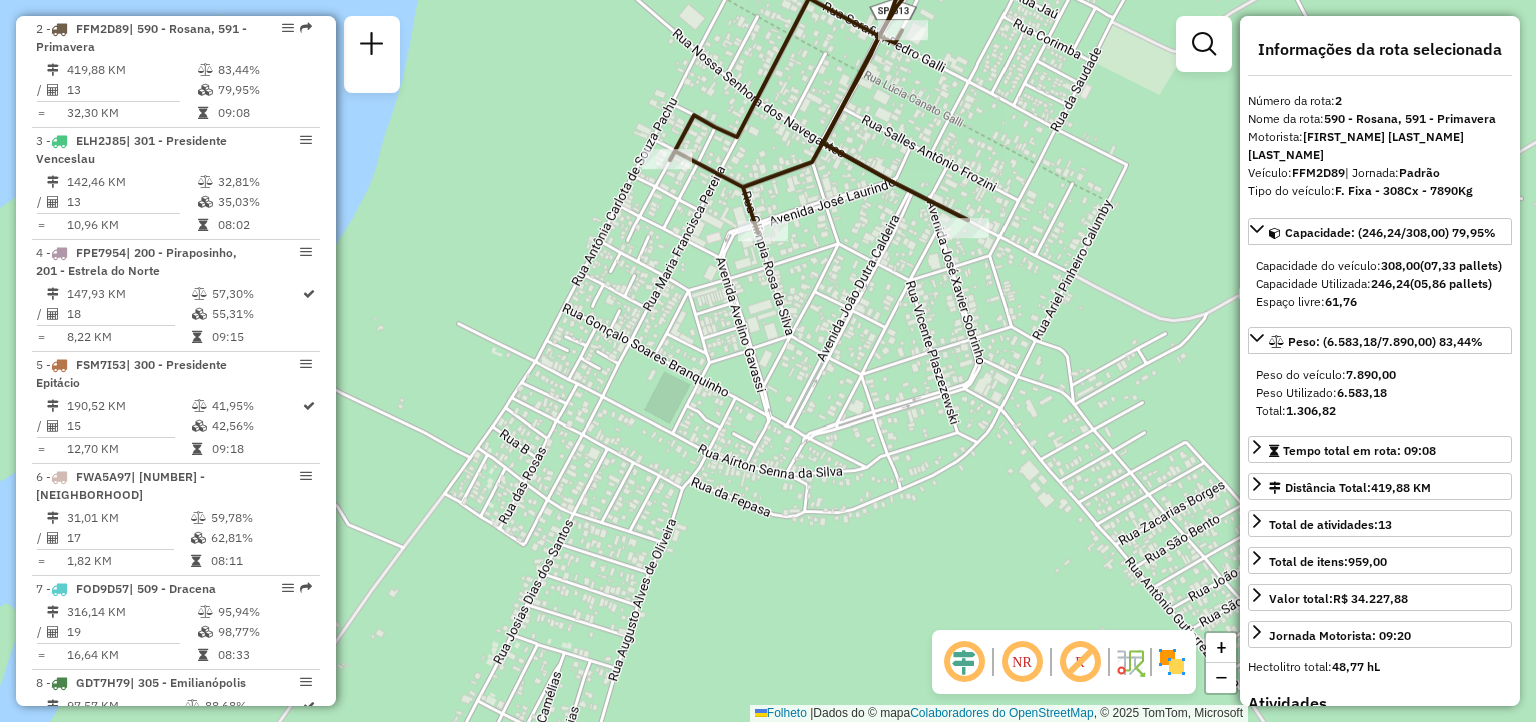 drag, startPoint x: 846, startPoint y: 393, endPoint x: 790, endPoint y: 556, distance: 172.35138 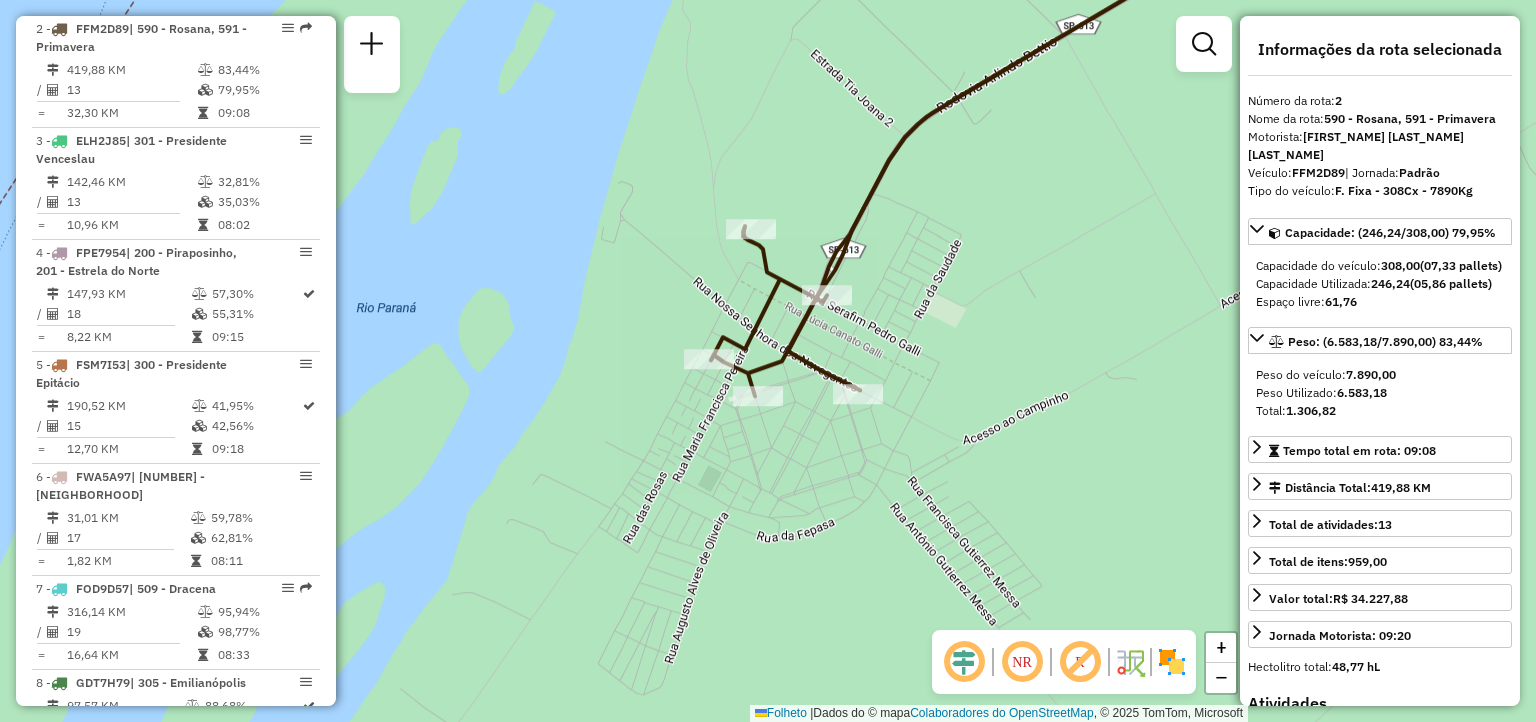 drag, startPoint x: 976, startPoint y: 319, endPoint x: 928, endPoint y: 343, distance: 53.66563 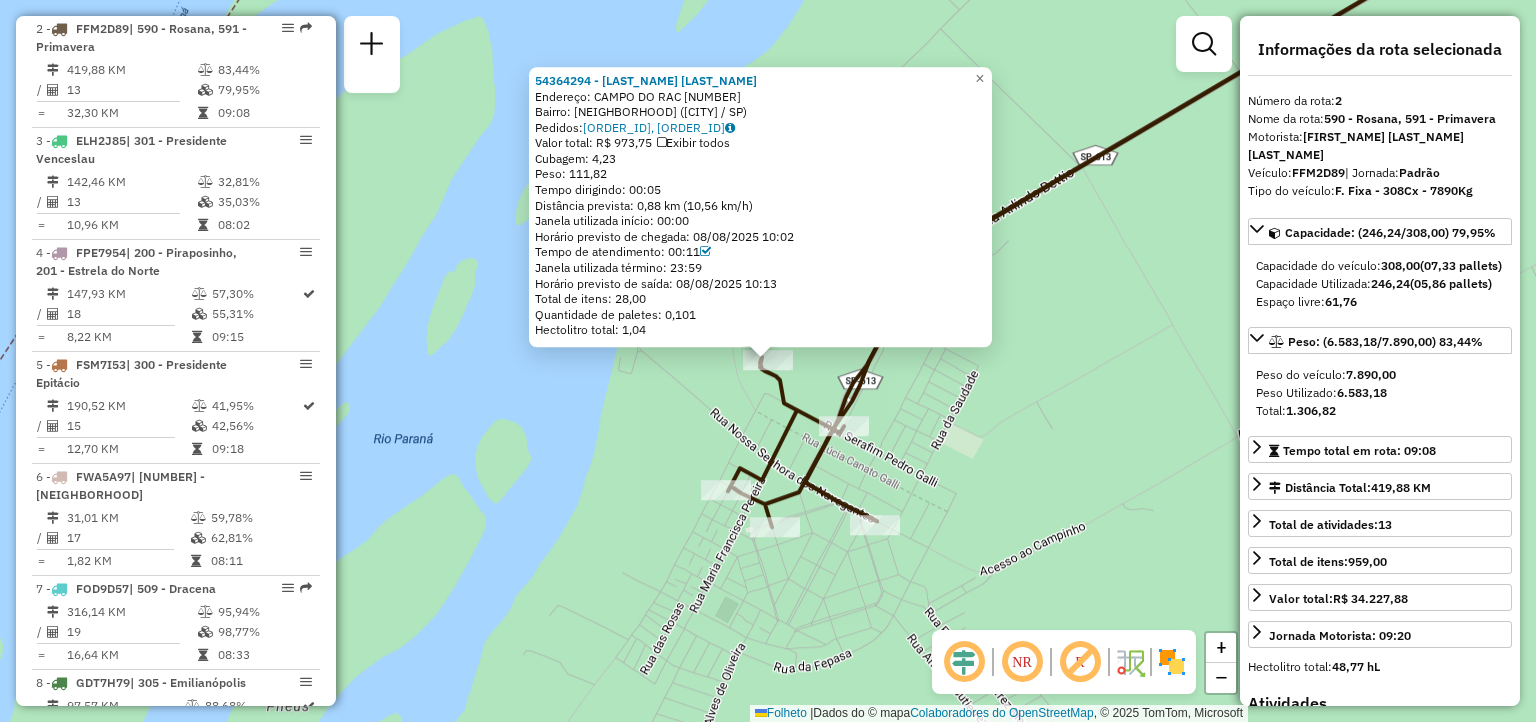 click on "[NUMBER] - [NAME] [LASTNAME] Endereço: [STREET] [NUMBER] Bairro: [NEIGHBORHOOD] ([CITY] / [STATE]) Pedidos: [ORDER_ID], [ORDER_ID] Valor total: [CURRENCY] [PRICE] Exibir todos Cubagem: [CUBAGE] Peso: [WEIGHT] Tempo dirigindo: [TIME] Distância prevista: [DISTANCE] ([SPEED]) Janela utilizada início: [TIME] Horário previsto de chegada: [DATE] [TIME] Tempo de atendimento: [TIME] Janela utilizada término: [TIME] Horário previsto de saída: [DATE] [TIME] Total de itens: [ITEMS] Quantidade de paletes: [PALLETS] Hectolitro total: [HECTOLITER] × Janela de atendimento Grade de atendimento Capacidade Transportadoras Veículos Cliente Pedidos Rotas Selecione os dias de semana para filtrar as janelas de atendimento Seg Ter Qua Qui Sex Sáb Dom Informe o período da janela de atendimento: De: Até: Filtrar exatamente a janela do cliente Considerar janela de atendimento padrão Selecione os dias de semana para filtrar as grades de atendimento Seg Ter Qua Qui Sex Sáb Dom Peso mínimo: De: Até:" 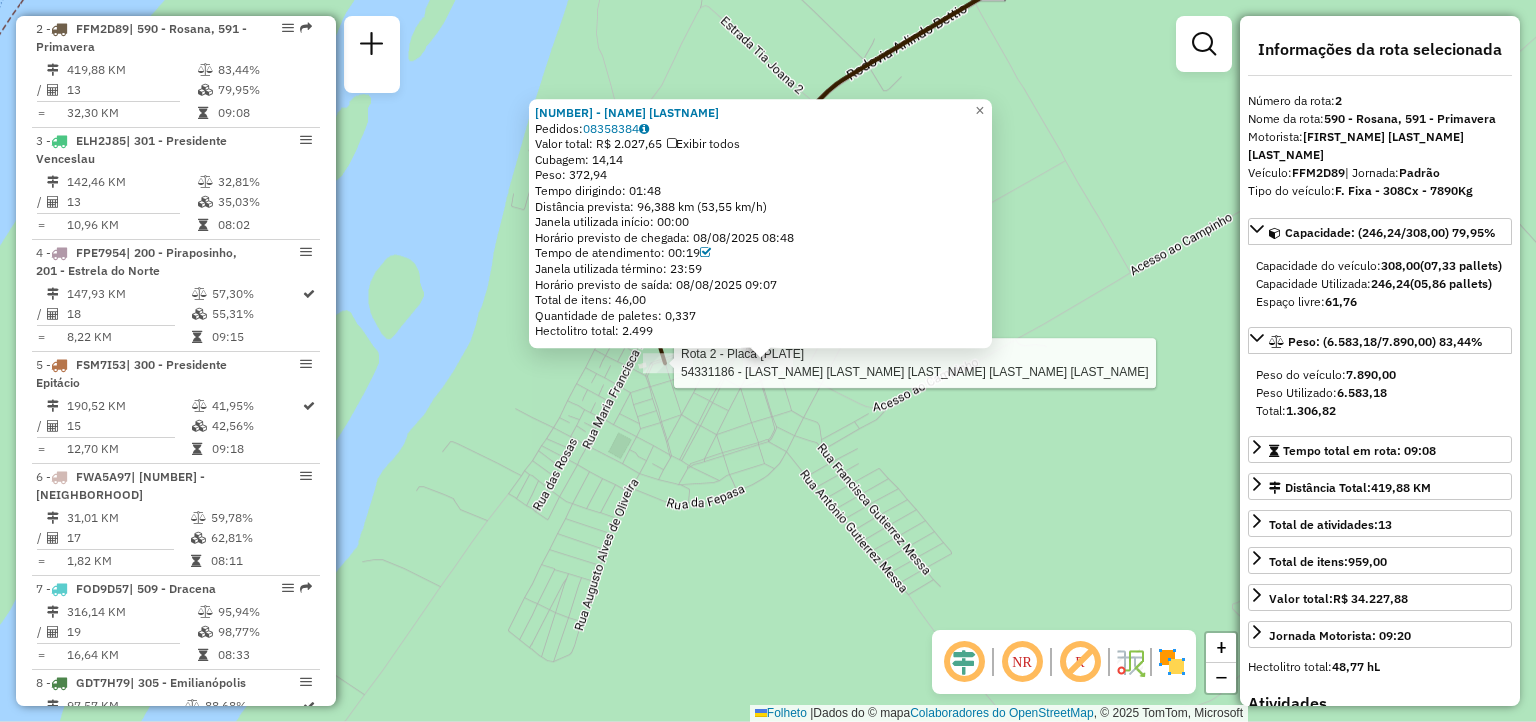 click 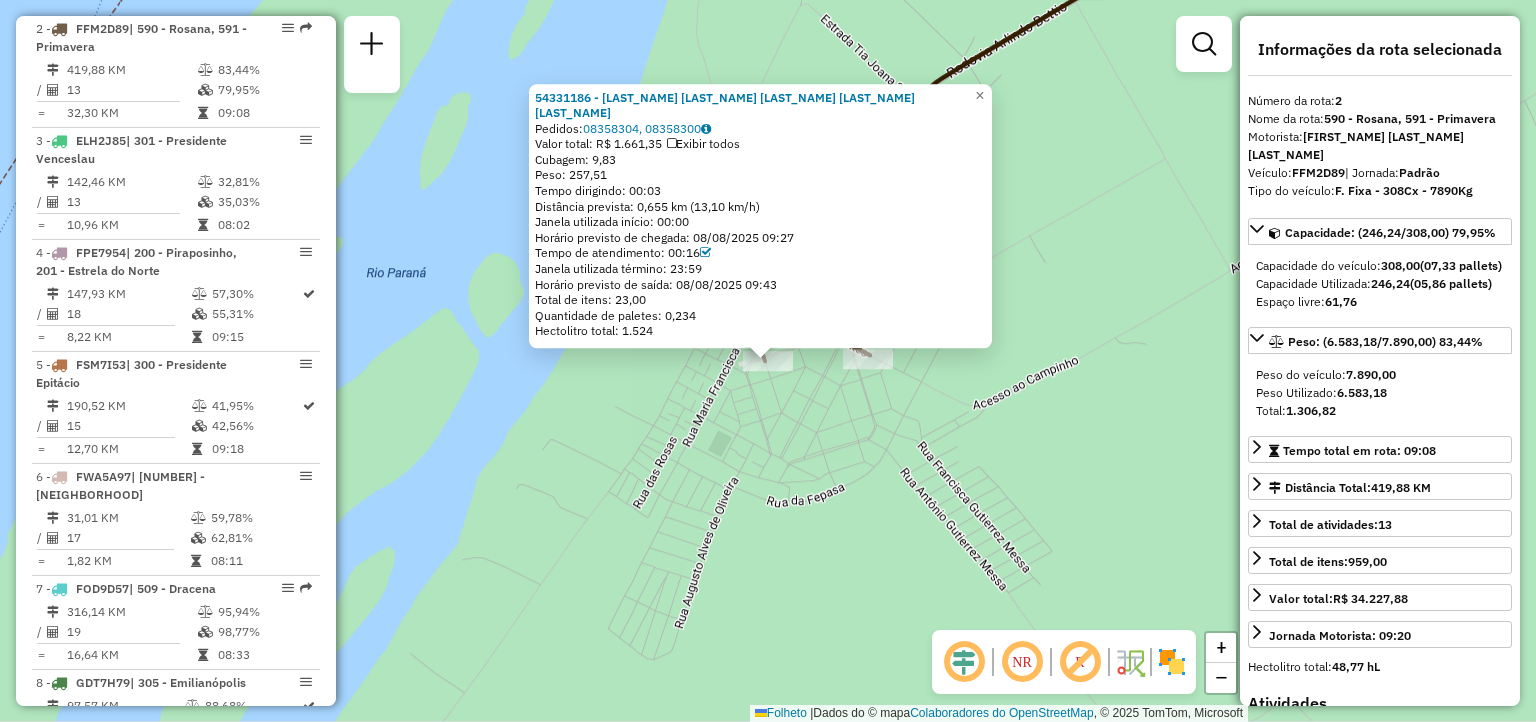 drag, startPoint x: 612, startPoint y: 425, endPoint x: 628, endPoint y: 456, distance: 34.88553 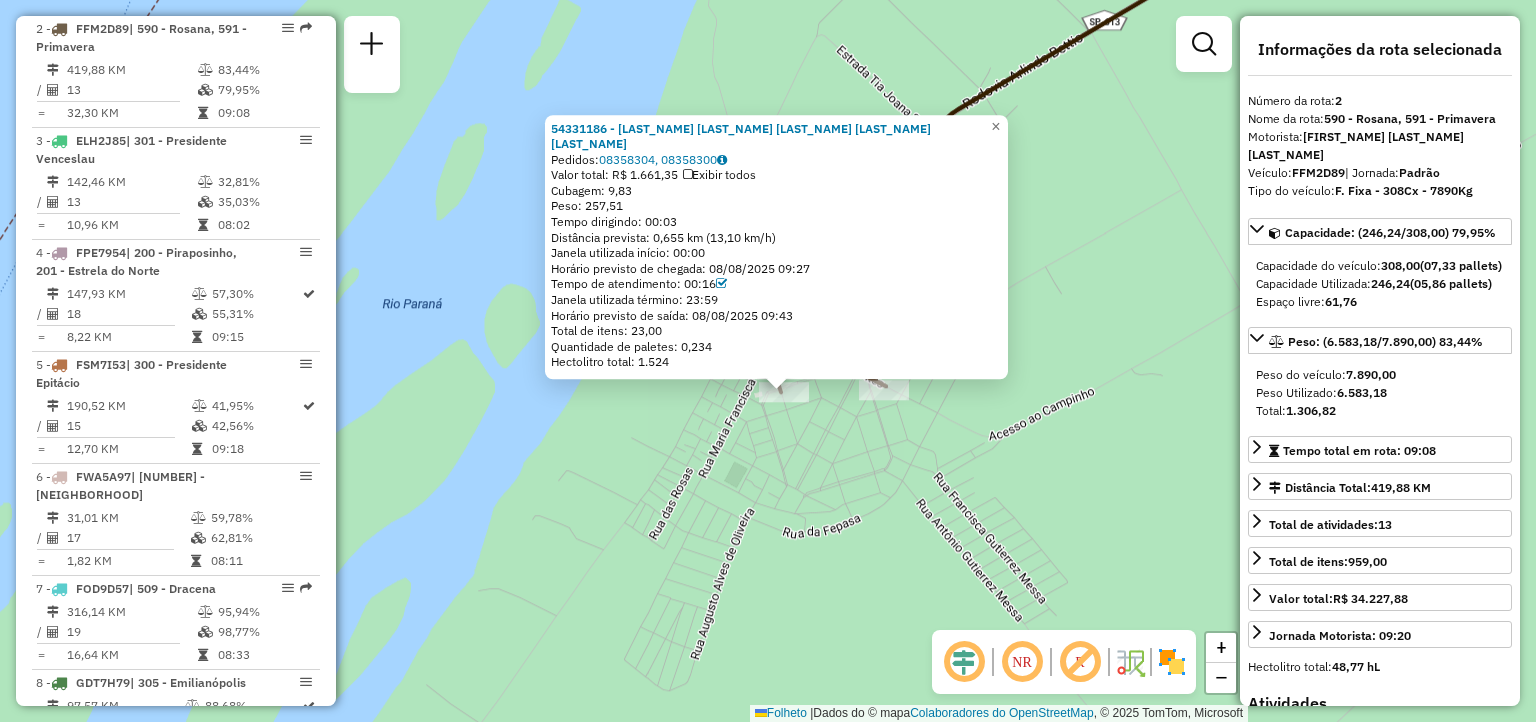 click on "54331186 - FORNALHA PIZZARIA E RESTAURANTE ROSANA L Pedidos: 08358304, 08358300 Valor total: R$ 1.661,35 Exibir todos Cubagem: 9,83 Peso: 257,51 Tempo dirigindo: 00:03 Distância prevista: 0,655 km (13,10 km/h) Janela utilizada início: 00:00 Horário previsto de chegada: 08/08/2025 09:27 Tempo de atendimento: 00:16 Janela utilizada término: 23:59 Horário previsto de saída: 08/08/2025 09:43 Total de itens: 23,00 Quantidade de paletes: 0,234 Hectolitro total: 1.524 × Janela de atendimento Grade de atendimento Capacidade Transportadoras Veículos Cliente Pedidos Rotas Selecione os dias de semana para filtrar as janelas de atendimento Seg Ter Qua Qui Sex Sáb Dom Informe o período da janela de atendimento: De: Até: Filtrar exatamente a janela do cliente Considerar janela de atendimento padrão Selecione os dias de semana para filtrar as grades de atendimento Seg Ter Qua Qui Sex Sáb Dom Considerar clientes sem dia de atendimento cadastrado De:" 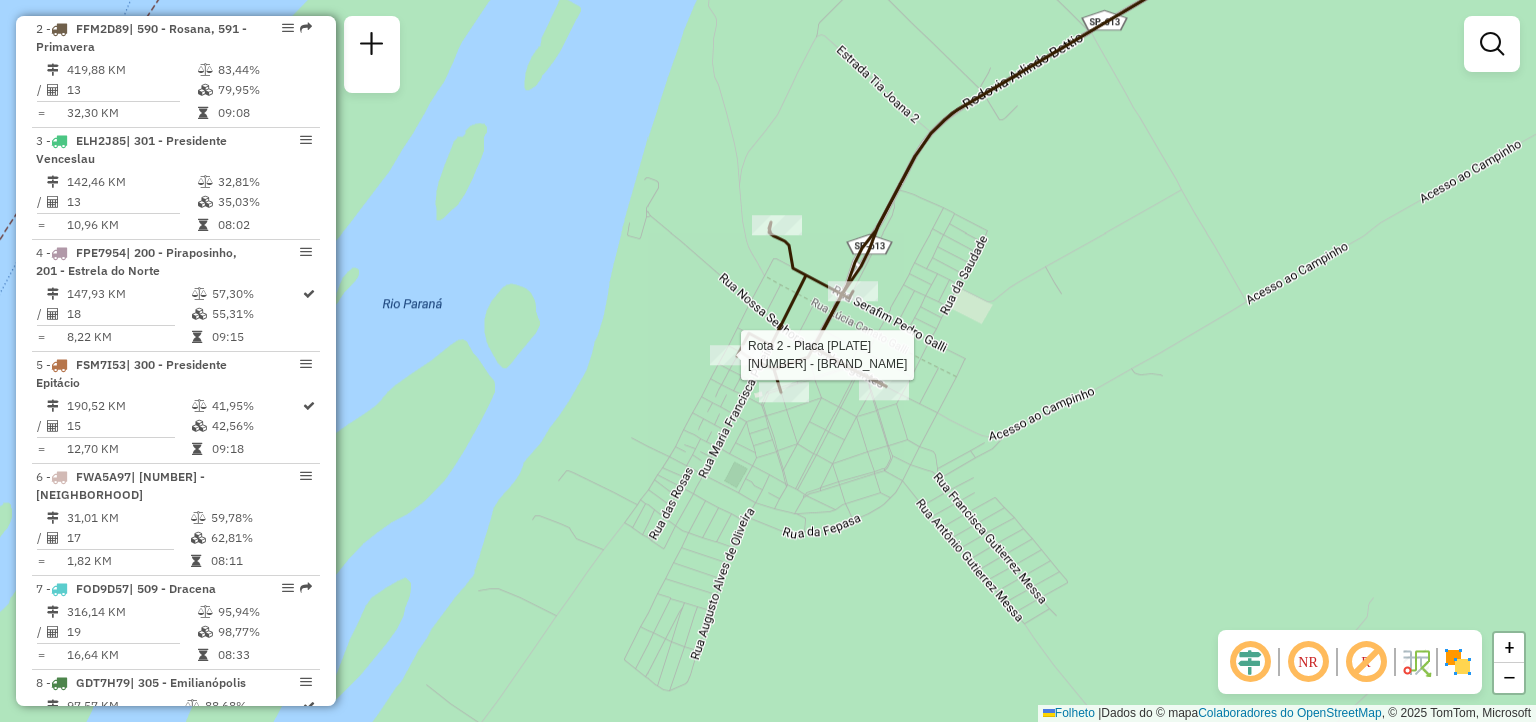 select on "**********" 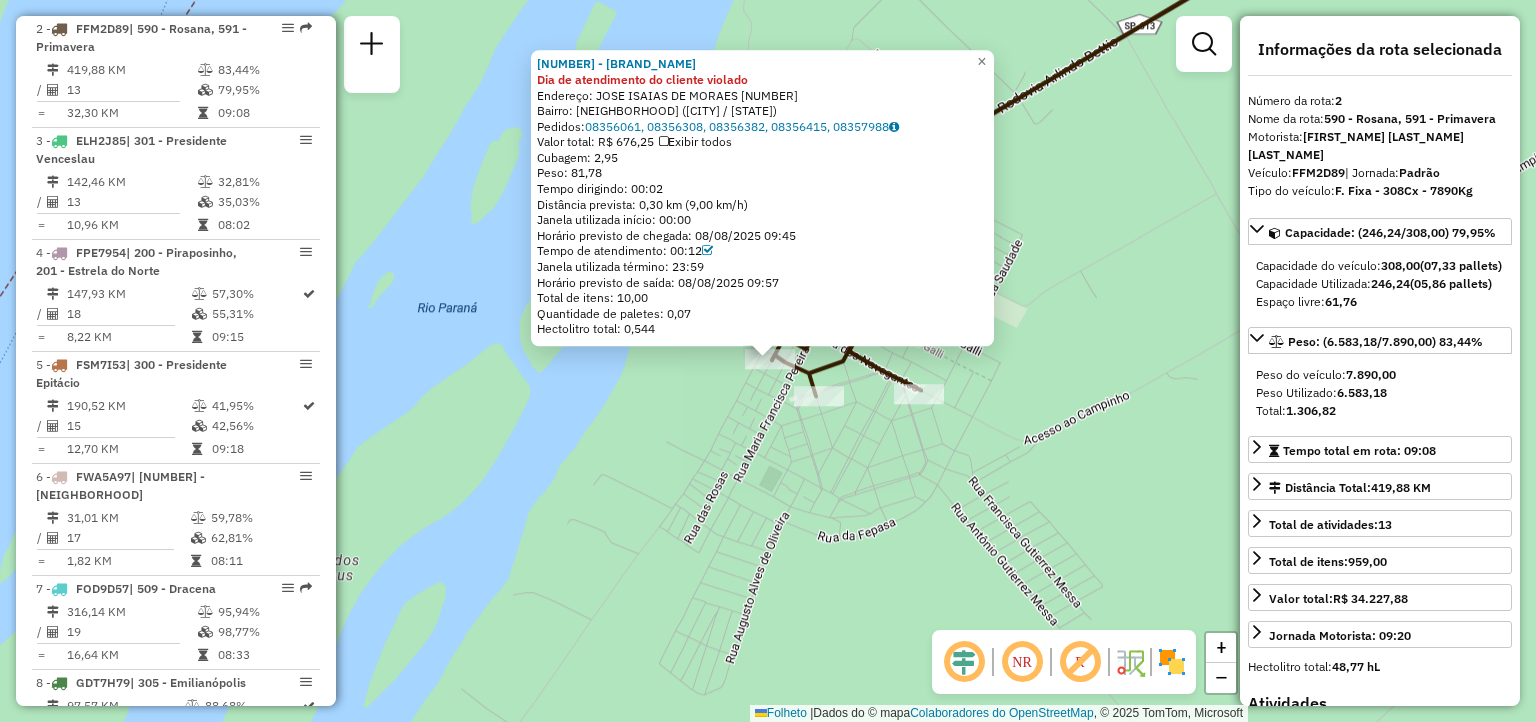 drag, startPoint x: 1014, startPoint y: 219, endPoint x: 1076, endPoint y: 216, distance: 62.072536 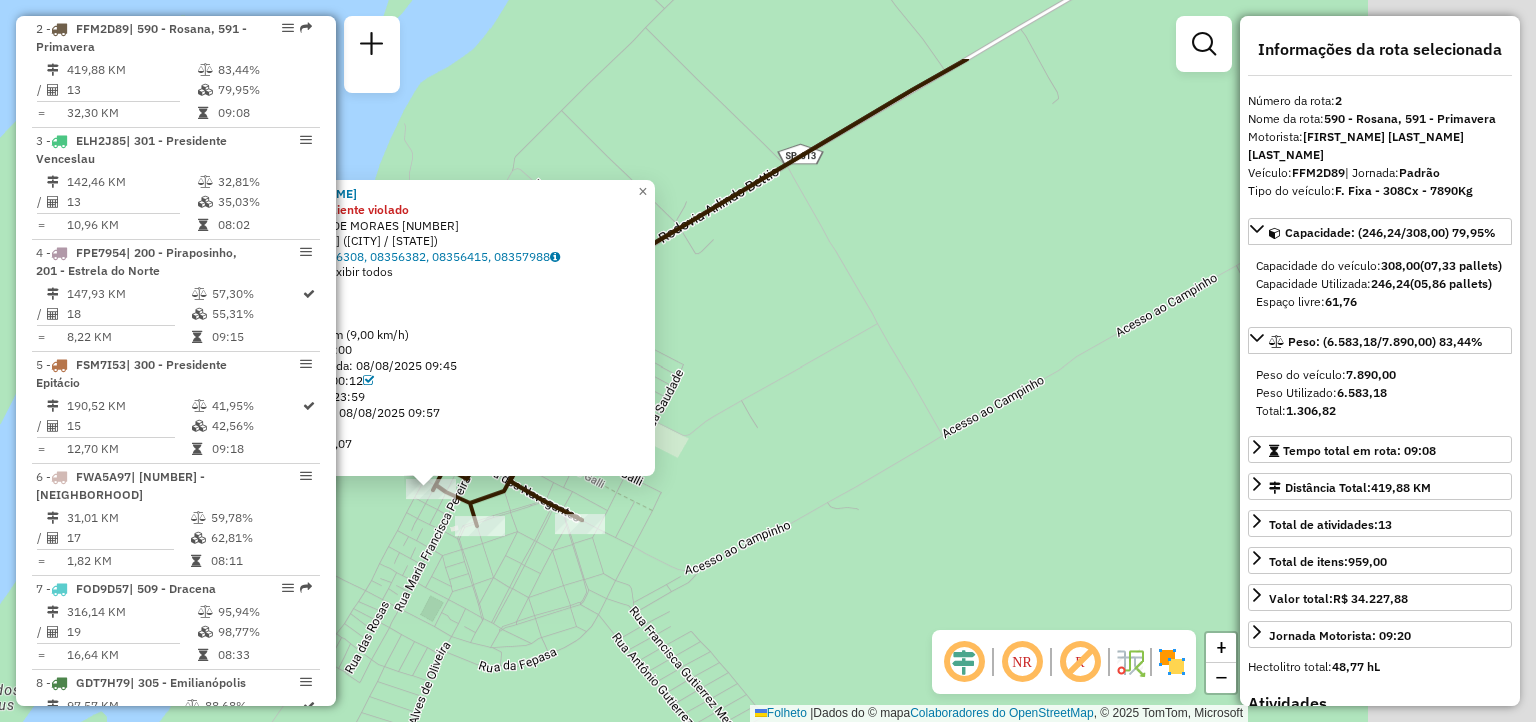 drag, startPoint x: 1084, startPoint y: 265, endPoint x: 732, endPoint y: 396, distance: 375.5862 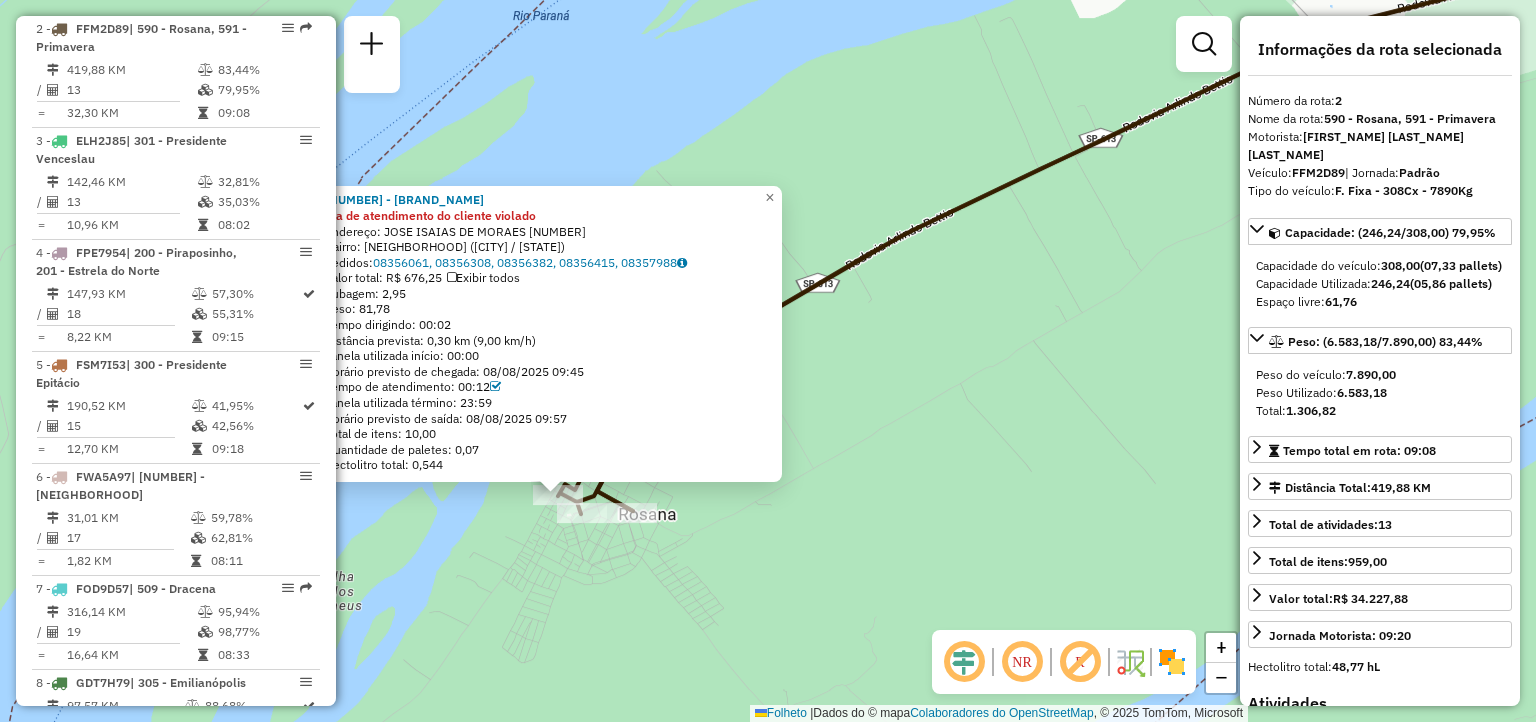 drag, startPoint x: 1049, startPoint y: 365, endPoint x: 490, endPoint y: 582, distance: 599.64154 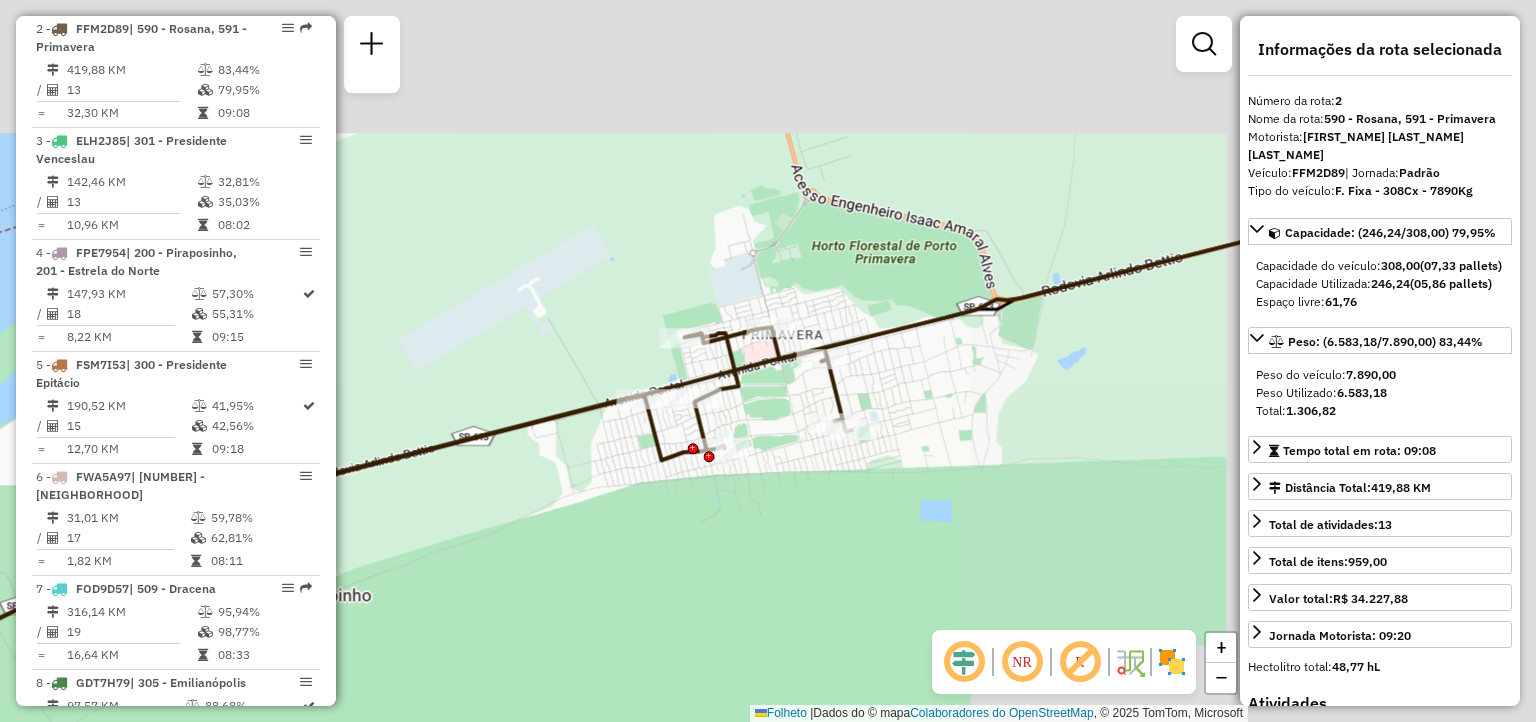 drag, startPoint x: 816, startPoint y: 423, endPoint x: 642, endPoint y: 529, distance: 203.74493 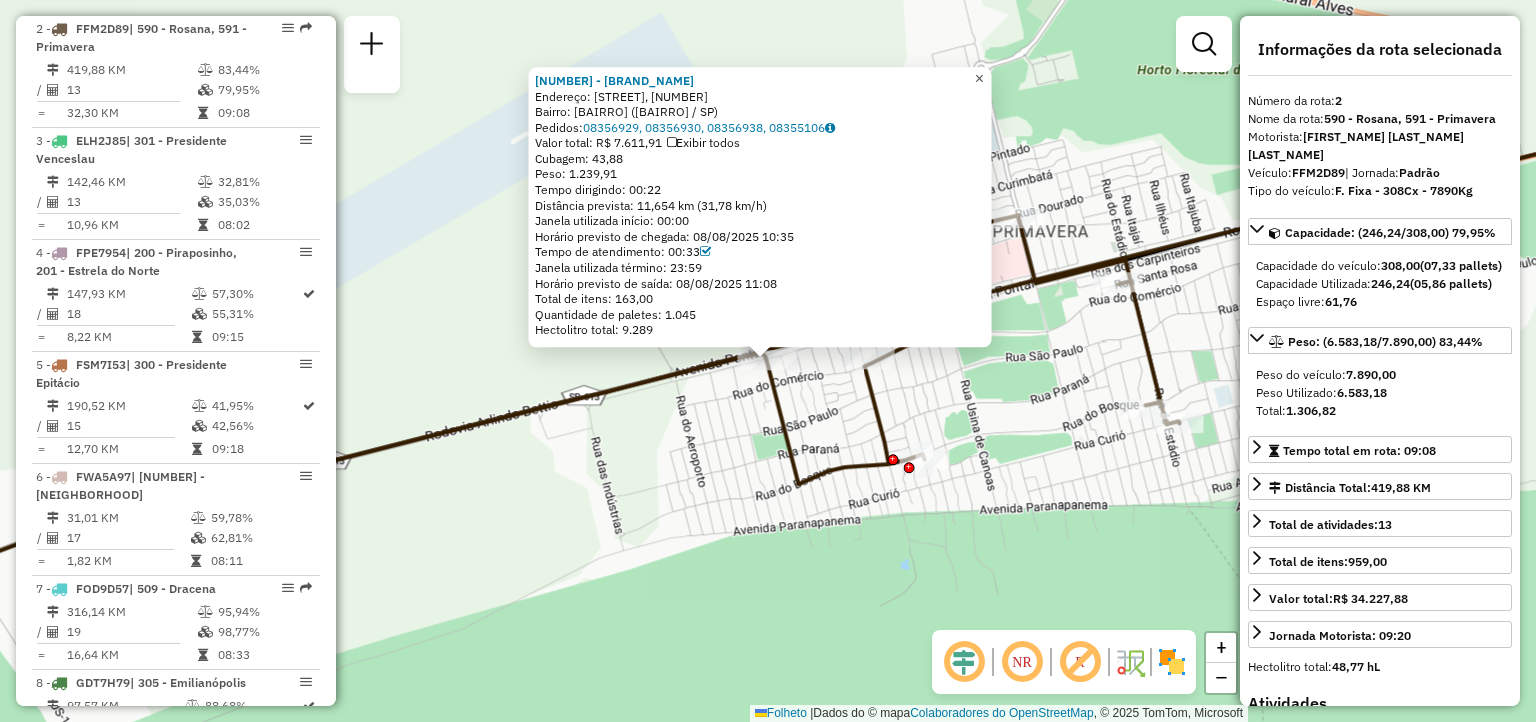 drag, startPoint x: 997, startPoint y: 77, endPoint x: 966, endPoint y: 179, distance: 106.60675 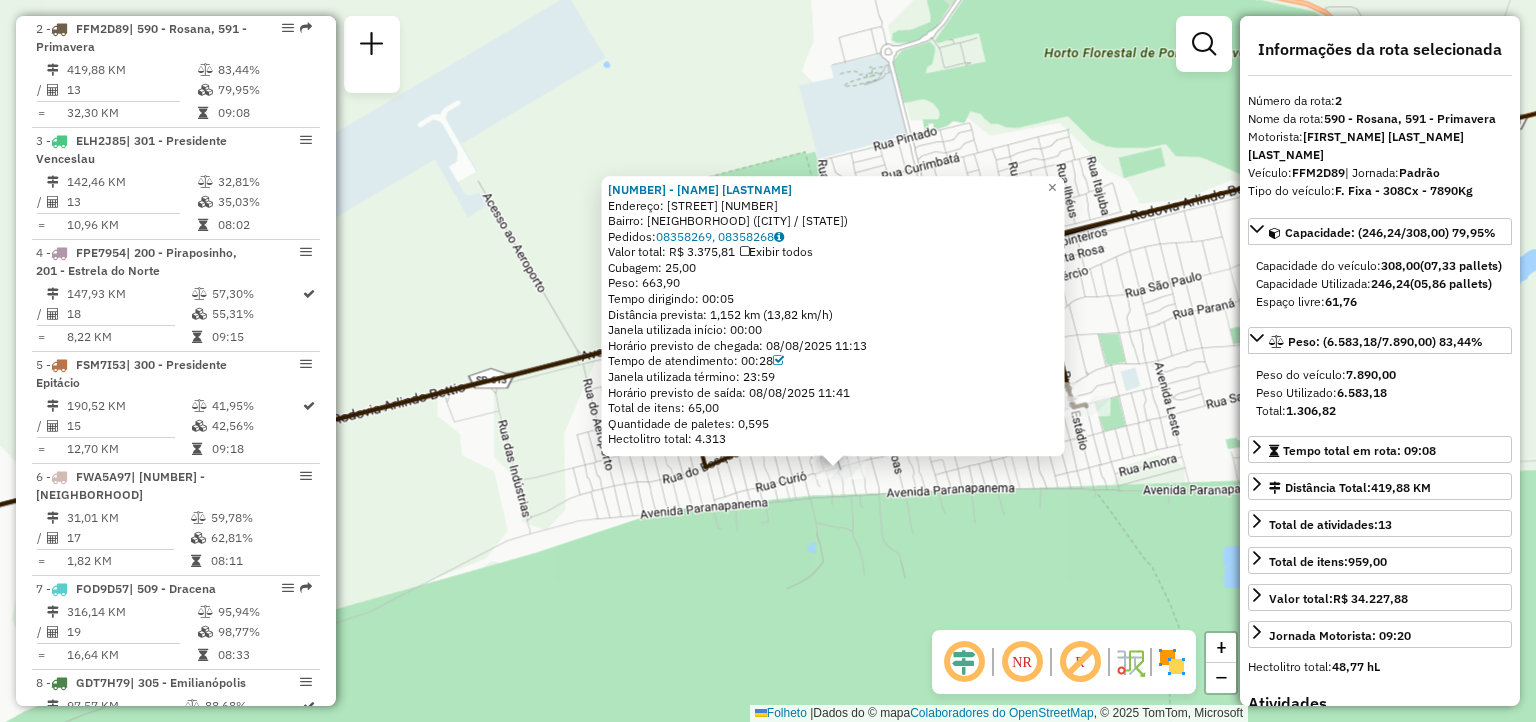 click on "[ORDER_ID] - TORA CONVENIENCIA  Endereço:  RUA DO DESCANSO [NUMBER]   Bairro: CENTRO ([CITY] / [STATE])   Pedidos:  [ORDER_ID], [ORDER_ID]   Valor total: R$ 3.375,81   Exibir todos   Cubagem: 25,00  Peso: 663,90  Tempo dirigindo: 00:05   Distância prevista: 1,152 km (13,82 km/h)   Janela utilizada início: 00:00   Horário previsto de chegada: 08/08/2025 11:13   Tempo de atendimento: 00:28   Janela utilizada término: 23:59   Horário previsto de saída: 08/08/2025 11:41   Total de itens: 65,00   Quantidade de paletes: 0,595   Hectolitro total: 4.313  × Janela de atendimento Grade de atendimento Capacidade Transportadoras Veículos Cliente Pedidos  Rotas Selecione os dias de semana para filtrar as janelas de atendimento  Seg   Ter   Qua   Qui   Sex   Sáb   Dom  Informe o período da janela de atendimento: De: Até:  Filtrar exatamente a janela do cliente  Considerar janela de atendimento padrão  Selecione os dias de semana para filtrar as grades de atendimento  Seg   Ter   Qua   Qui   Sex   Sáb   Dom   Peso mínimo:" 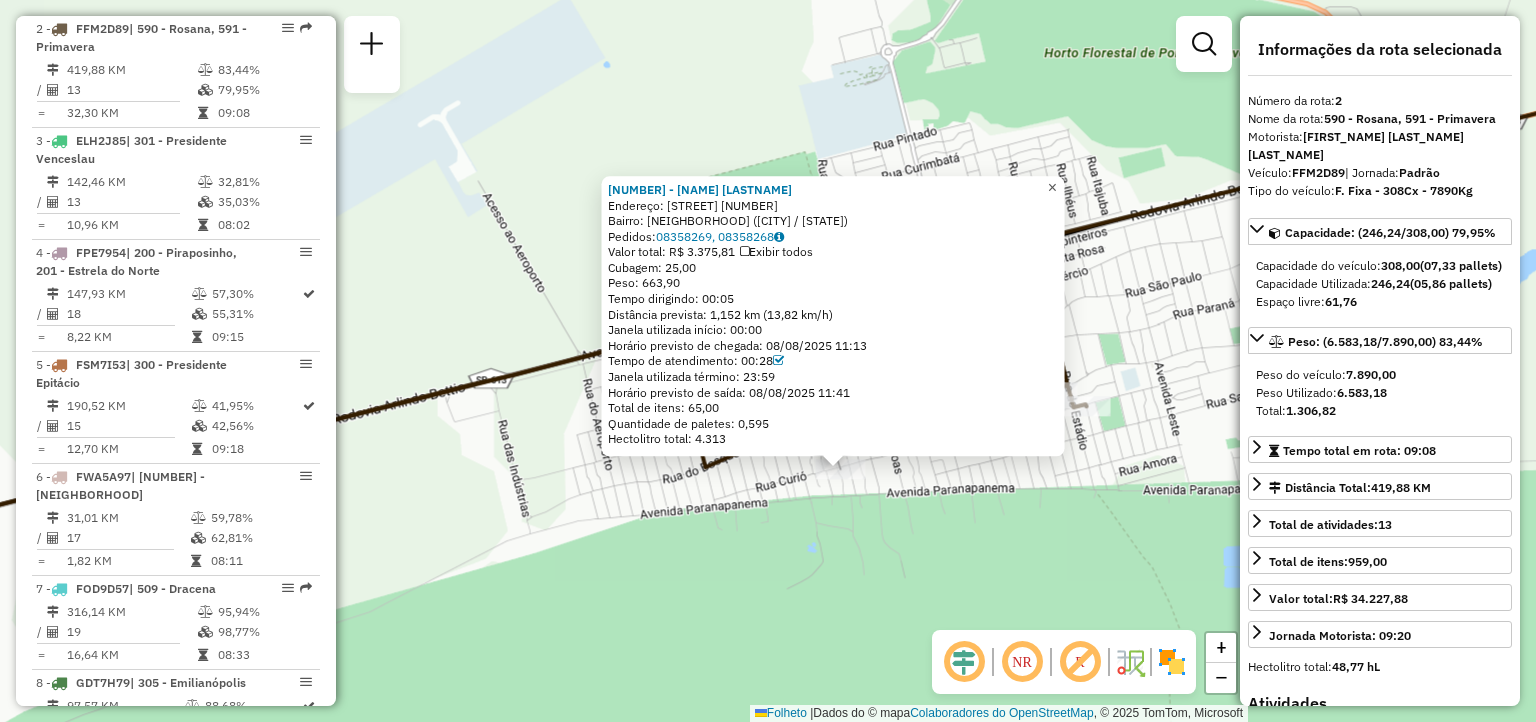 click on "×" 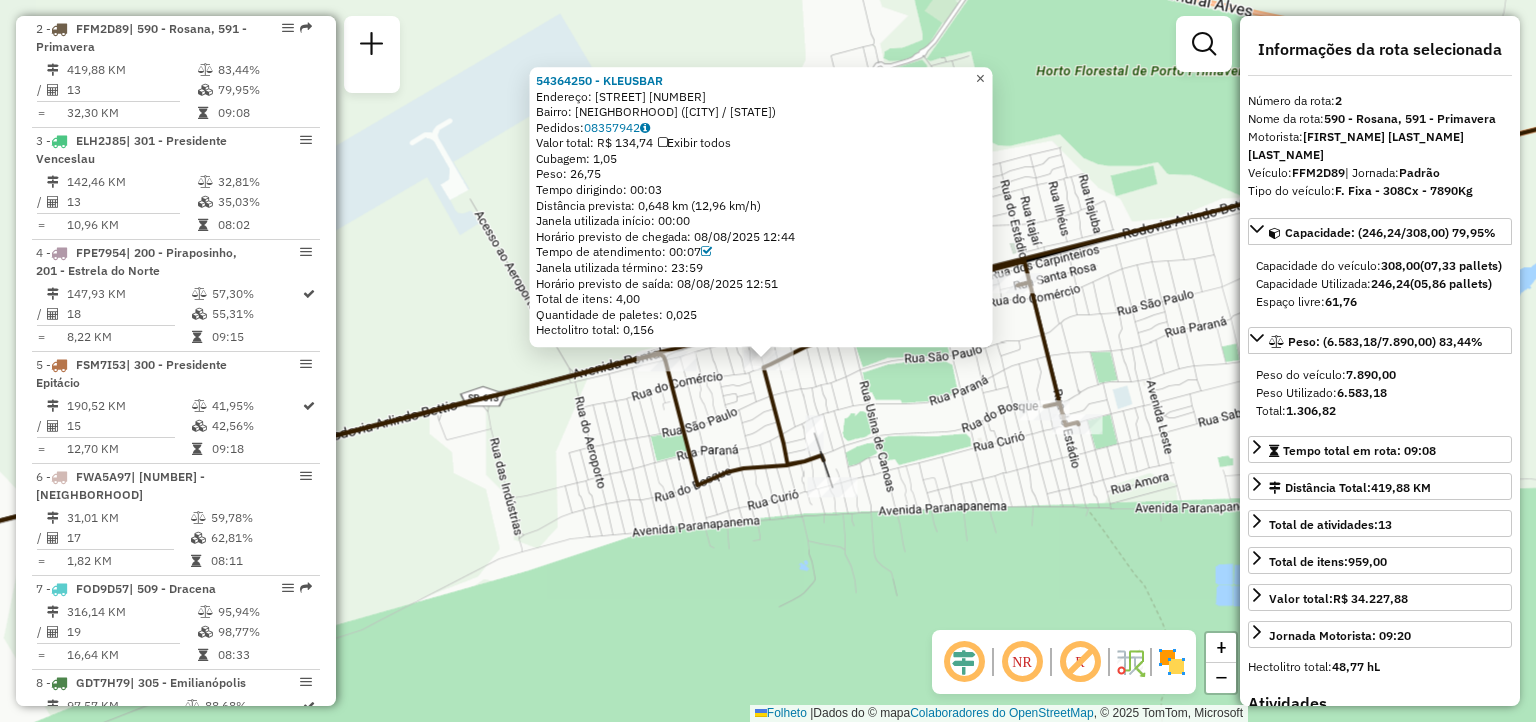 click on "×" 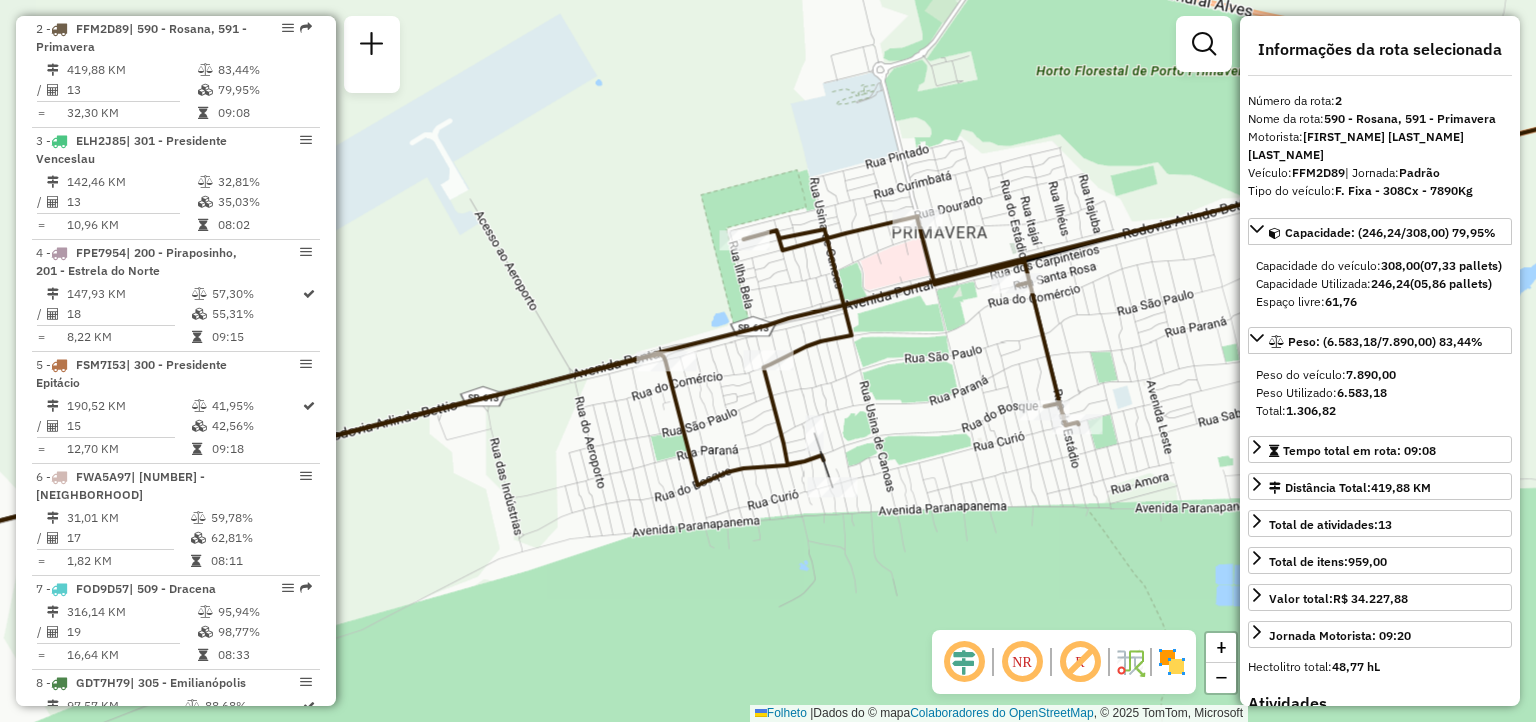 click 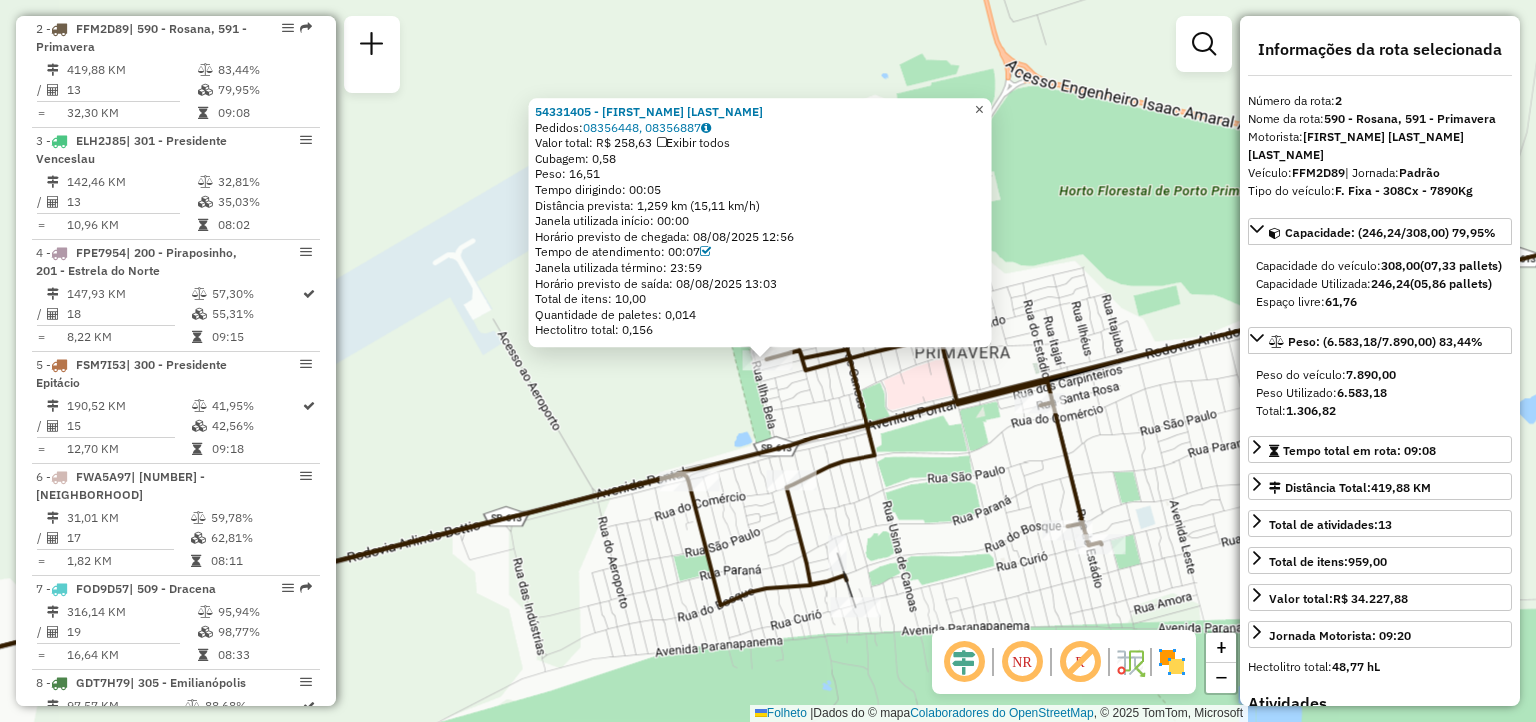 click on "×" 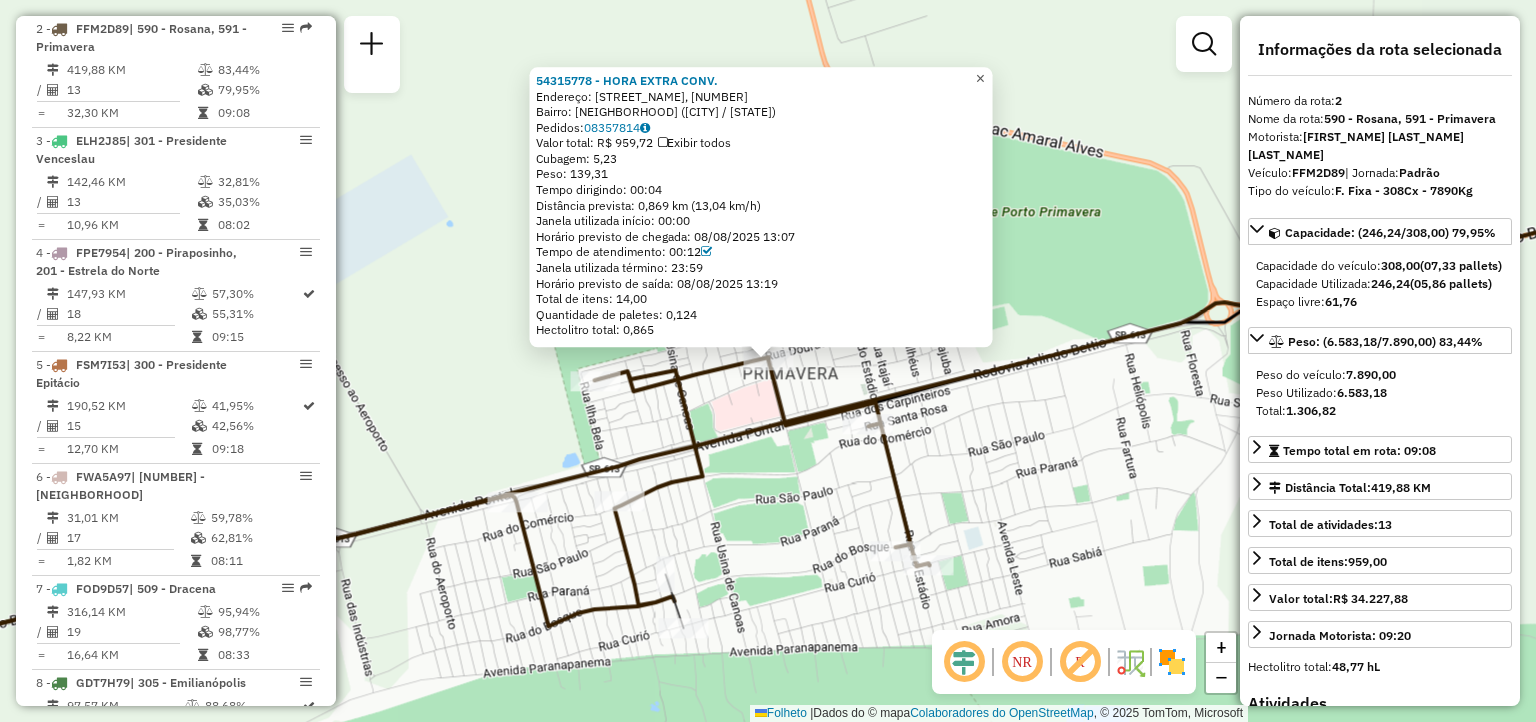 click on "×" 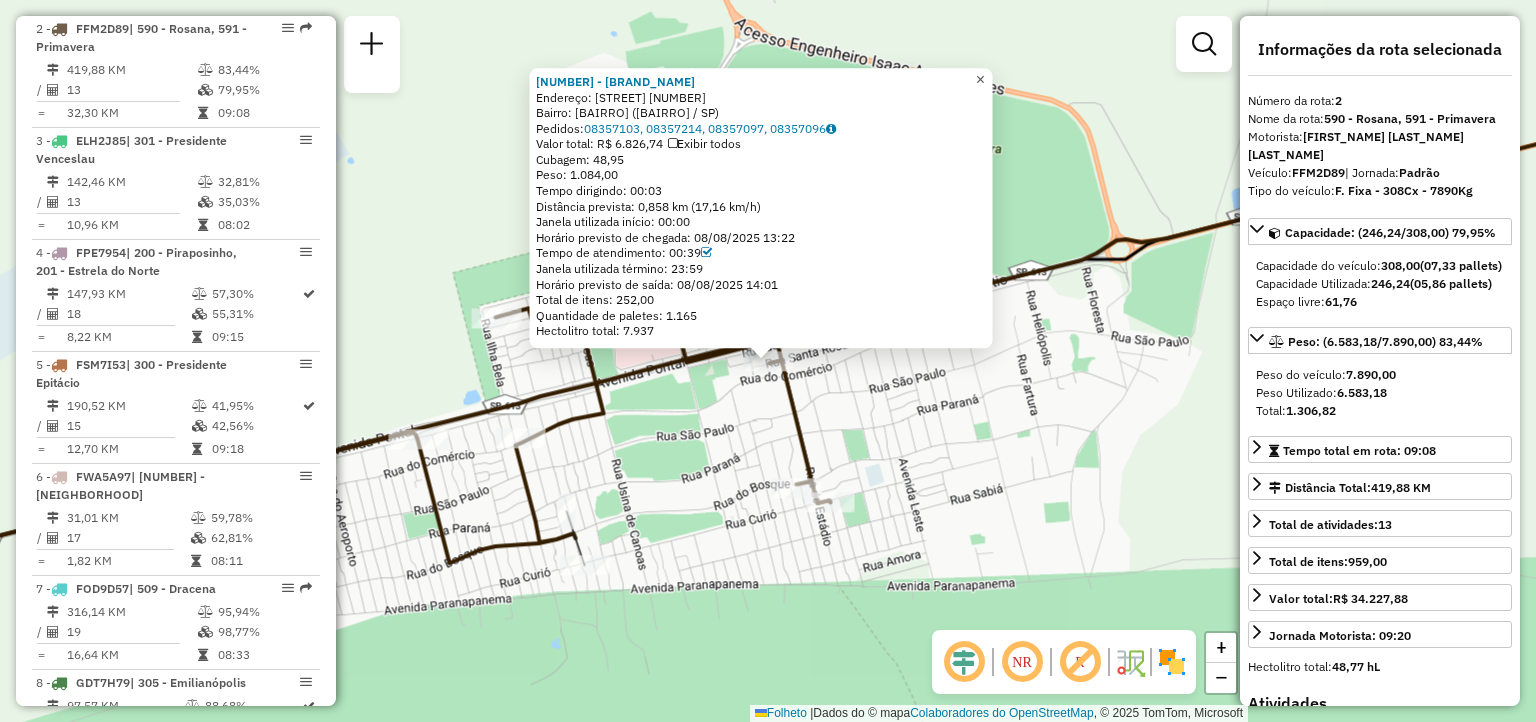 click on "×" 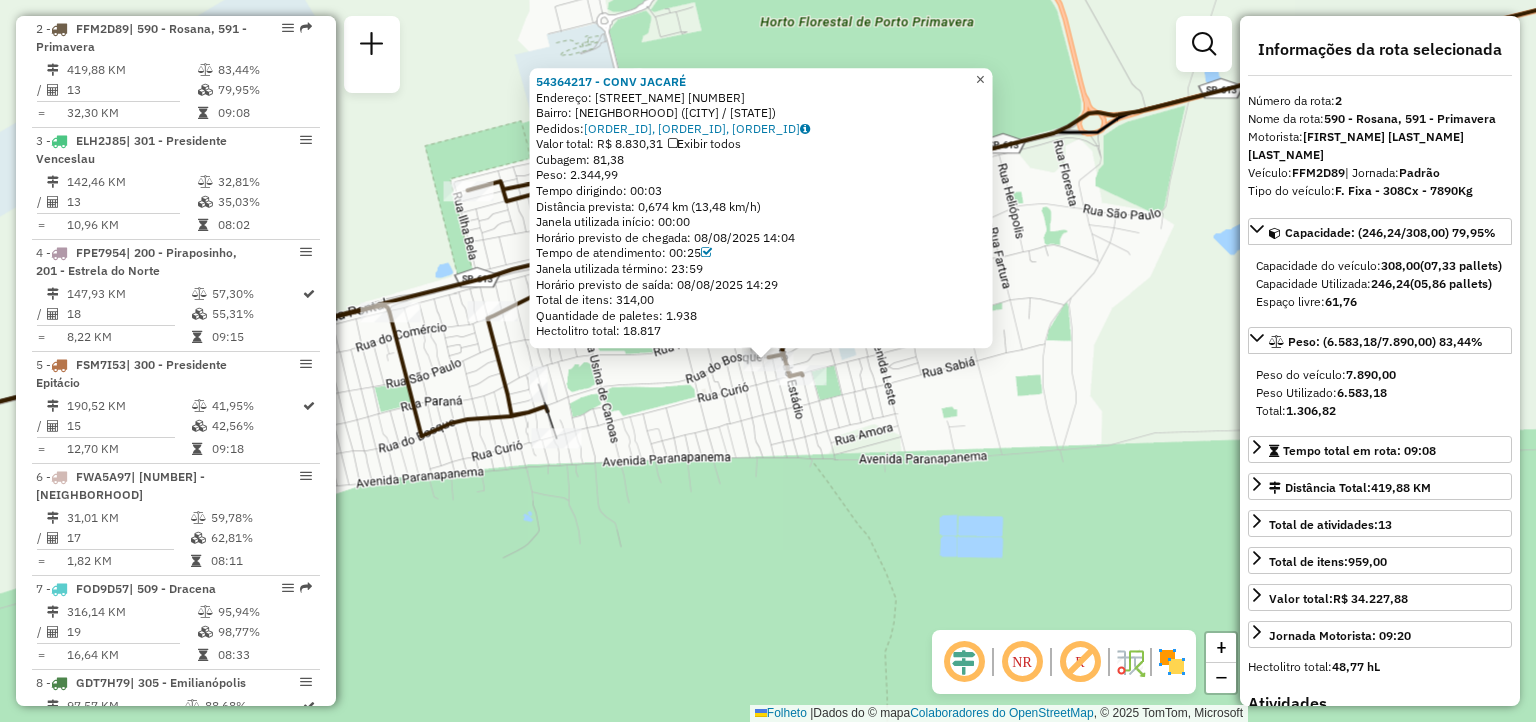 click on "×" 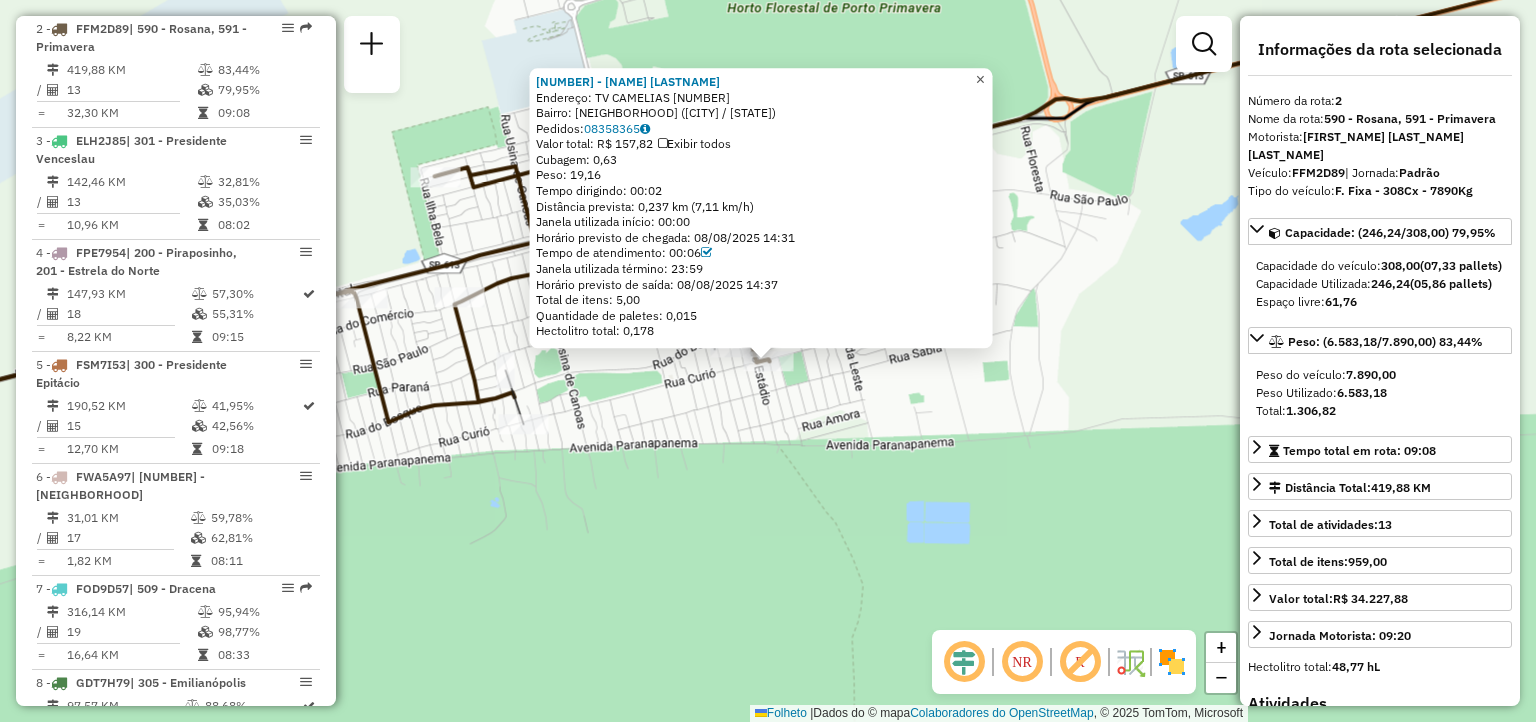 click on "×" 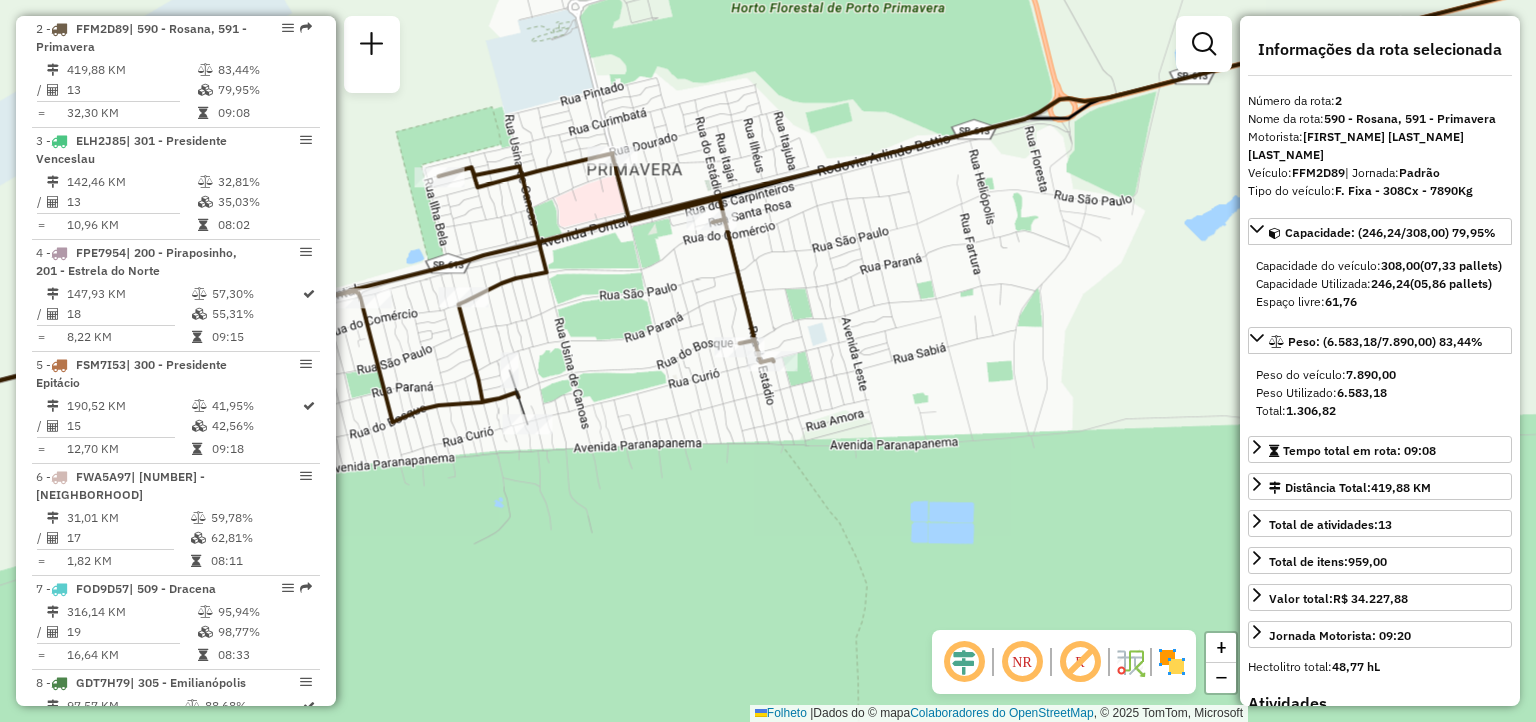 drag, startPoint x: 914, startPoint y: 350, endPoint x: 1045, endPoint y: 360, distance: 131.38112 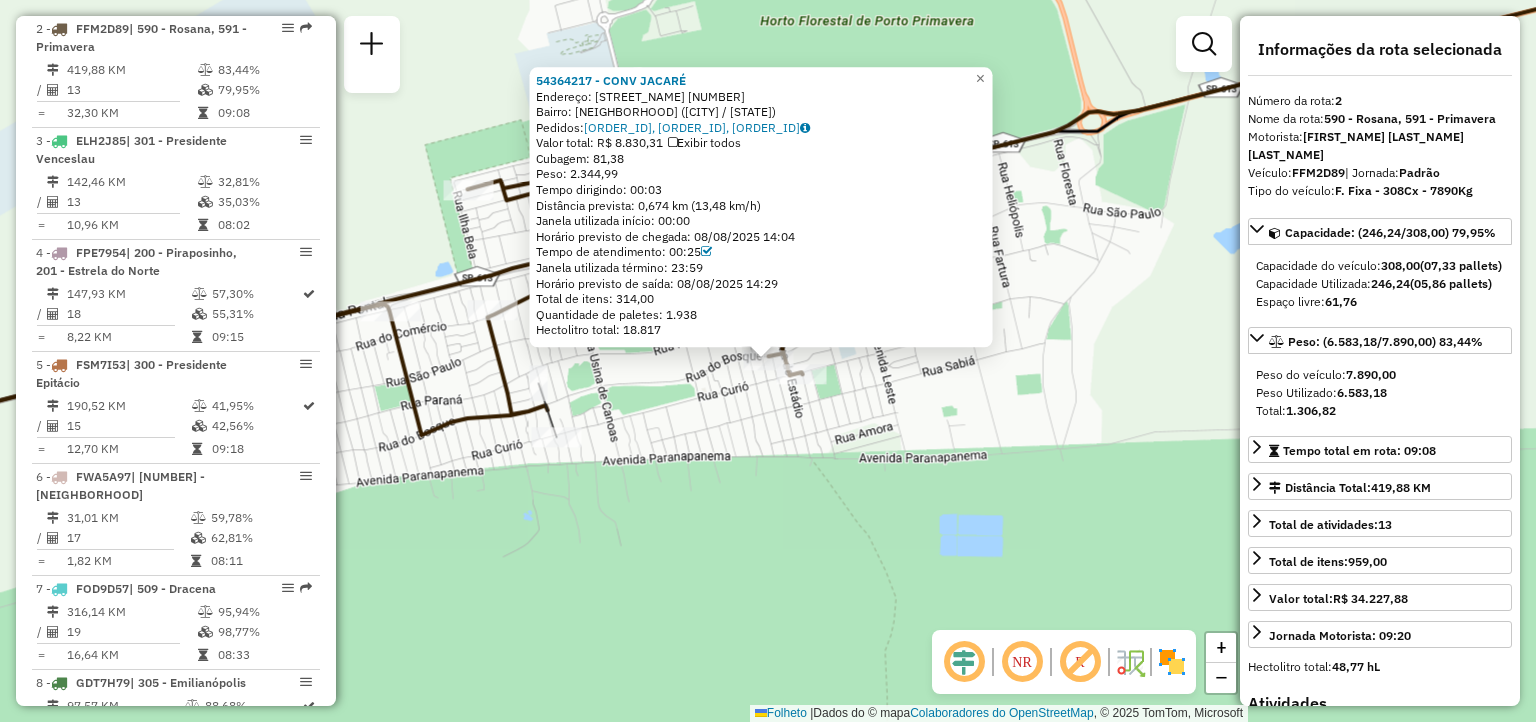 click 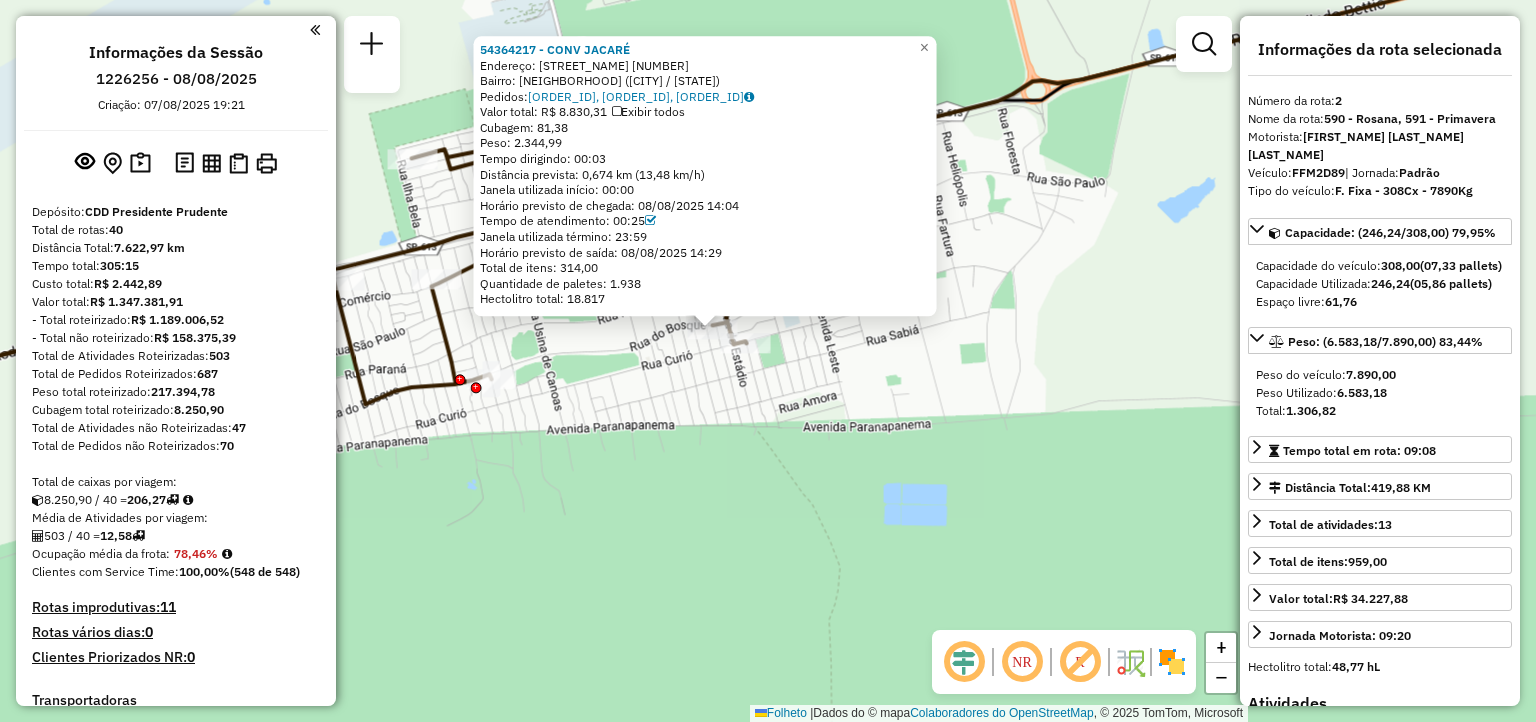 scroll, scrollTop: 19, scrollLeft: 0, axis: vertical 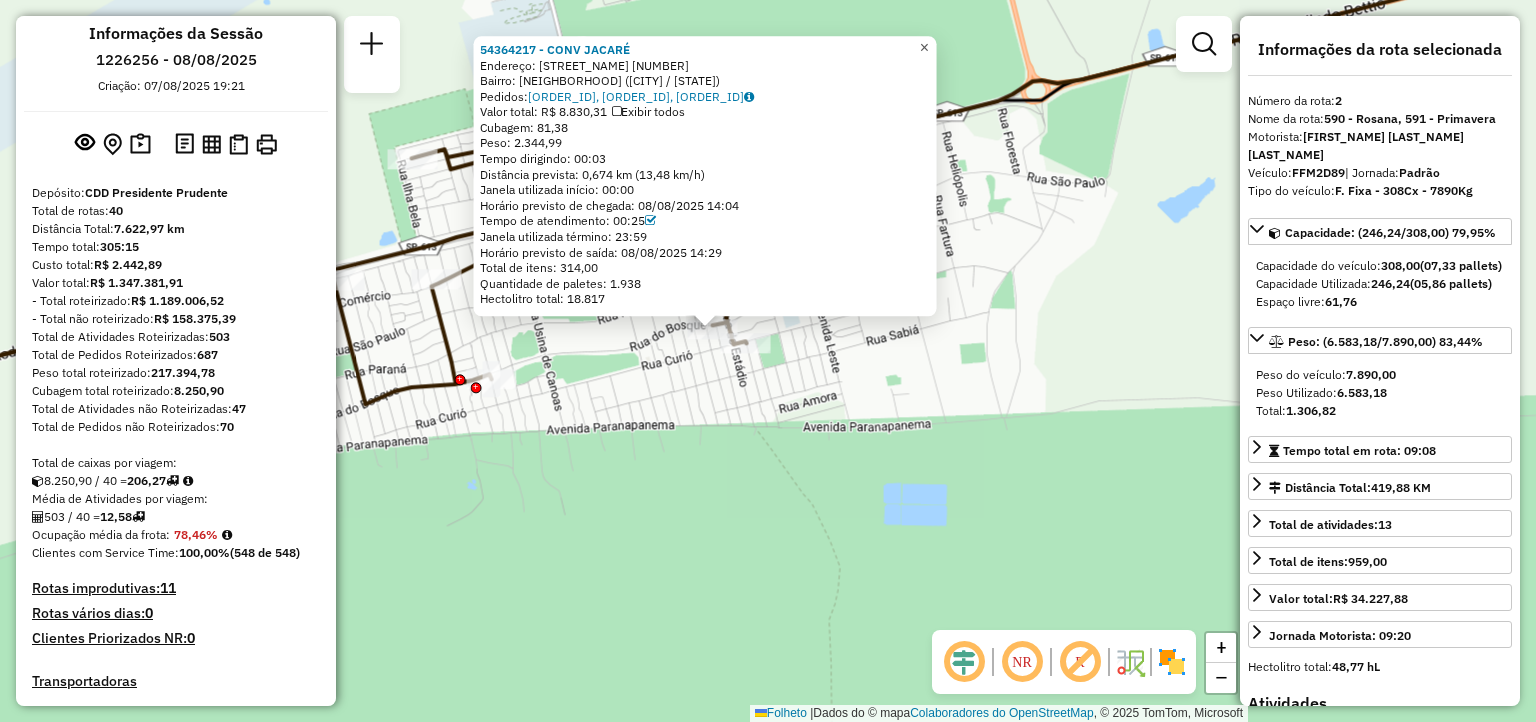 click on "×" 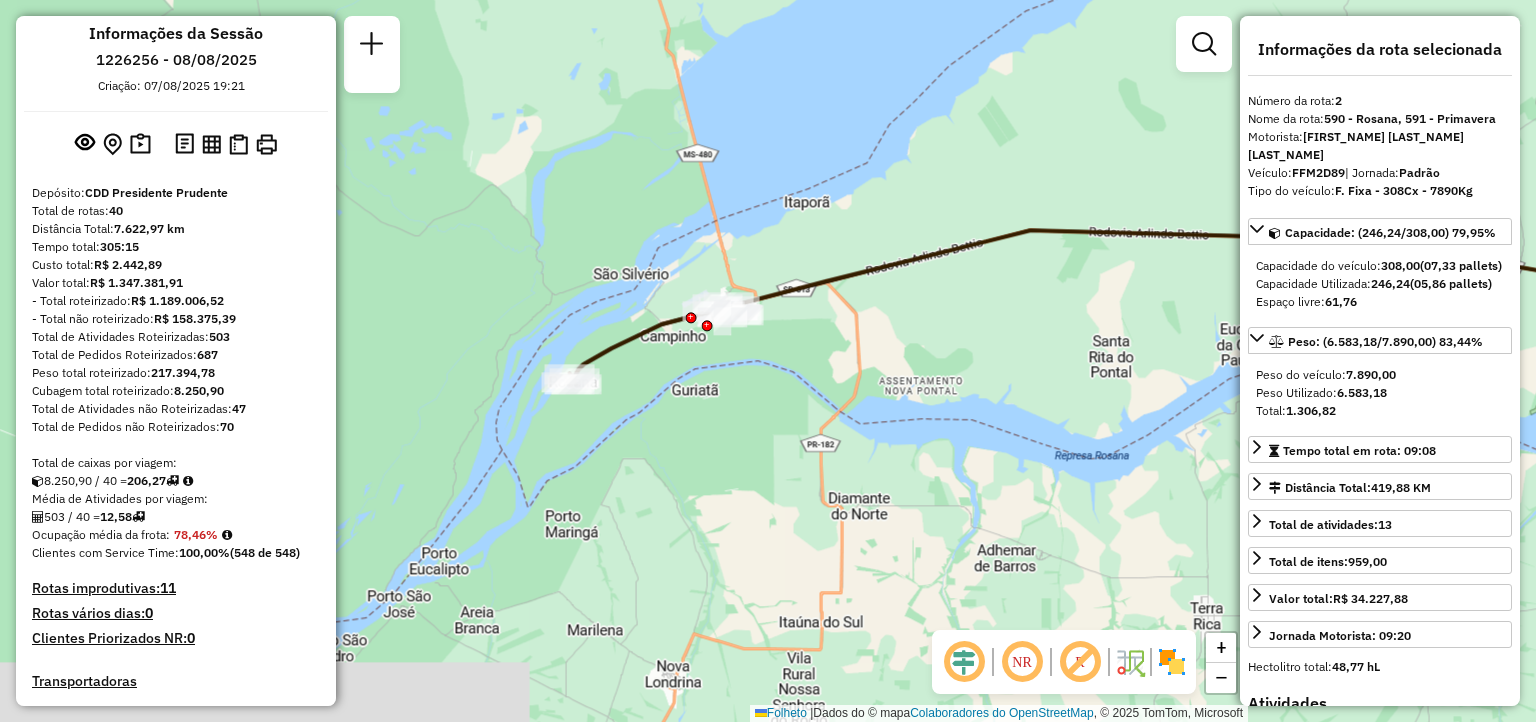 drag, startPoint x: 941, startPoint y: 428, endPoint x: 695, endPoint y: 457, distance: 247.70345 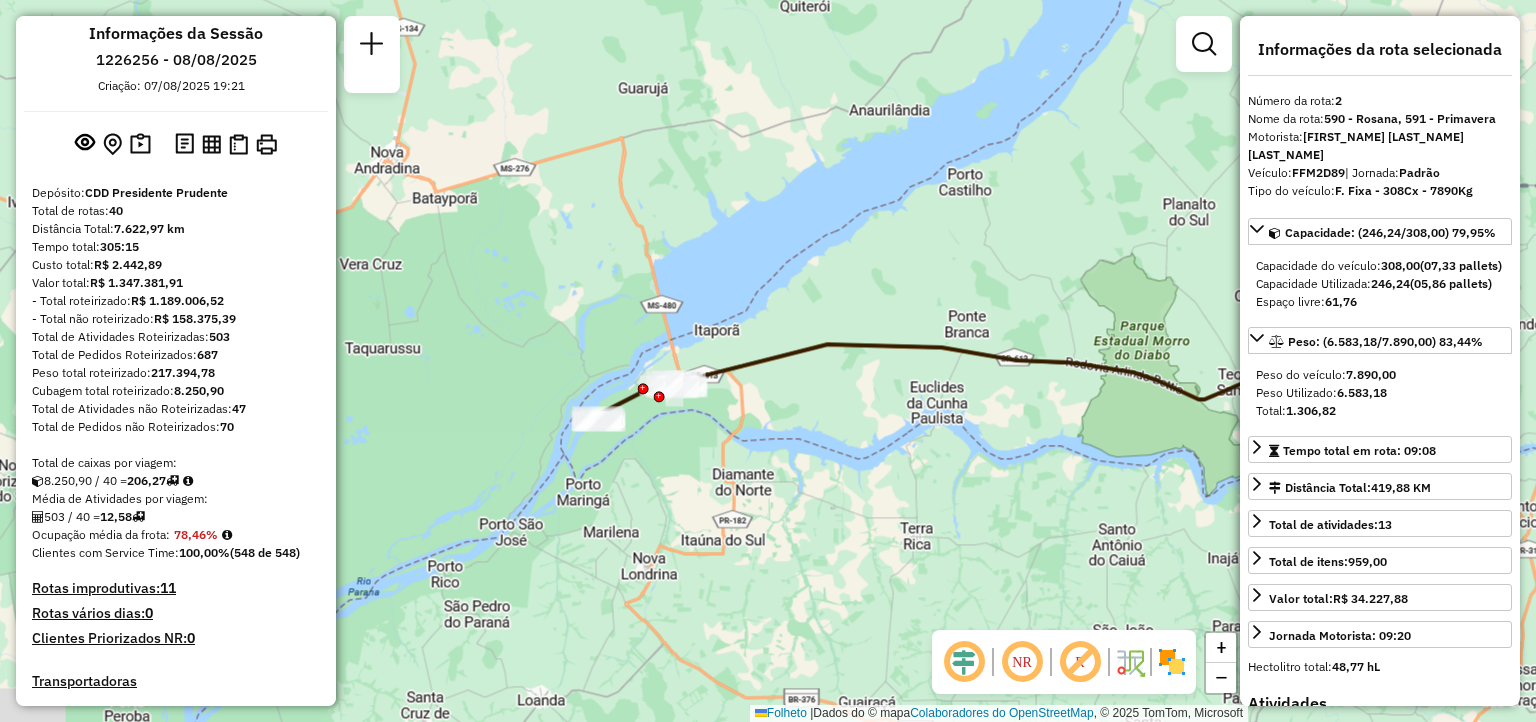 drag, startPoint x: 952, startPoint y: 425, endPoint x: 557, endPoint y: 469, distance: 397.44308 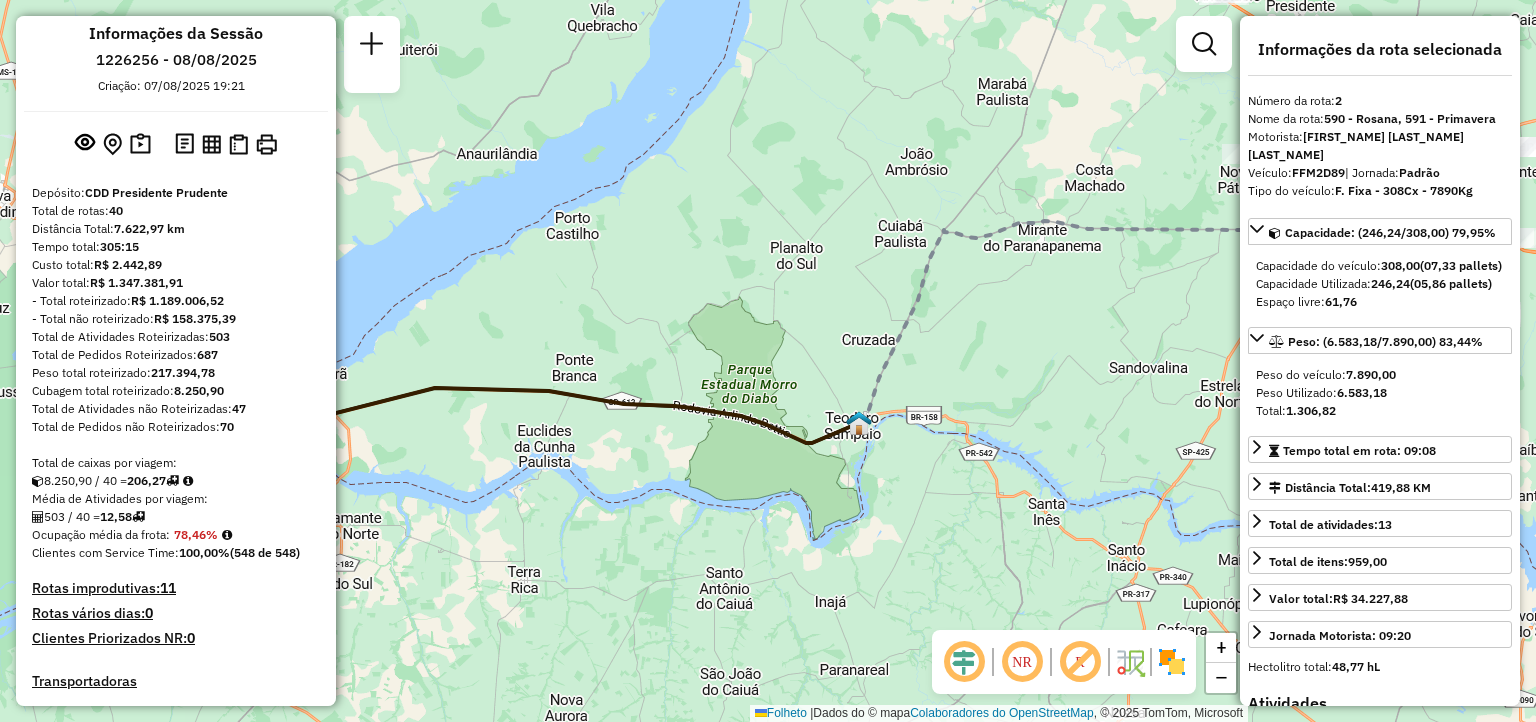 click on "Janela de atendimento Grade de atendimento Capacidade Transportadoras Veículos Cliente Pedidos  Rotas Selecione os dias de semana para filtrar as janelas de atendimento  Seg   Ter   Qua   Qui   Sex   Sáb   Dom  Informe o período da janela de atendimento: De: Até:  Filtrar exatamente a janela do cliente  Considerar janela de atendimento padrão  Selecione os dias de semana para filtrar as grades de atendimento  Seg   Ter   Qua   Qui   Sex   Sáb   Dom   Considerar clientes sem dia de atendimento cadastrado  Clientes fora do dia de atendimento selecionado Filtrar as atividades entre os valores definidos abaixo:  Peso mínimo:   Peso máximo:   Cubagem mínima:   Cubagem máxima:   De:   Até:  Filtrar as atividades entre o tempo de atendimento definido abaixo:  De:   Até:   Considerar capacidade total dos clientes não roteirizados Transportadora: Selecione um ou mais itens Tipo de veículo: Selecione um ou mais itens Veículo: Selecione um ou mais itens Motorista: Selecione um ou mais itens Nome: Rótulo:" 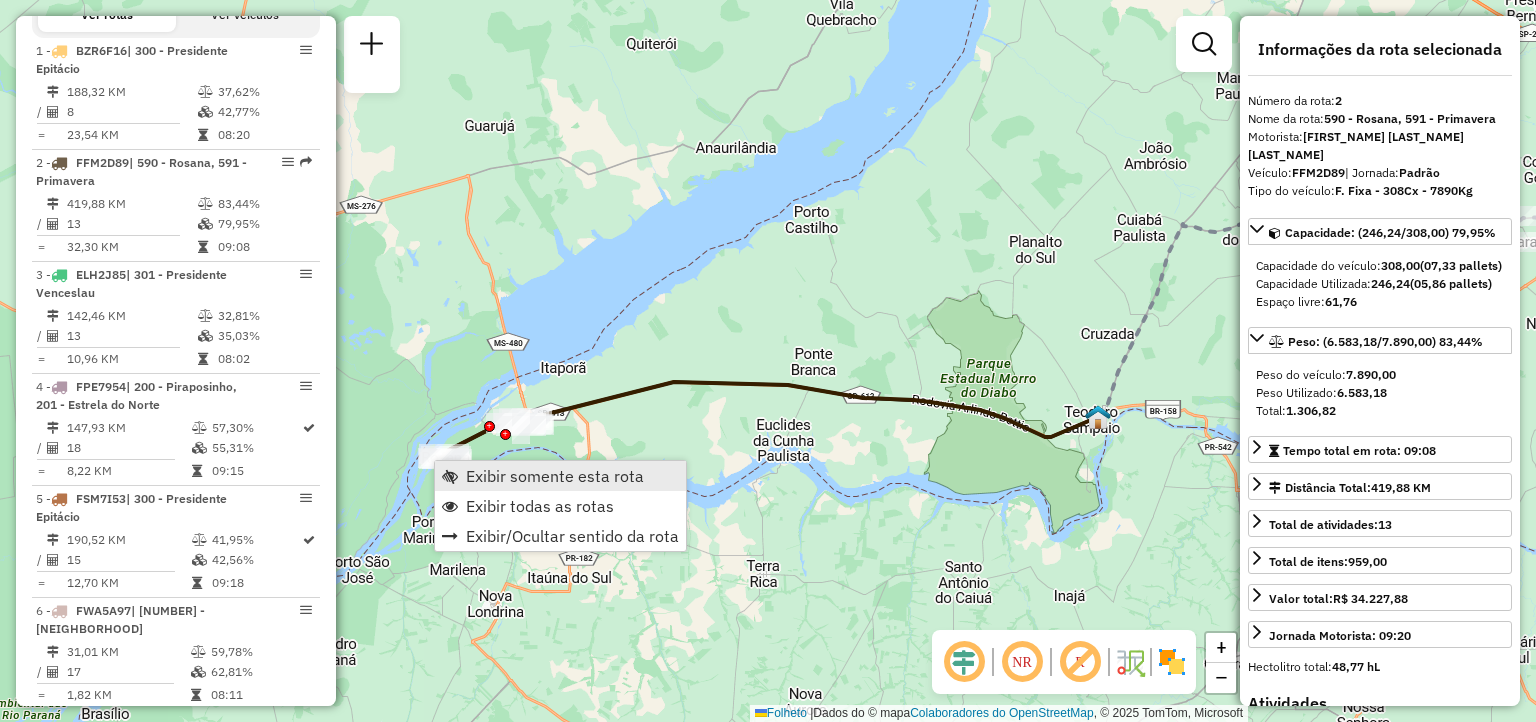 scroll, scrollTop: 907, scrollLeft: 0, axis: vertical 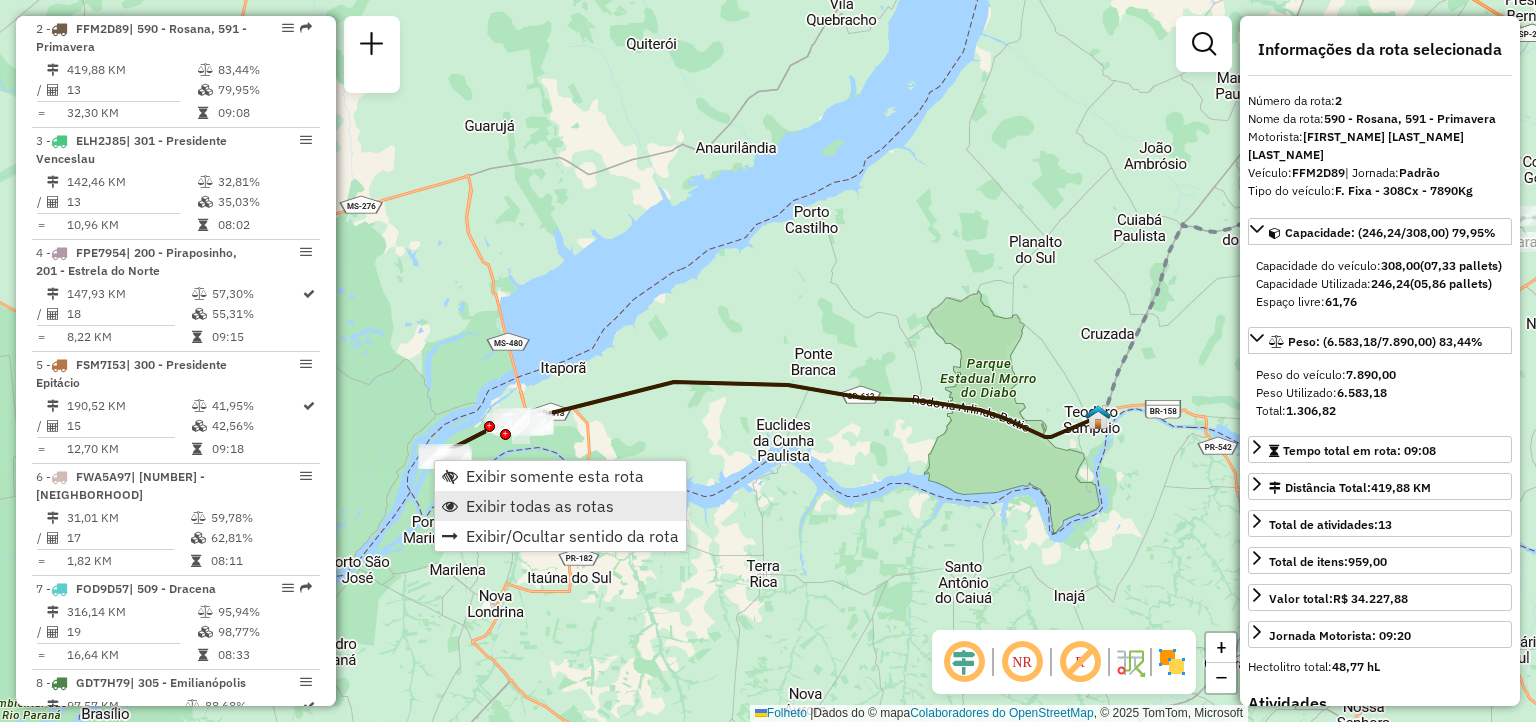 click on "Exibir todas as rotas" at bounding box center [540, 506] 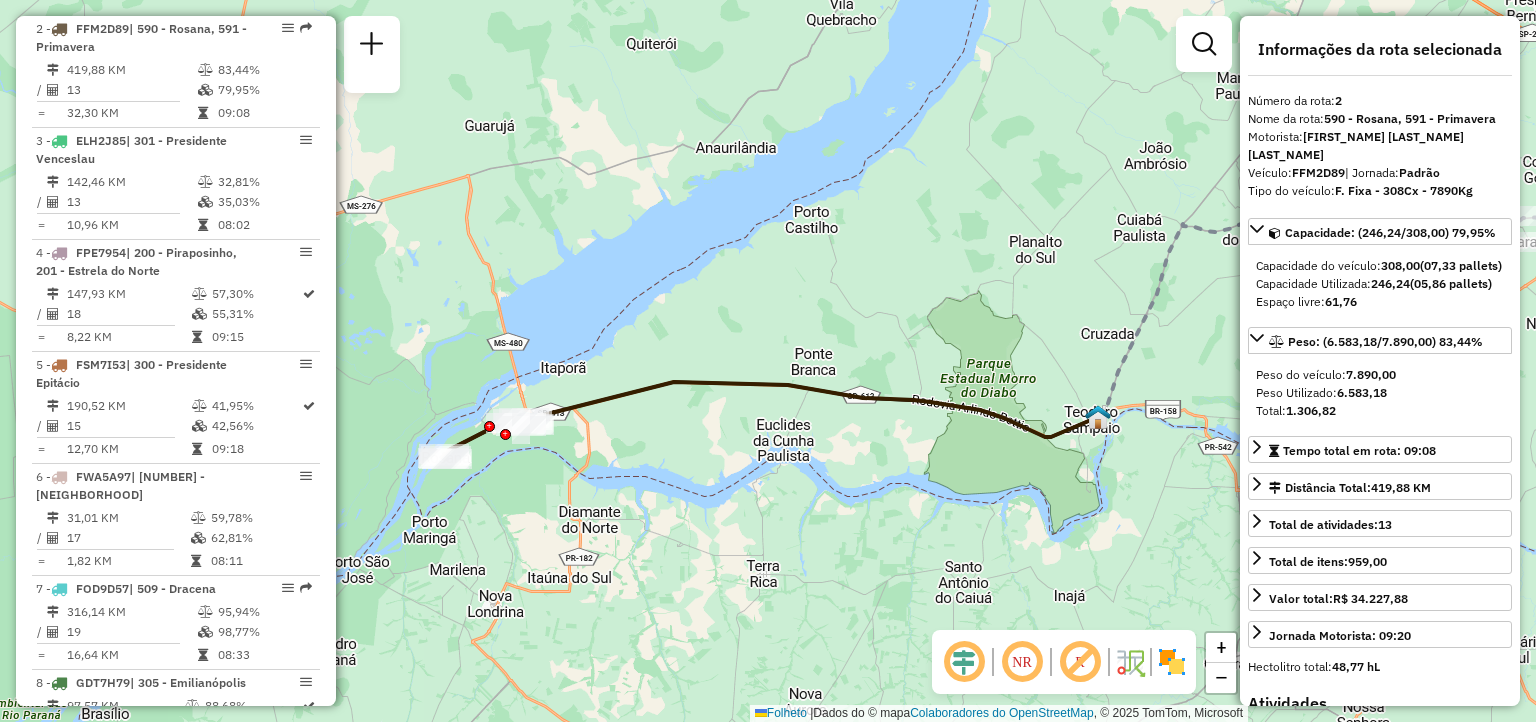 click on "Exibir todas as rotas" at bounding box center (560, 506) 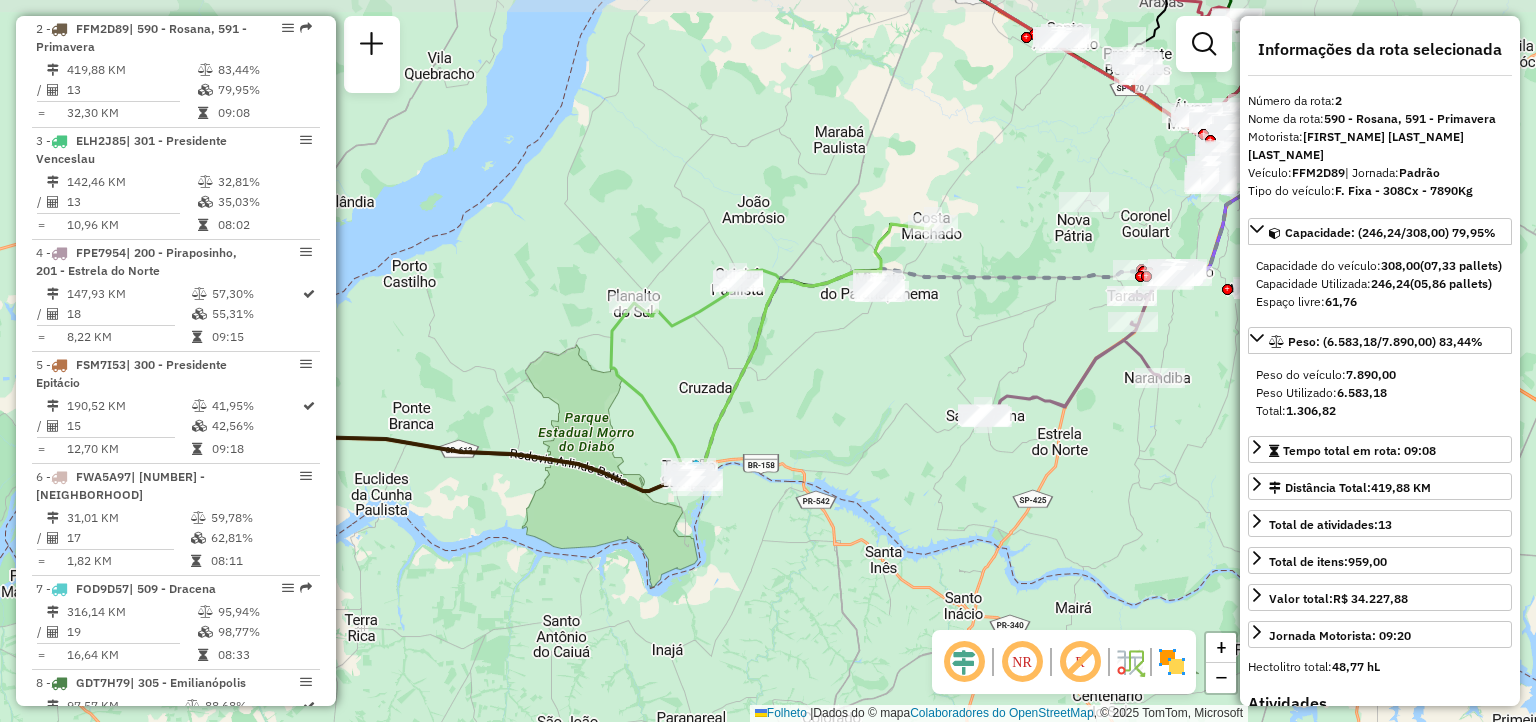 drag, startPoint x: 618, startPoint y: 453, endPoint x: 522, endPoint y: 450, distance: 96.04687 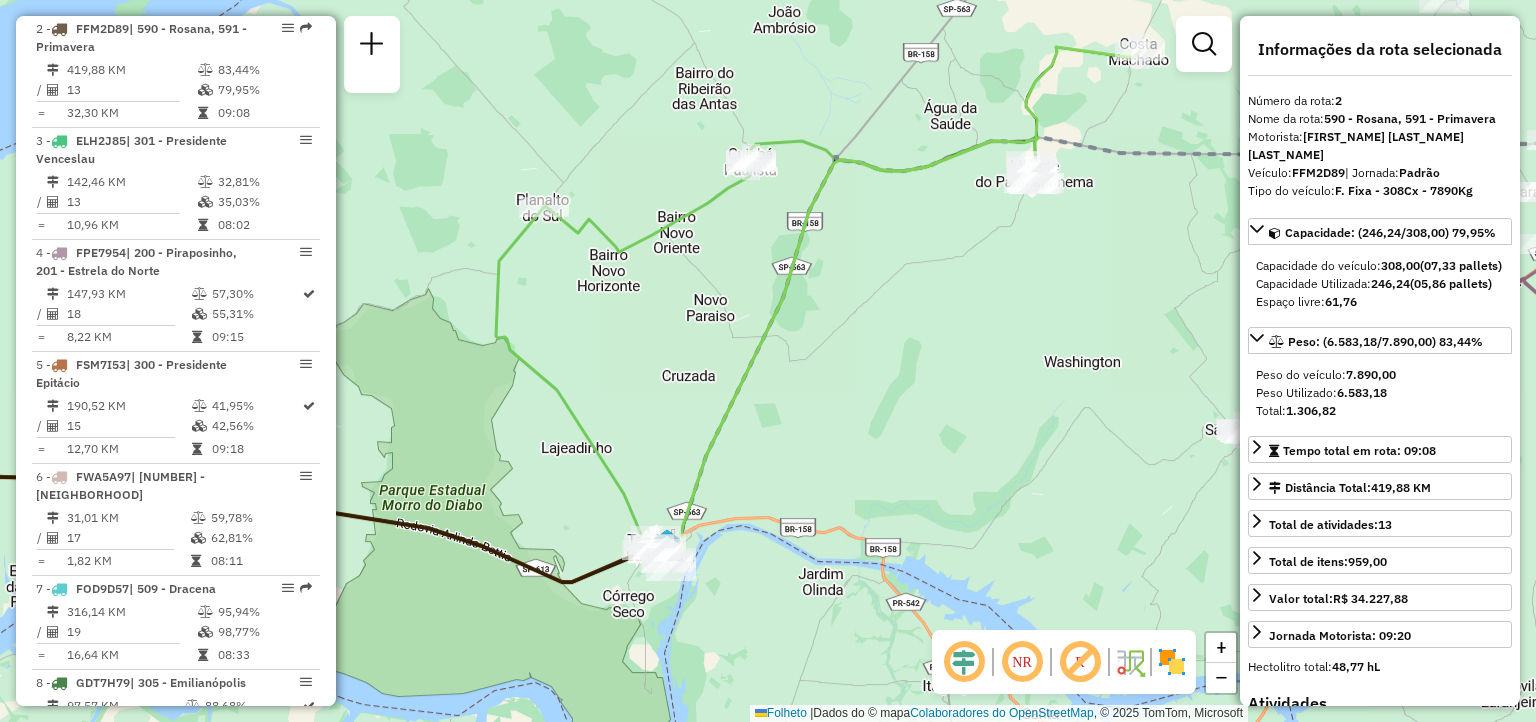 drag, startPoint x: 727, startPoint y: 300, endPoint x: 674, endPoint y: 444, distance: 153.4438 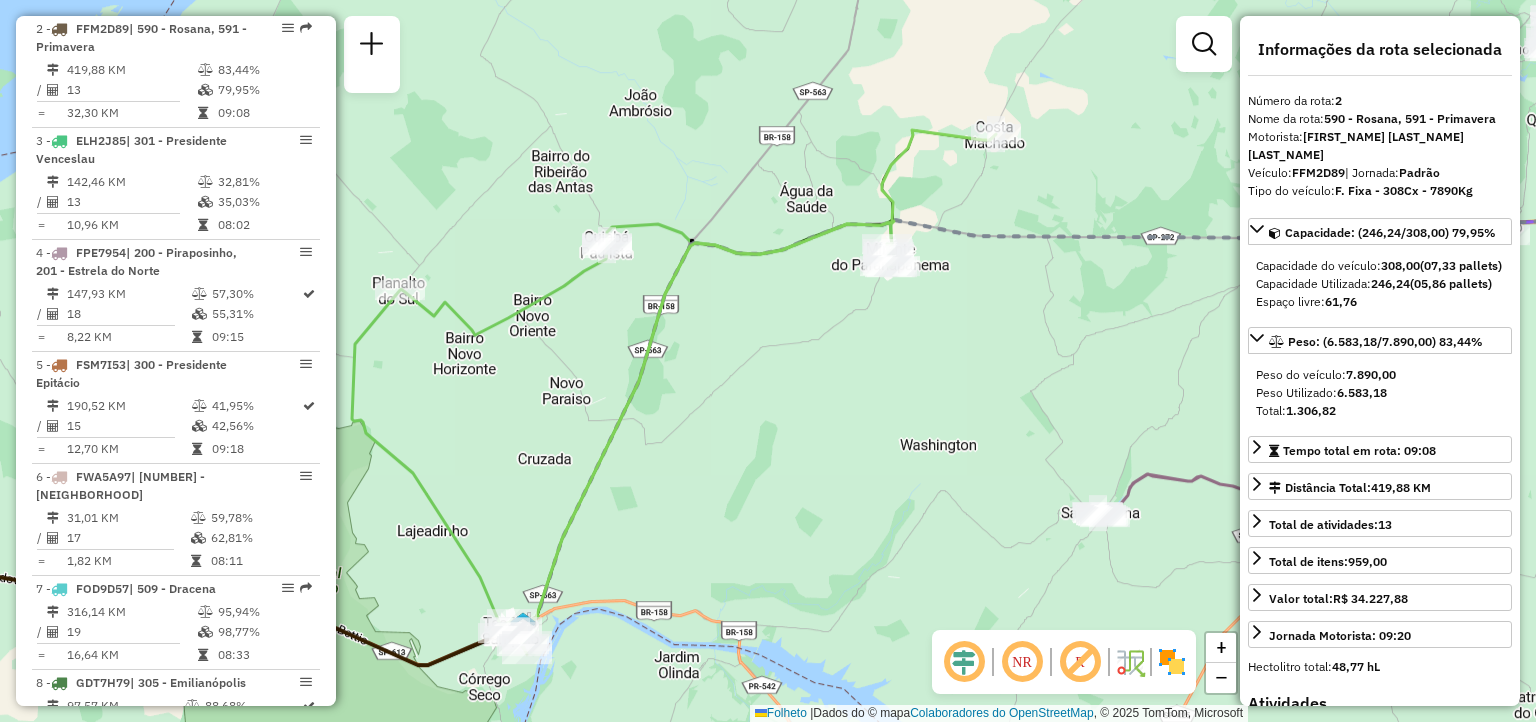drag, startPoint x: 966, startPoint y: 317, endPoint x: 1050, endPoint y: 194, distance: 148.9463 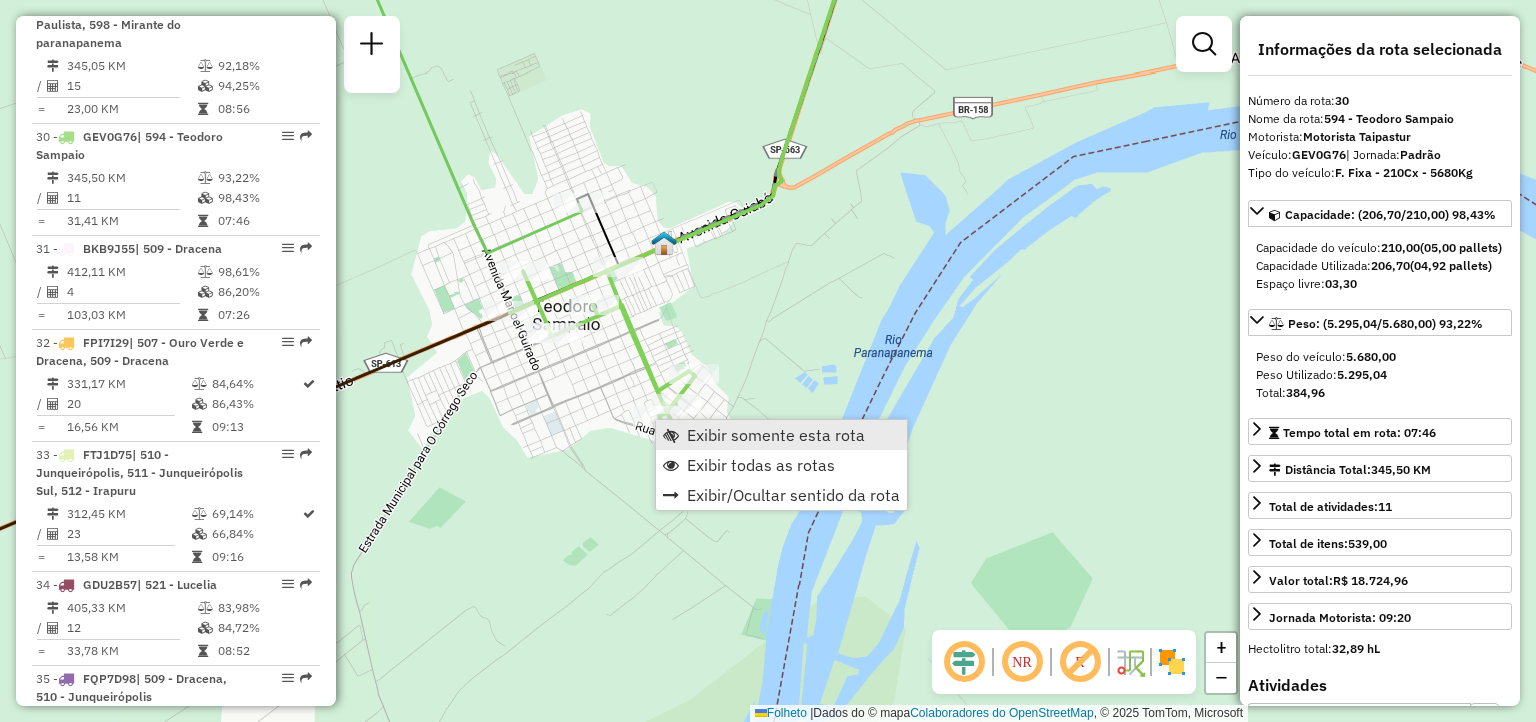 scroll, scrollTop: 4019, scrollLeft: 0, axis: vertical 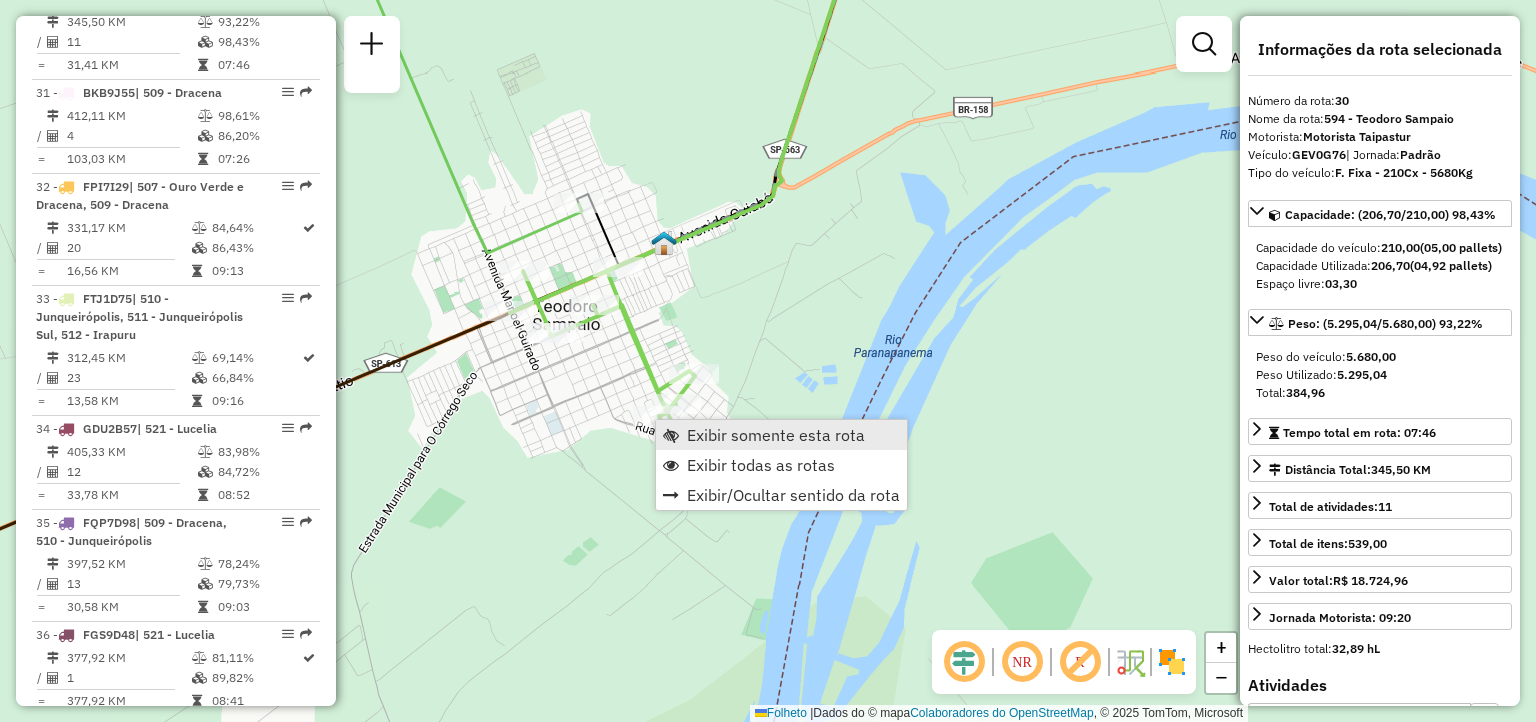 click on "Exibir somente esta rota" at bounding box center [776, 435] 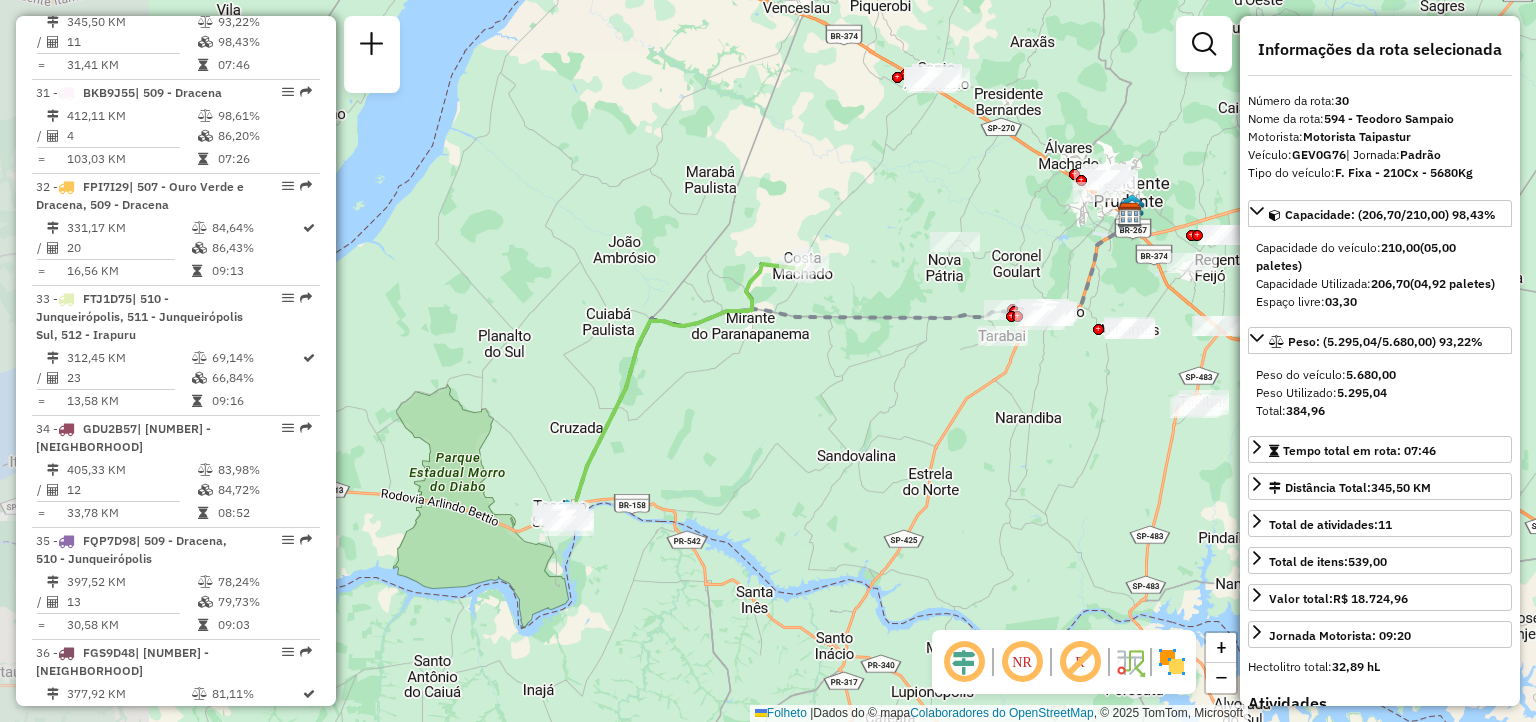 drag, startPoint x: 561, startPoint y: 527, endPoint x: 750, endPoint y: 479, distance: 195 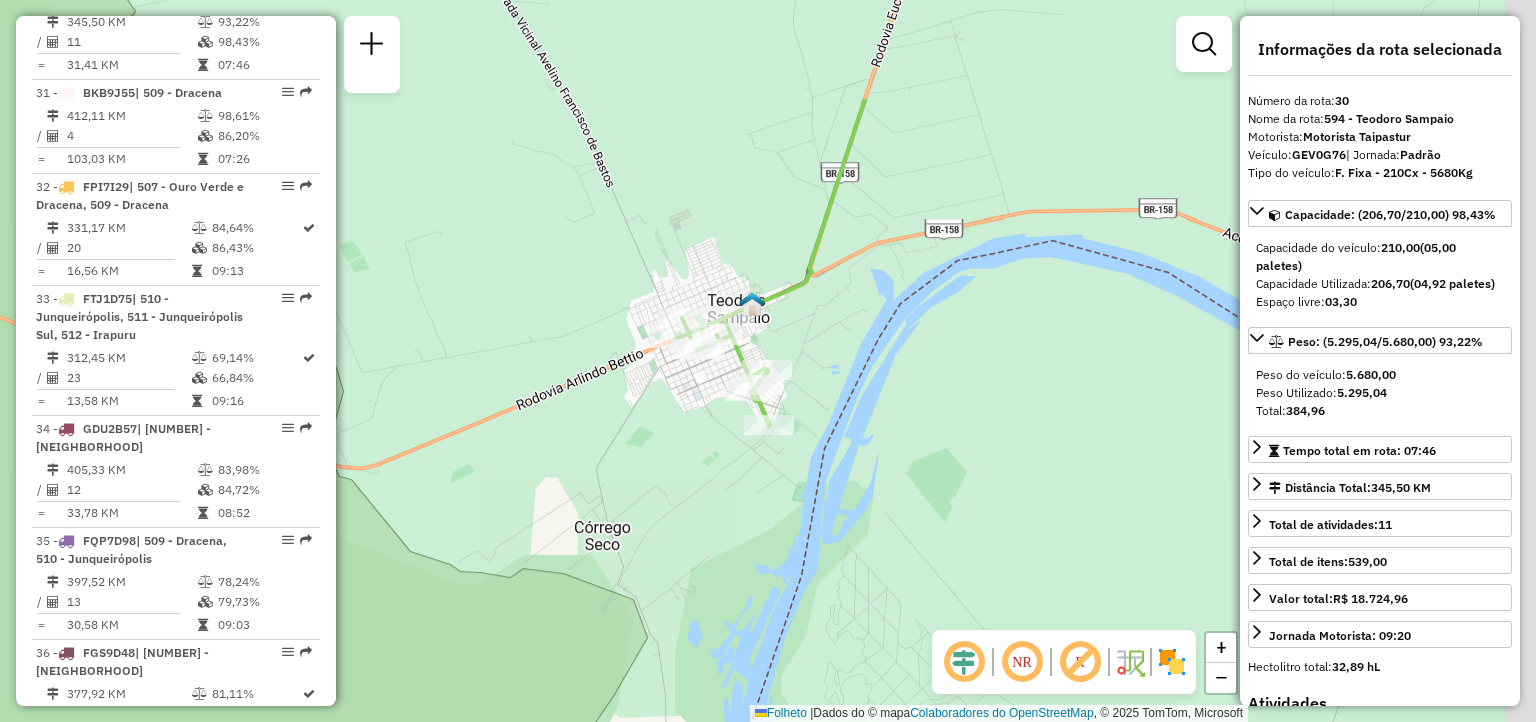 drag, startPoint x: 876, startPoint y: 420, endPoint x: 534, endPoint y: 760, distance: 482.2489 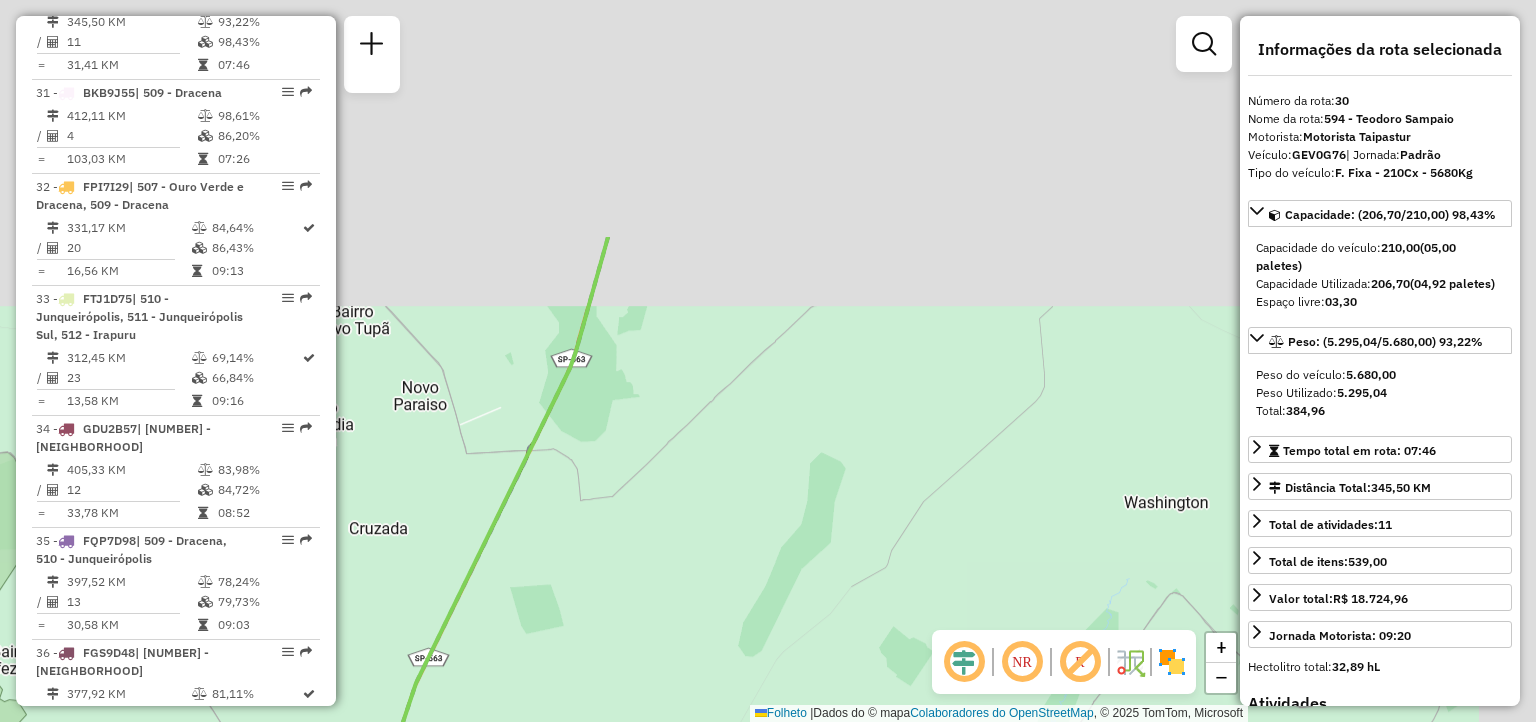 drag, startPoint x: 880, startPoint y: 271, endPoint x: 604, endPoint y: 707, distance: 516.0155 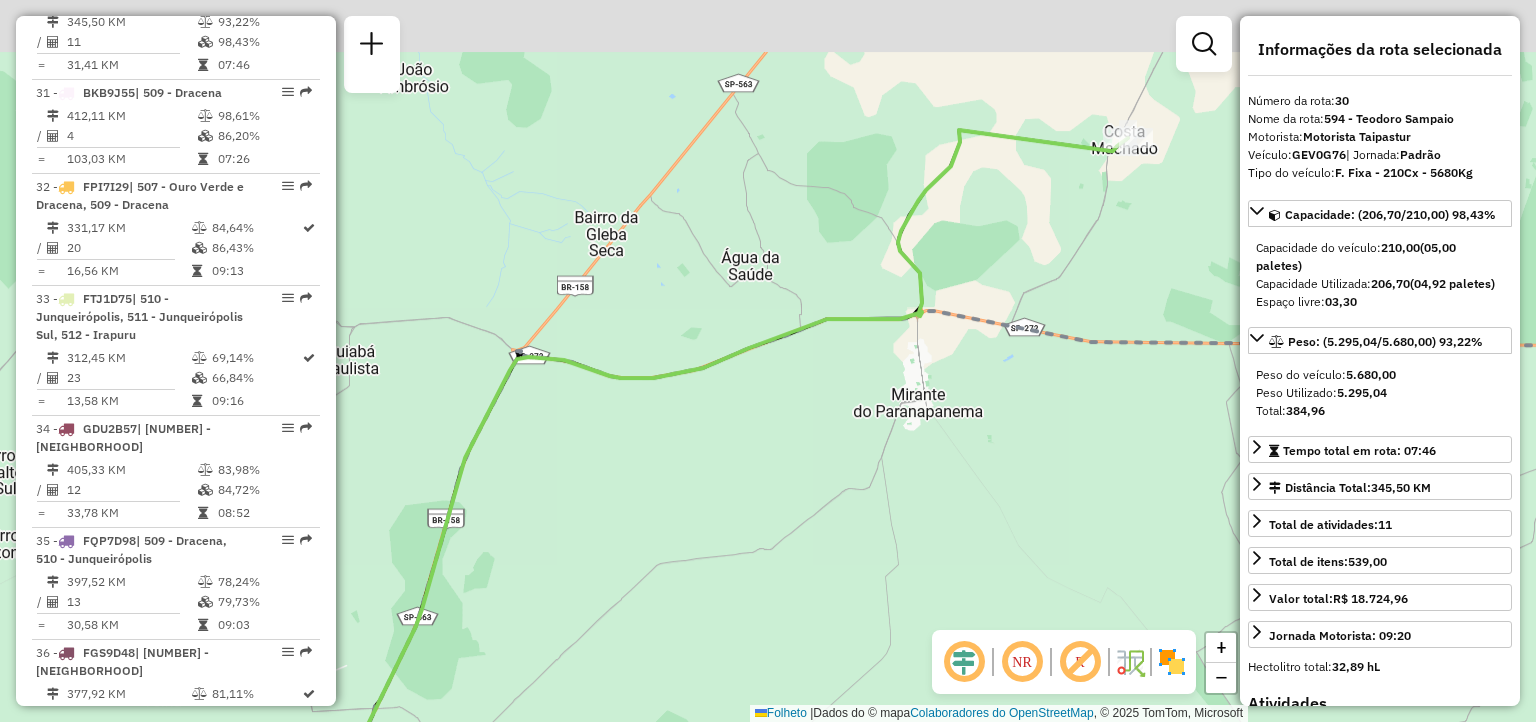 drag, startPoint x: 781, startPoint y: 502, endPoint x: 611, endPoint y: 676, distance: 243.26117 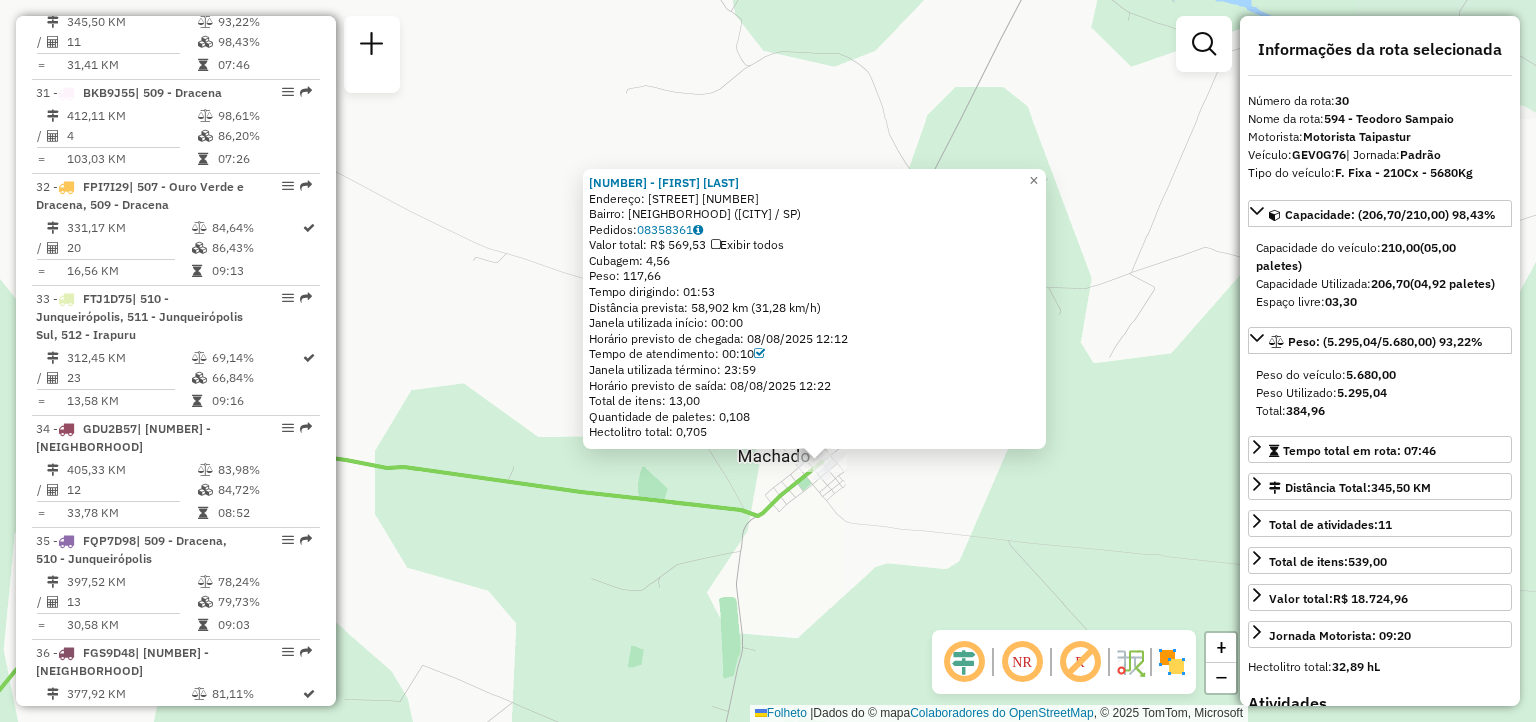 drag, startPoint x: 748, startPoint y: 550, endPoint x: 811, endPoint y: 542, distance: 63.505905 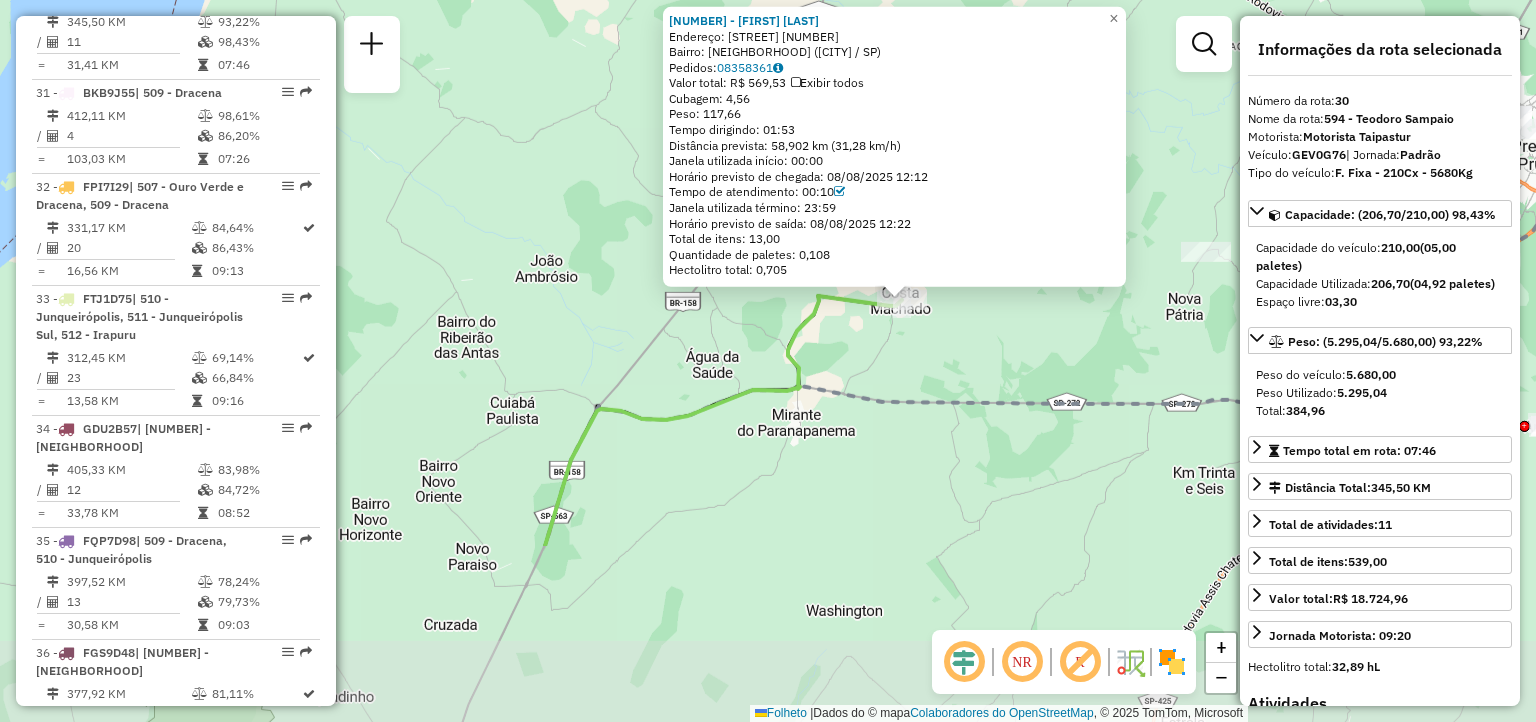 drag, startPoint x: 729, startPoint y: 652, endPoint x: 830, endPoint y: 404, distance: 267.7779 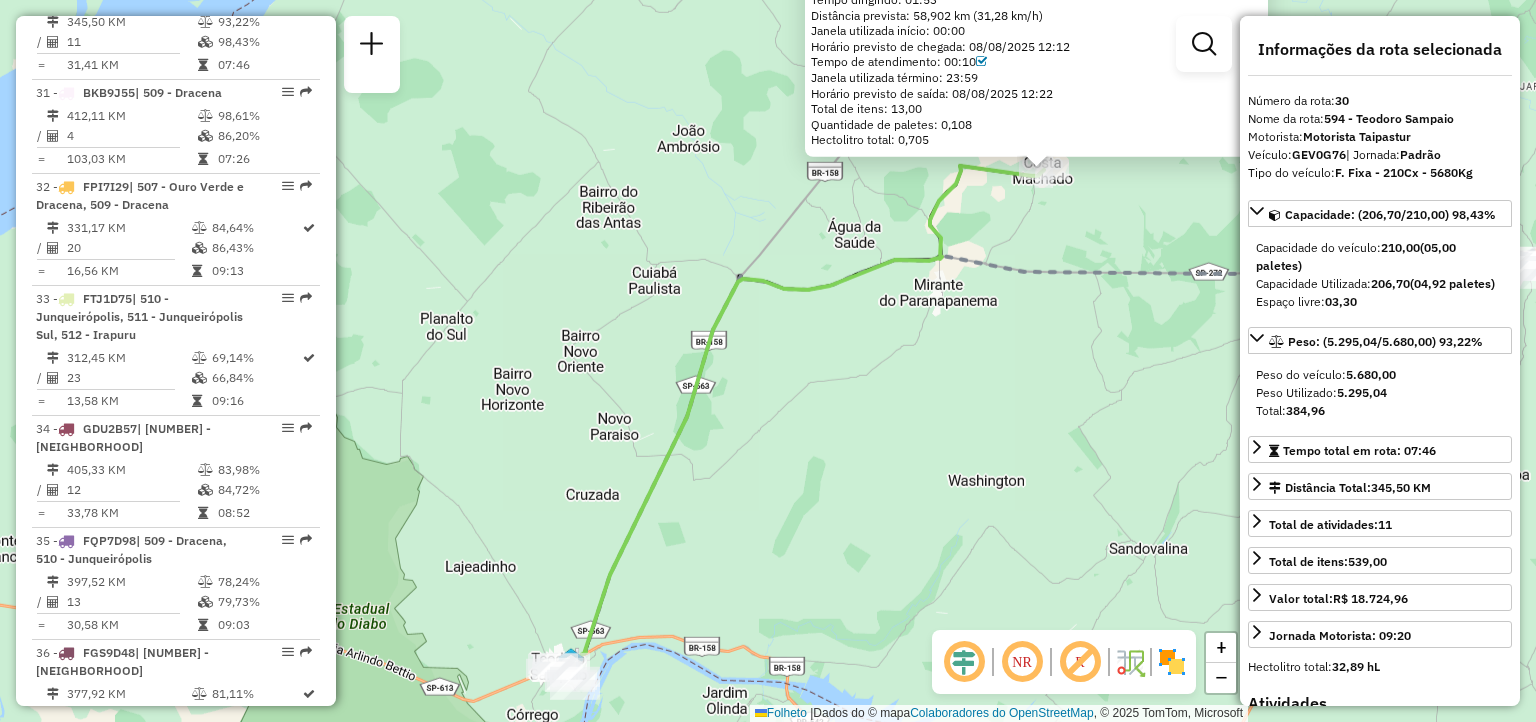 drag, startPoint x: 743, startPoint y: 564, endPoint x: 759, endPoint y: 580, distance: 22.627417 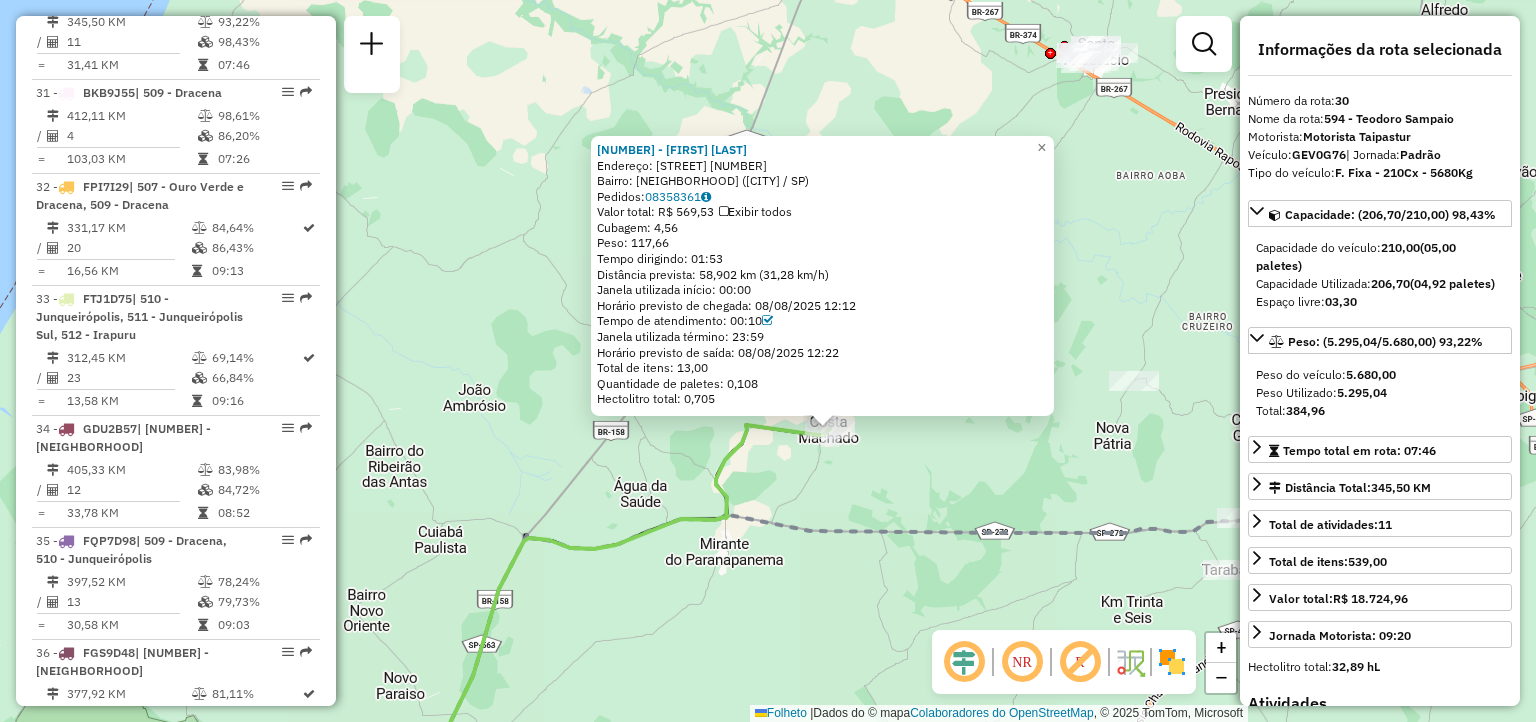 drag, startPoint x: 924, startPoint y: 495, endPoint x: 899, endPoint y: 517, distance: 33.30165 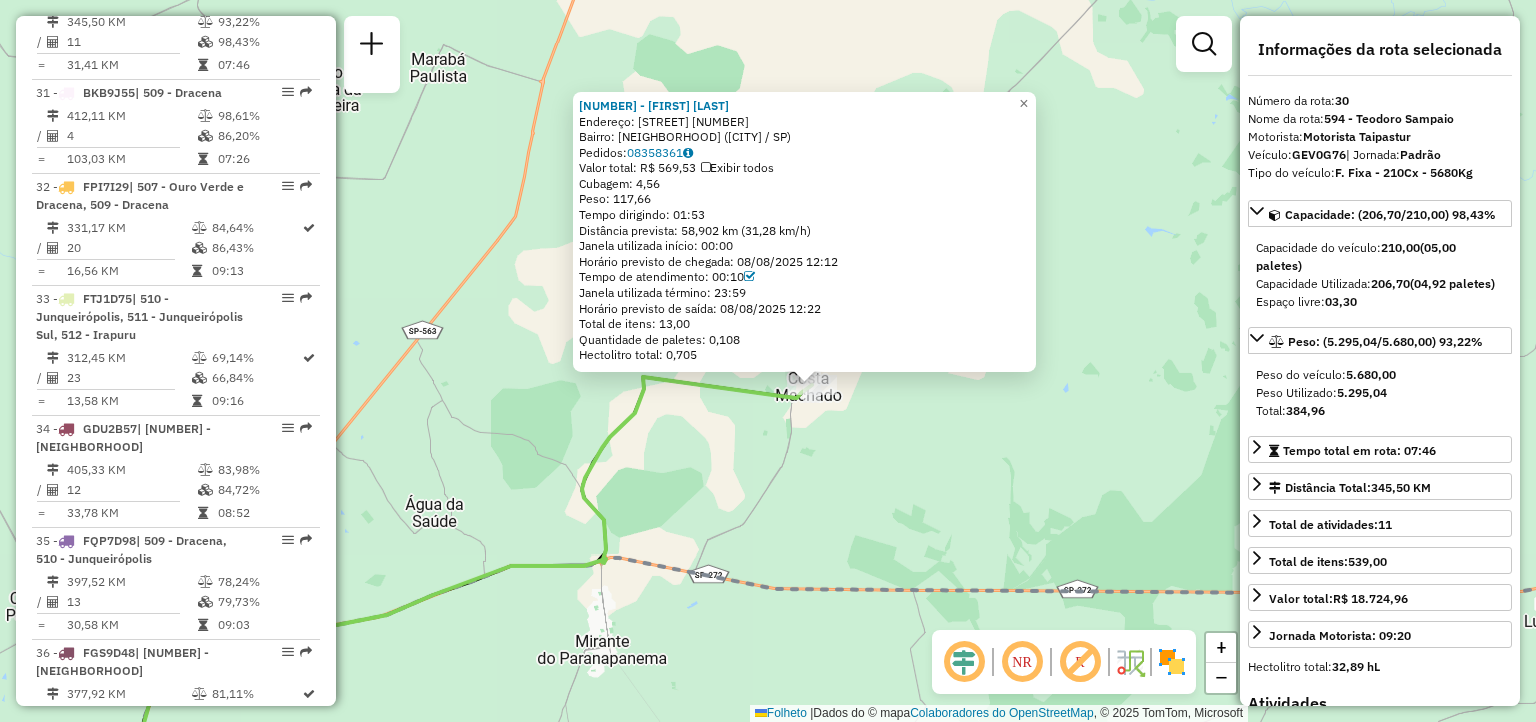 drag, startPoint x: 739, startPoint y: 529, endPoint x: 779, endPoint y: 517, distance: 41.761227 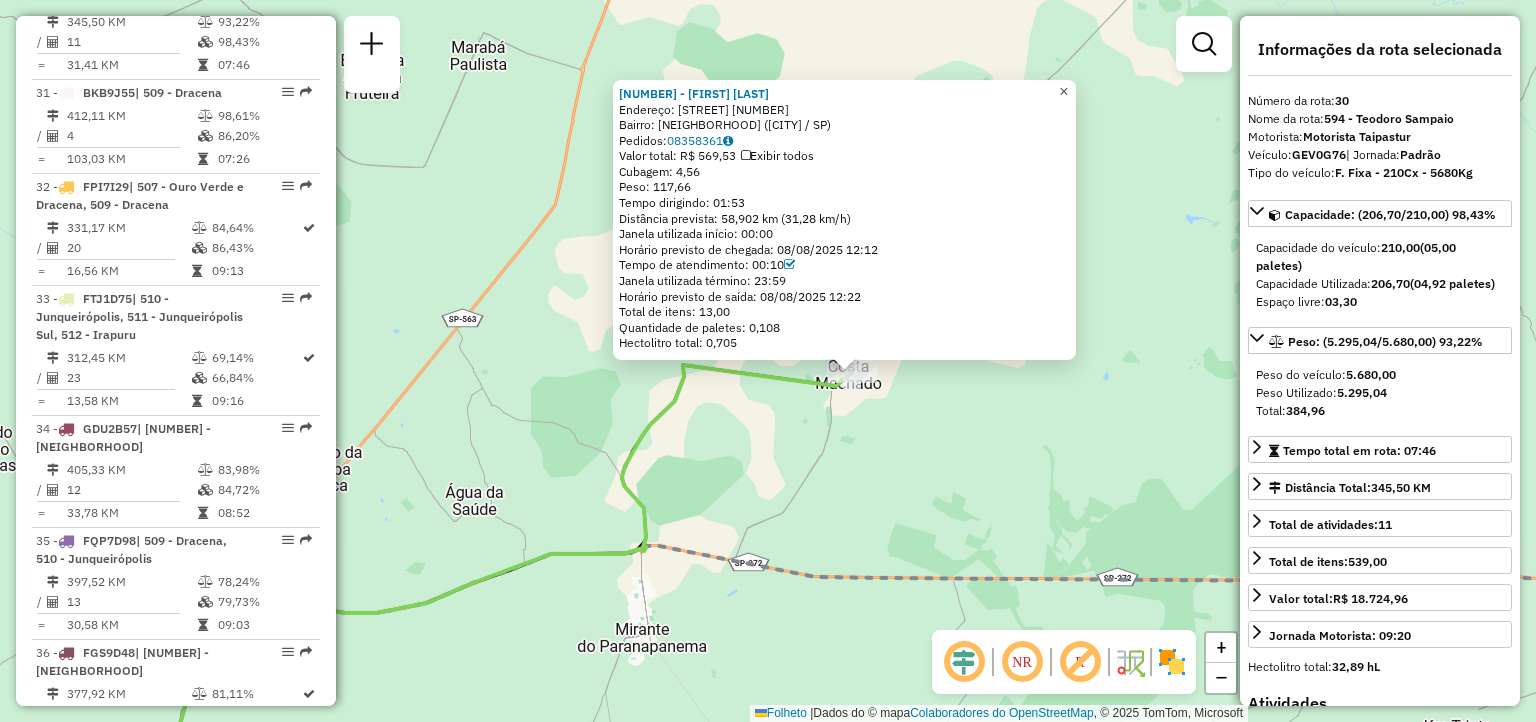 click on "×" 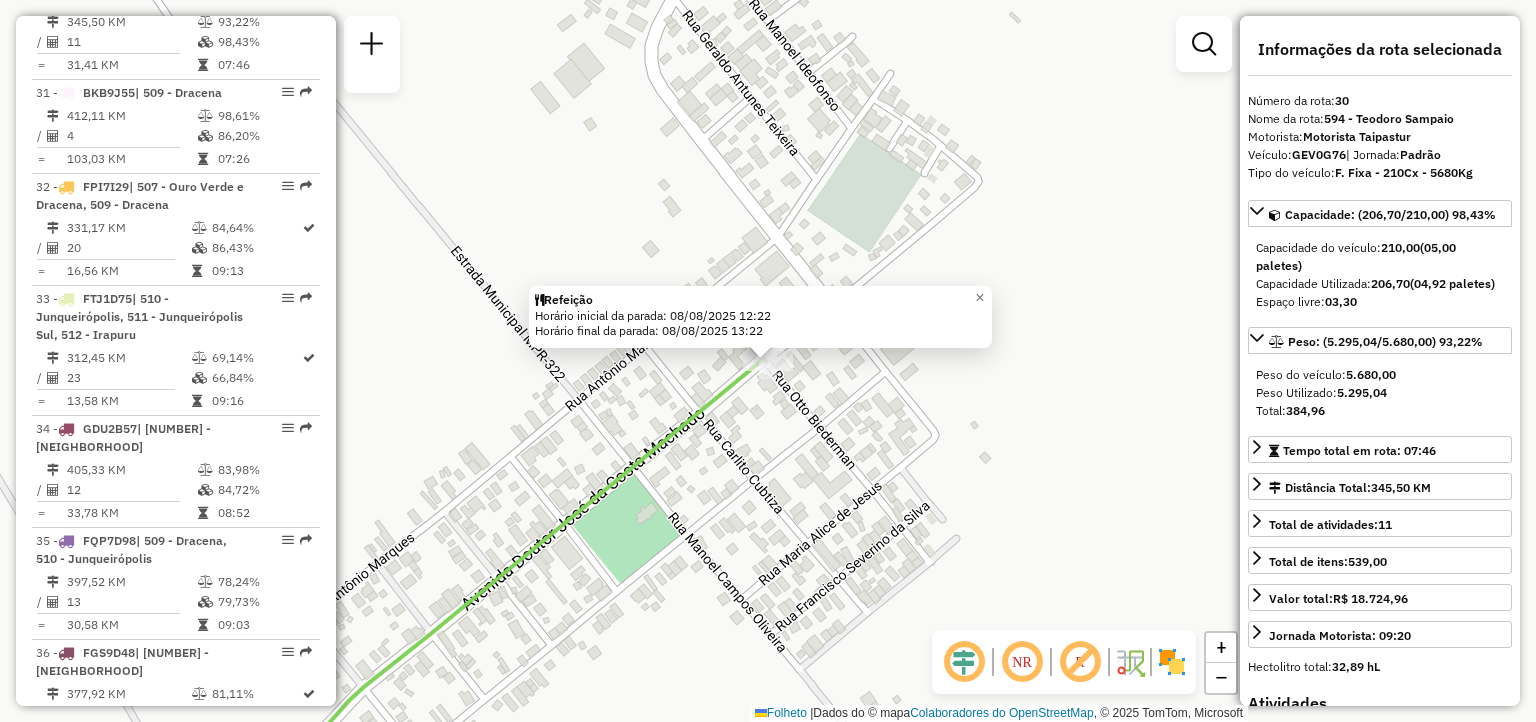 click 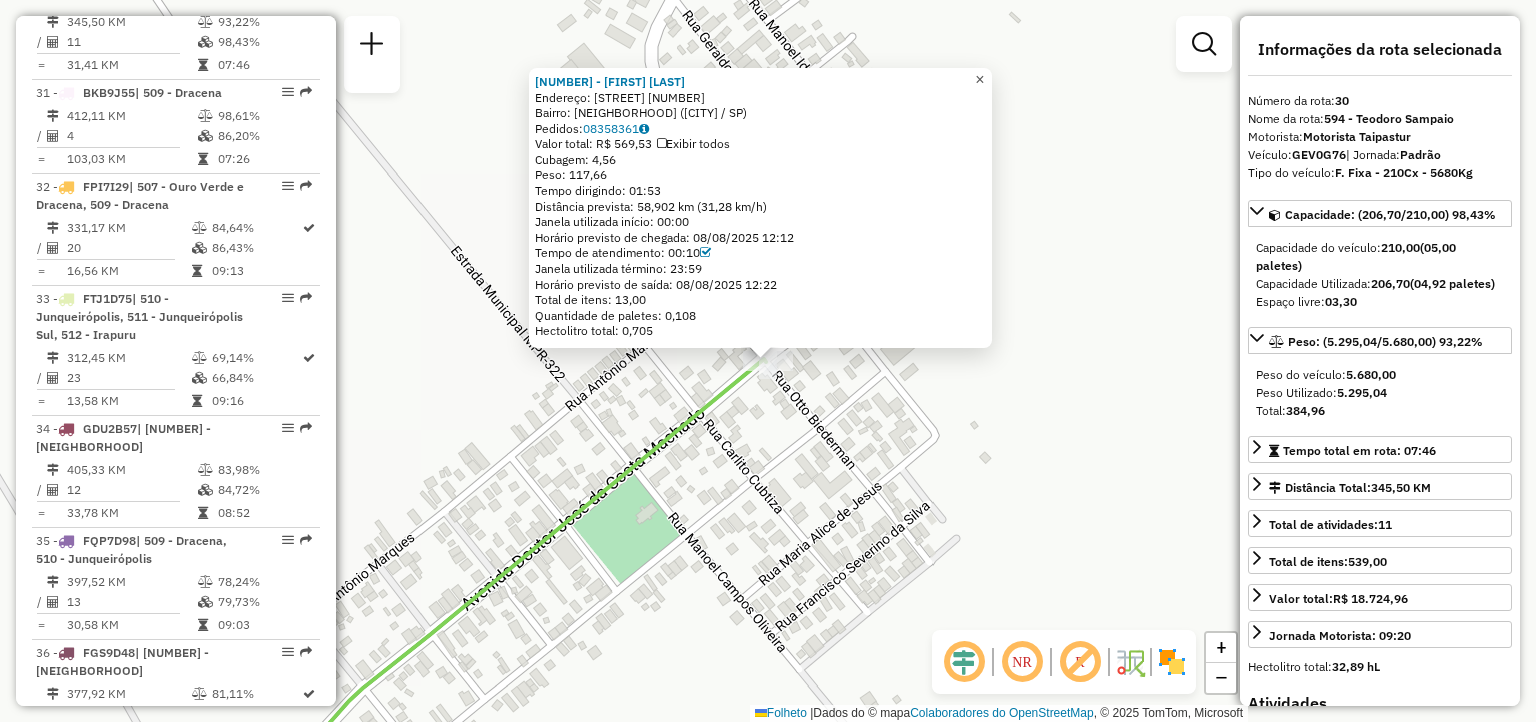 click on "×" 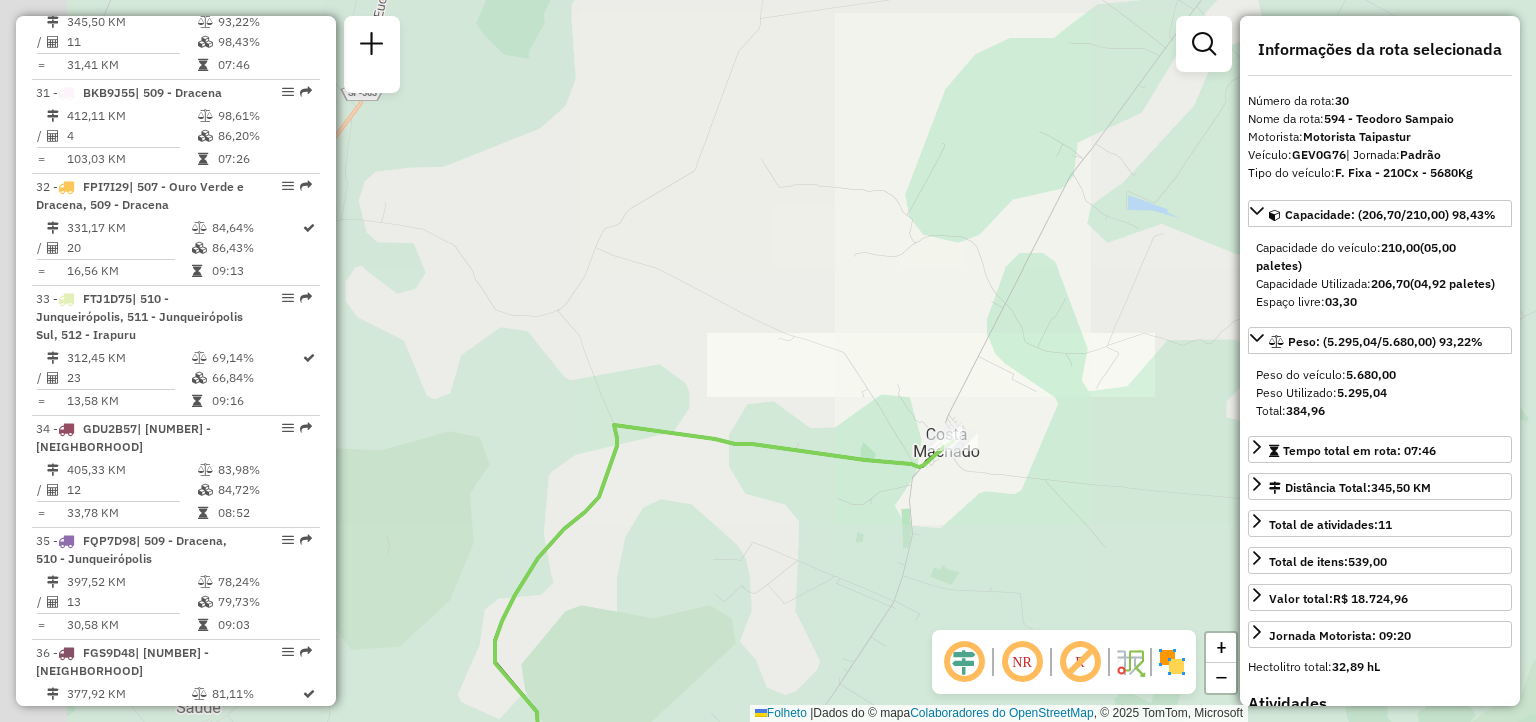 drag, startPoint x: 672, startPoint y: 572, endPoint x: 1153, endPoint y: 344, distance: 532.30164 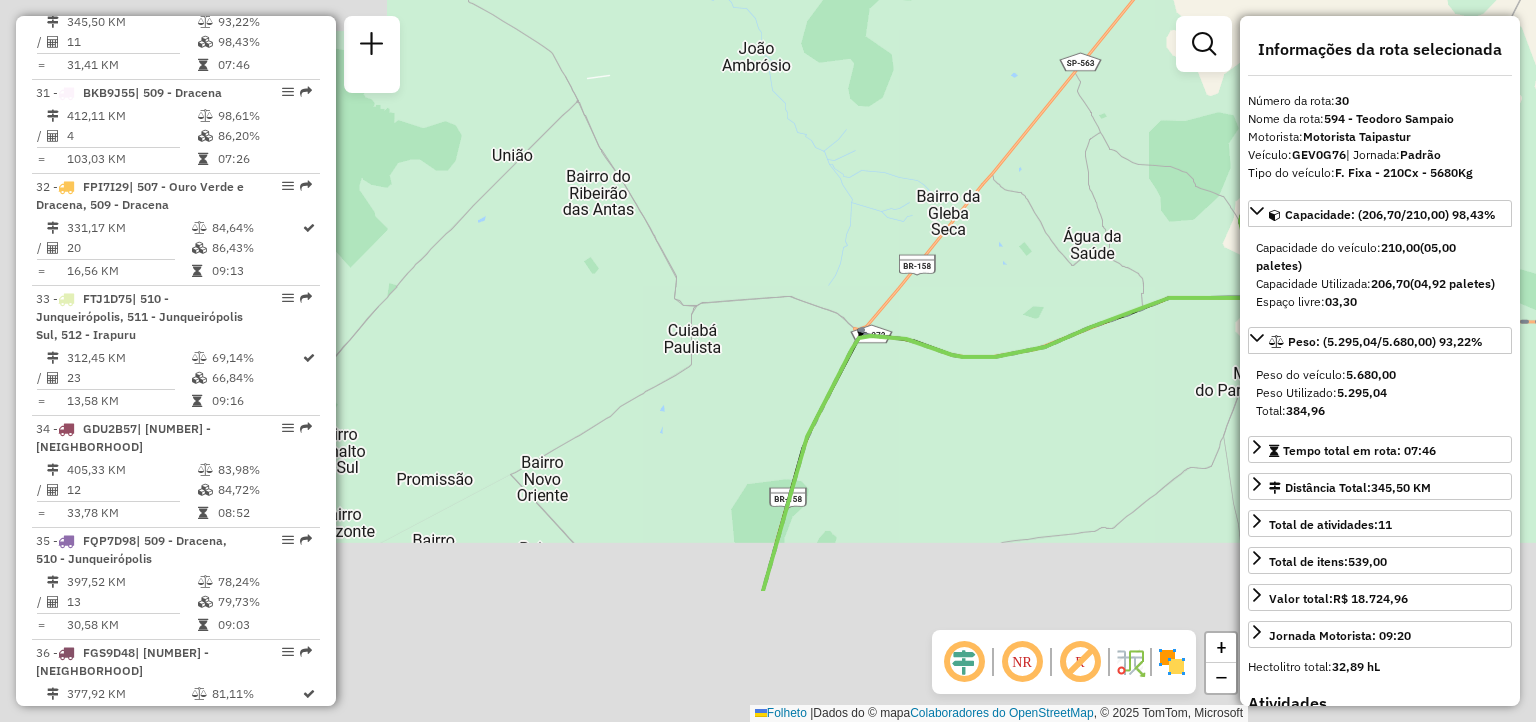 drag, startPoint x: 932, startPoint y: 577, endPoint x: 1205, endPoint y: 373, distance: 340.80054 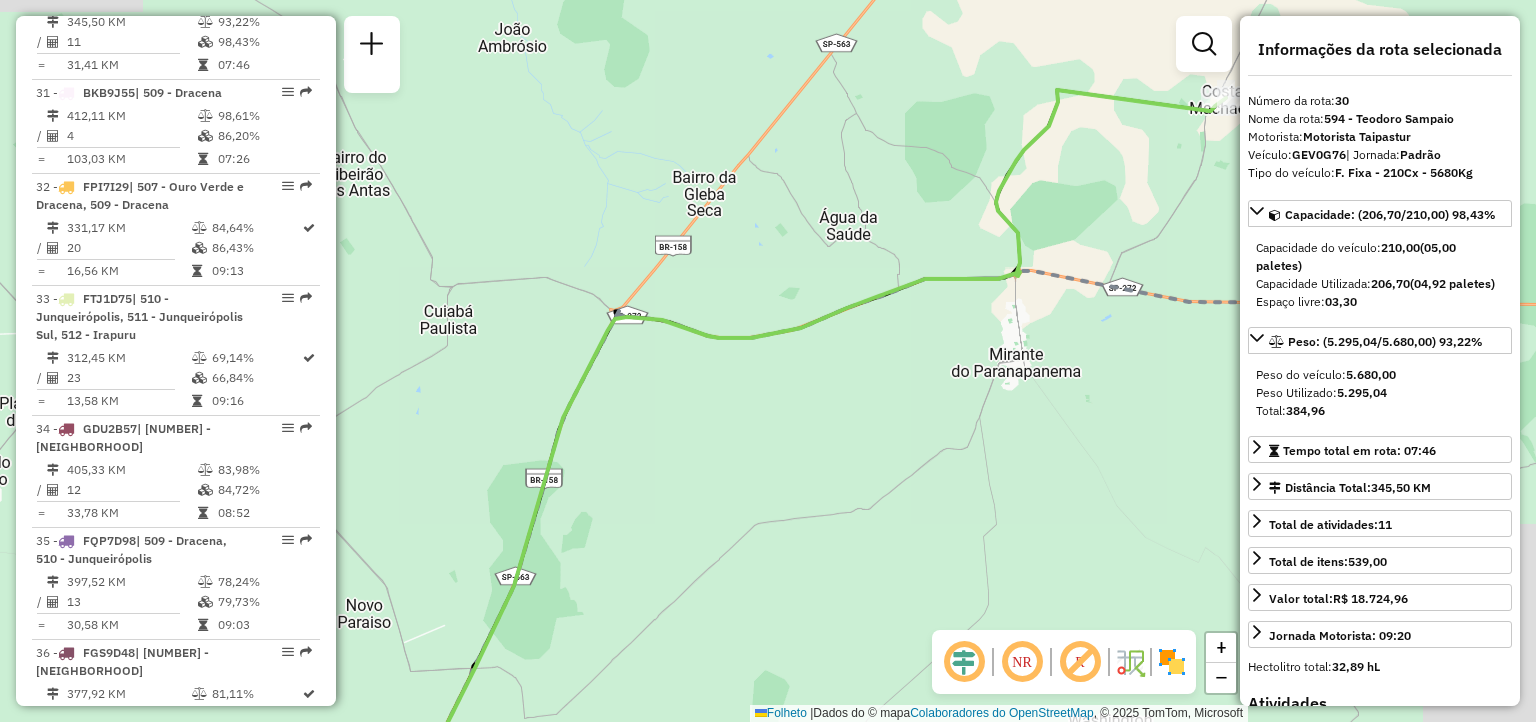drag, startPoint x: 1052, startPoint y: 445, endPoint x: 816, endPoint y: 427, distance: 236.68544 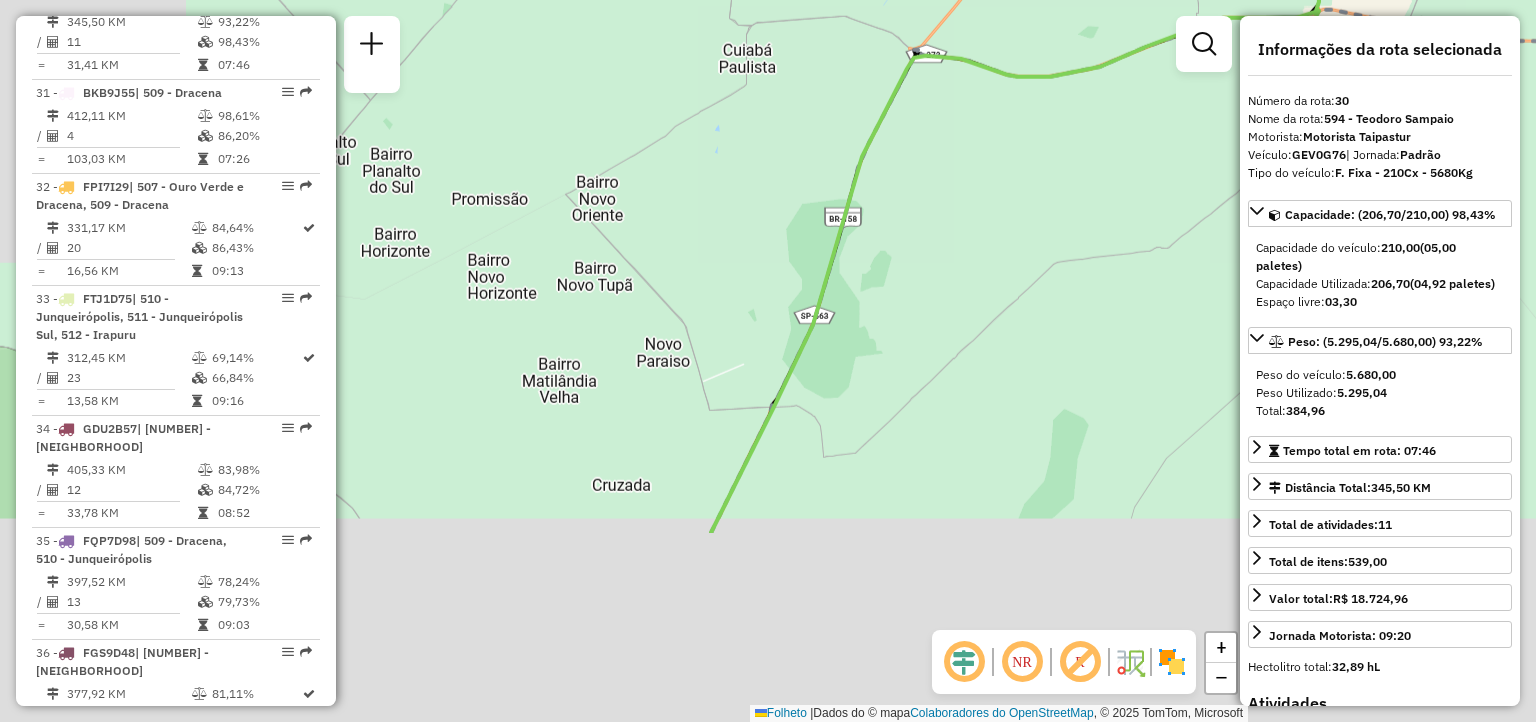 drag, startPoint x: 796, startPoint y: 508, endPoint x: 1097, endPoint y: 233, distance: 407.70822 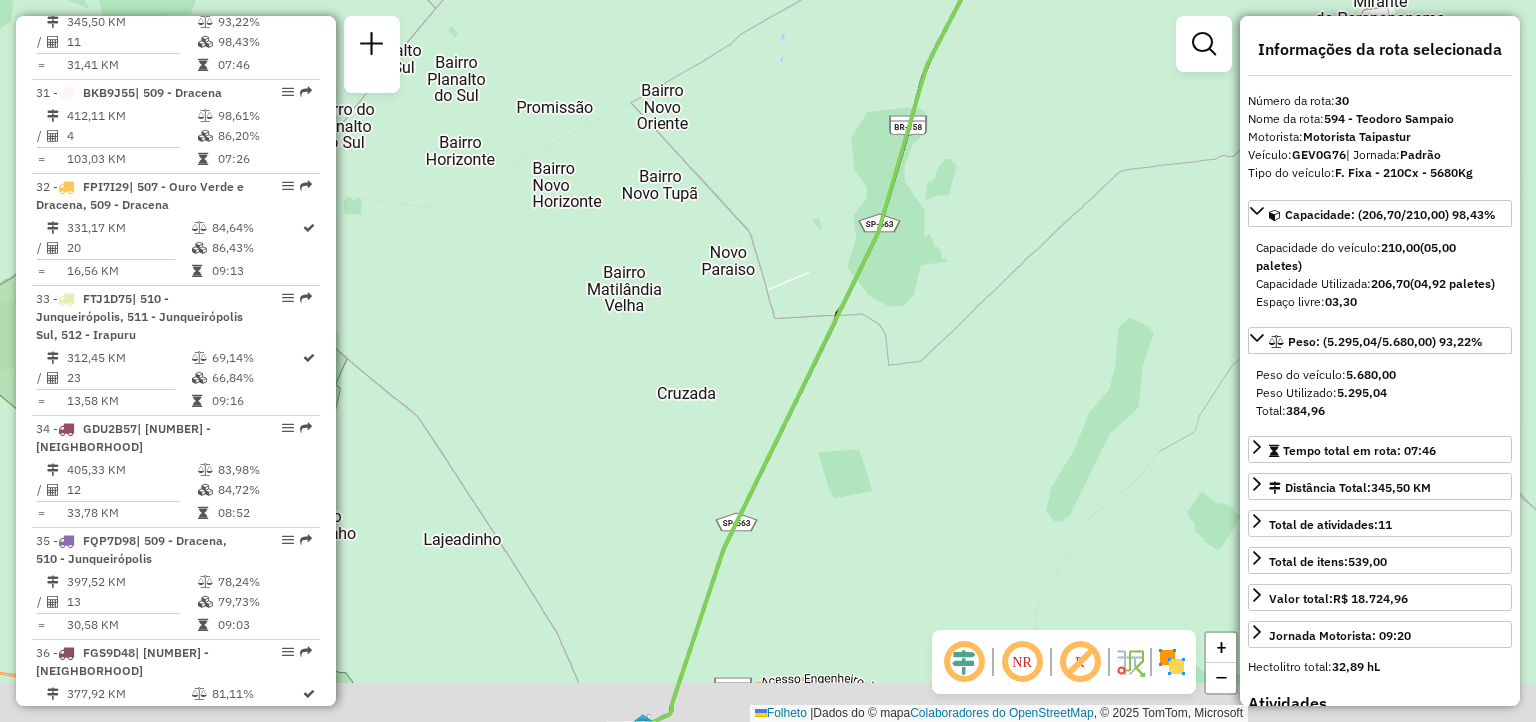 drag, startPoint x: 860, startPoint y: 485, endPoint x: 1316, endPoint y: -103, distance: 744.09674 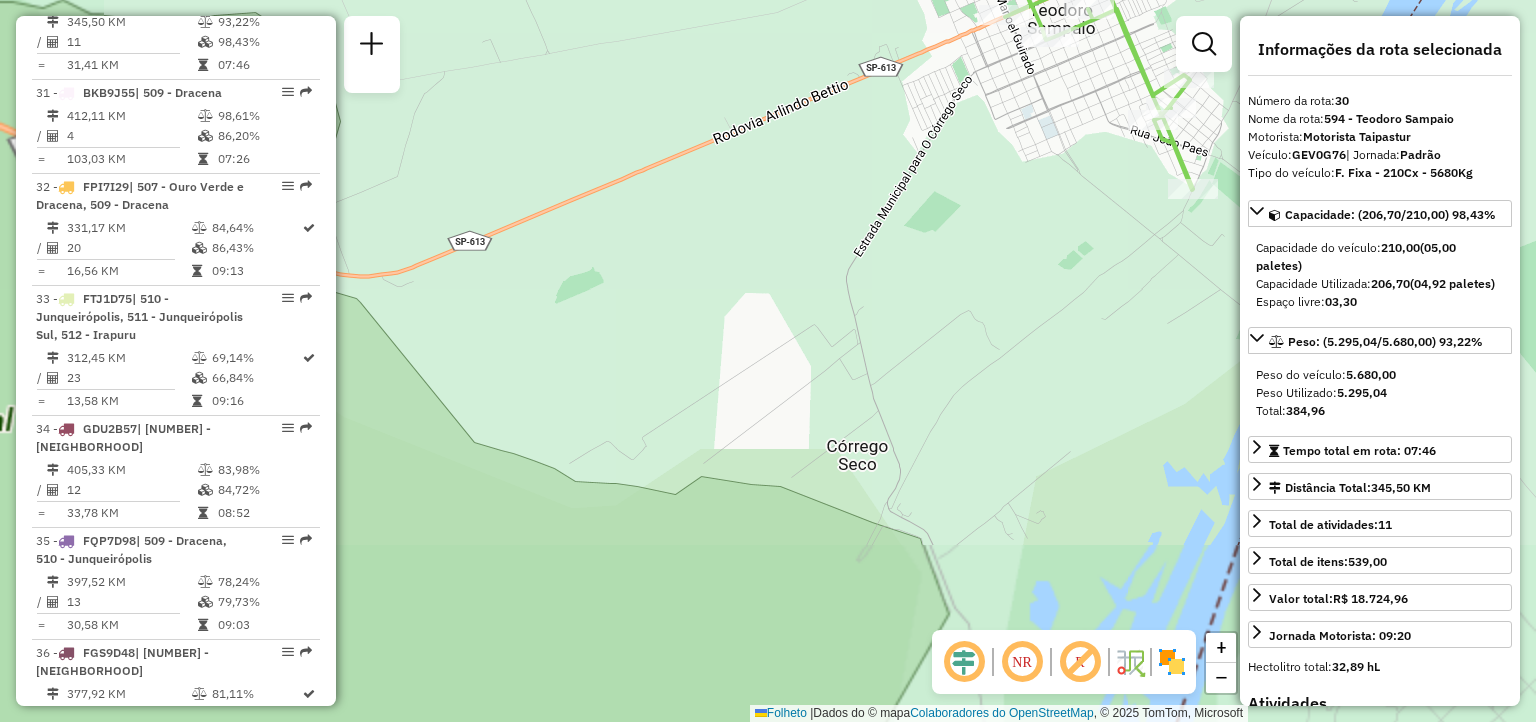 drag, startPoint x: 1131, startPoint y: 234, endPoint x: 913, endPoint y: 352, distance: 247.88707 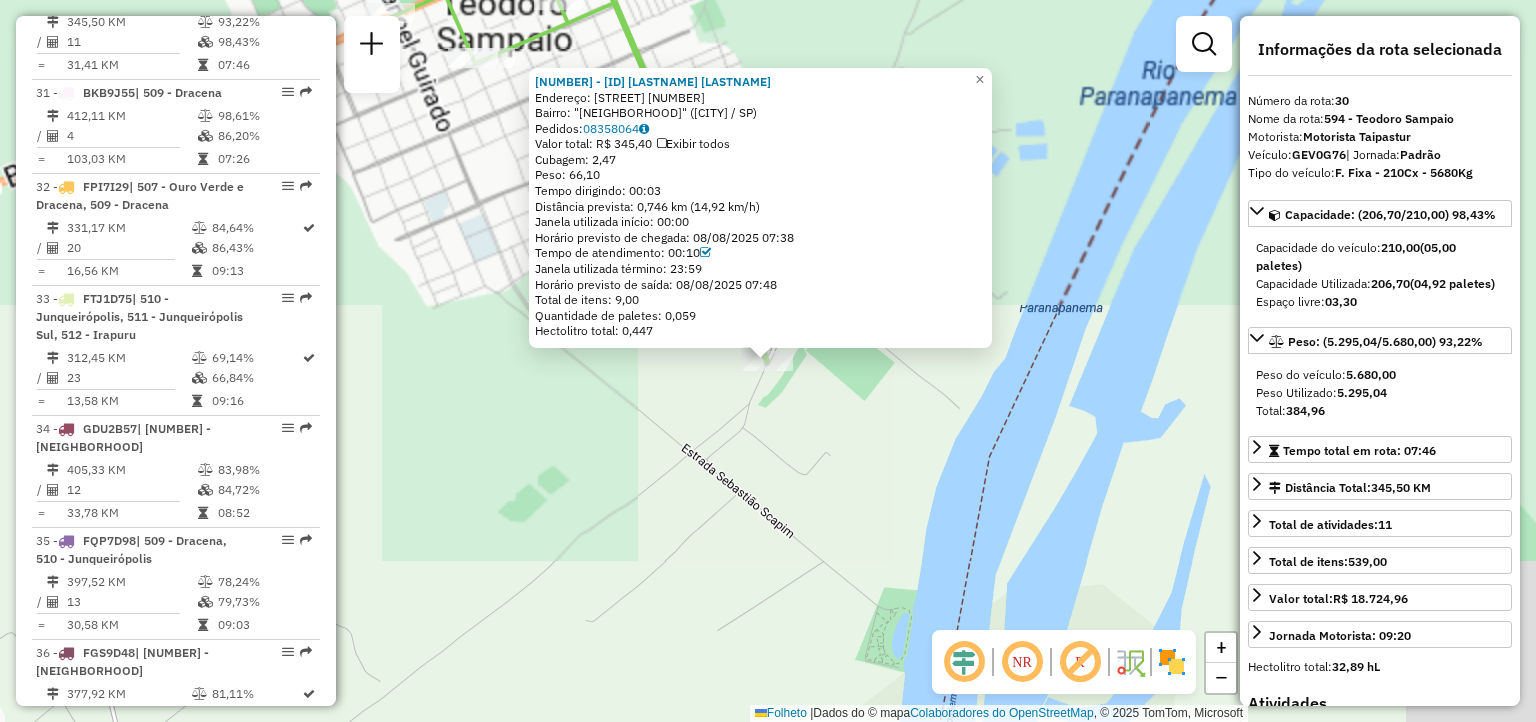 click on "54327363 - 49.202.009 [LAST_NAME] [LAST_NAME]  Endereço: [STREET_NAME]                2171   Bairro: "[BAIRRO]" ([BAIRRO] / SP)   Pedidos:  08358064   Valor total: R$ 345,40   Exibir todos   Cubagem: 2,47  Peso: 66,10  Tempo dirigindo: 00:03   Distância prevista: 0,746 km (14,92 km/h)   Janela utilizada início: 00:00   Horário previsto de chegada: 08/08/2025 07:38   Tempo de atendimento: 00:10   Janela utilizada término: 23:59   Horário previsto de saída: 08/08/2025 07:48   Total de itens: 9,00   Quantidade de paletes: 0,059   Hectolitro total: 0,447  × Janela de atendimento Grade de atendimento Capacidade Transportadoras Veículos Cliente Pedidos  Rotas Selecione os dias de semana para filtrar as janelas de atendimento  Seg   Ter   Qua   Qui   Sex   Sáb   Dom  Informe o período da janela de atendimento: De: Até:  Filtrar exatamente a janela do cliente  Considerar janela de atendimento padrão  Selecione os dias de semana para filtrar as grades de atendimento  Seg   Ter   Qua   Qui   Sex   Dom" 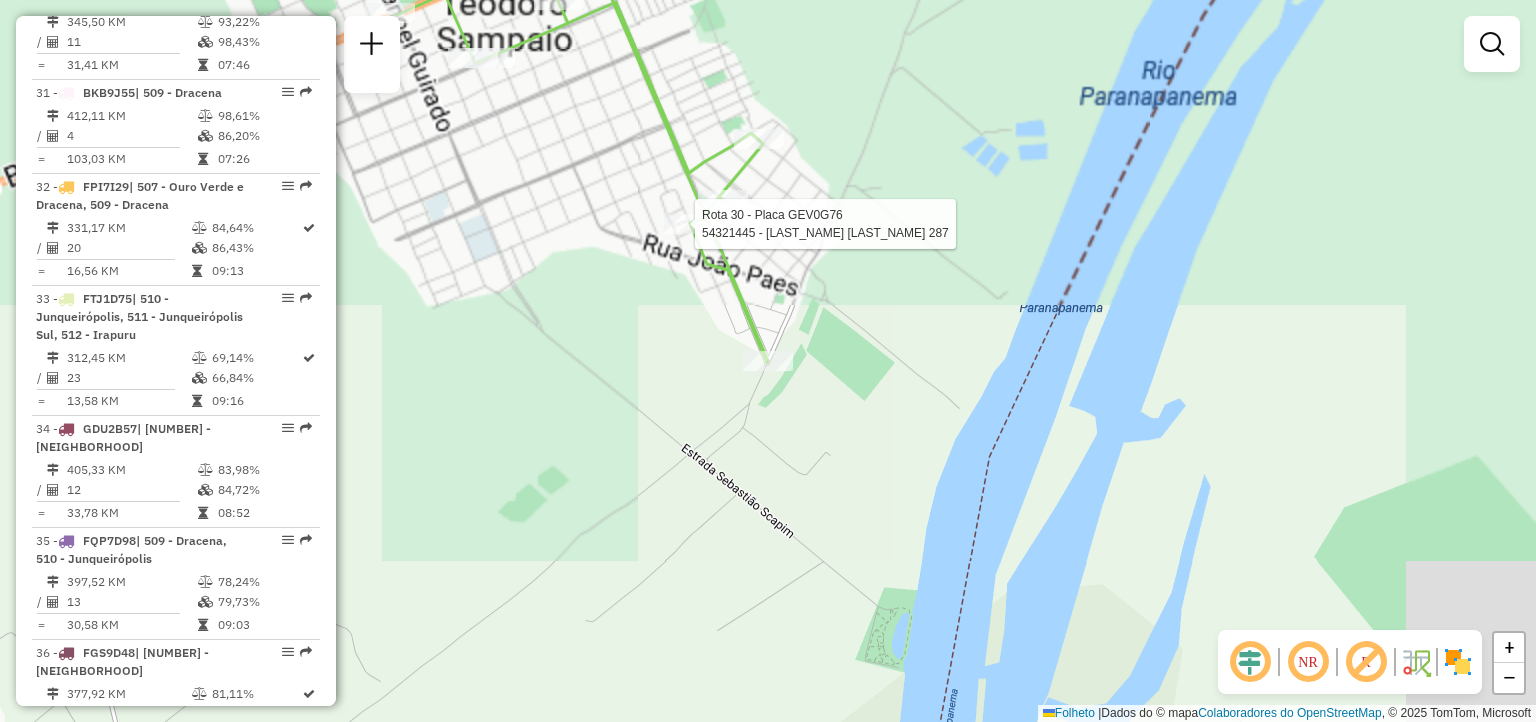 select on "**********" 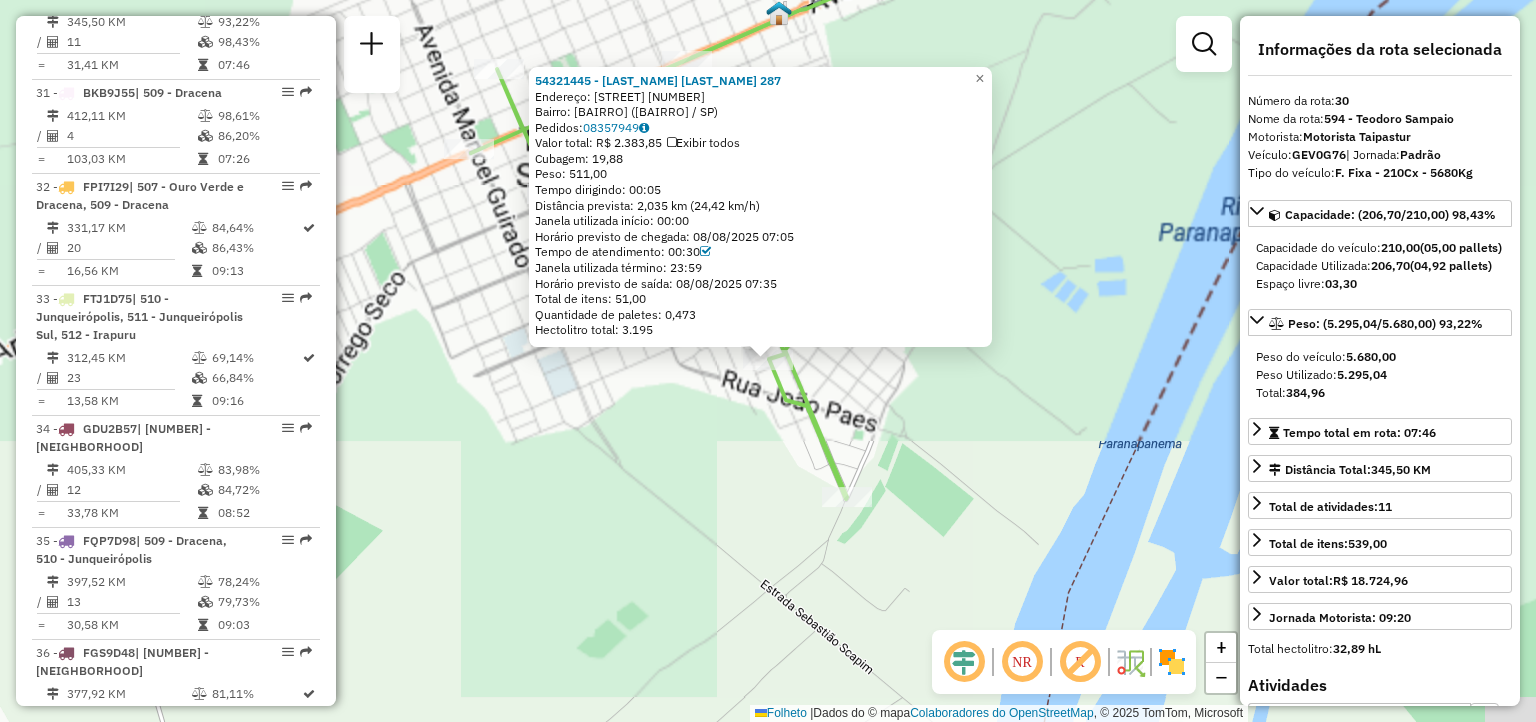 click on "54321445 - [LAST_NAME] [LAST_NAME] 287  Endereço: R   [NUMBER]                            776   Bairro: [BAIRRO] ([BAIRRO] / SP)   Pedidos:  08357949   Valor total: R$ 2.383,85   Exibir todos   Cubagem: 19,88  Peso: 511,00  Tempo dirigindo: 00:05   Distância prevista: 2,035 km (24,42 km/h)   Janela utilizada início: 00:00   Horário previsto de chegada: 08/08/2025 07:05   Tempo de atendimento: 00:30   Janela utilizada término: 23:59   Horário previsto de saída: 08/08/2025 07:35   Total de itens: 51,00   Quantidade de paletes: 0,473   Hectolitro total: 3.195  × Janela de atendimento Grade de atendimento Capacidade Transportadoras Veículos Cliente Pedidos  Rotas Selecione os dias de semana para filtrar as janelas de atendimento  Seg   Ter   Qua   Qui   Sex   Sáb   Dom  Informe o período da janela de atendimento: De: Até:  Filtrar exatamente a janela do cliente  Considerar janela de atendimento padrão  Selecione os dias de semana para filtrar as grades de atendimento  Seg   Ter   Qua   Qui  De:" 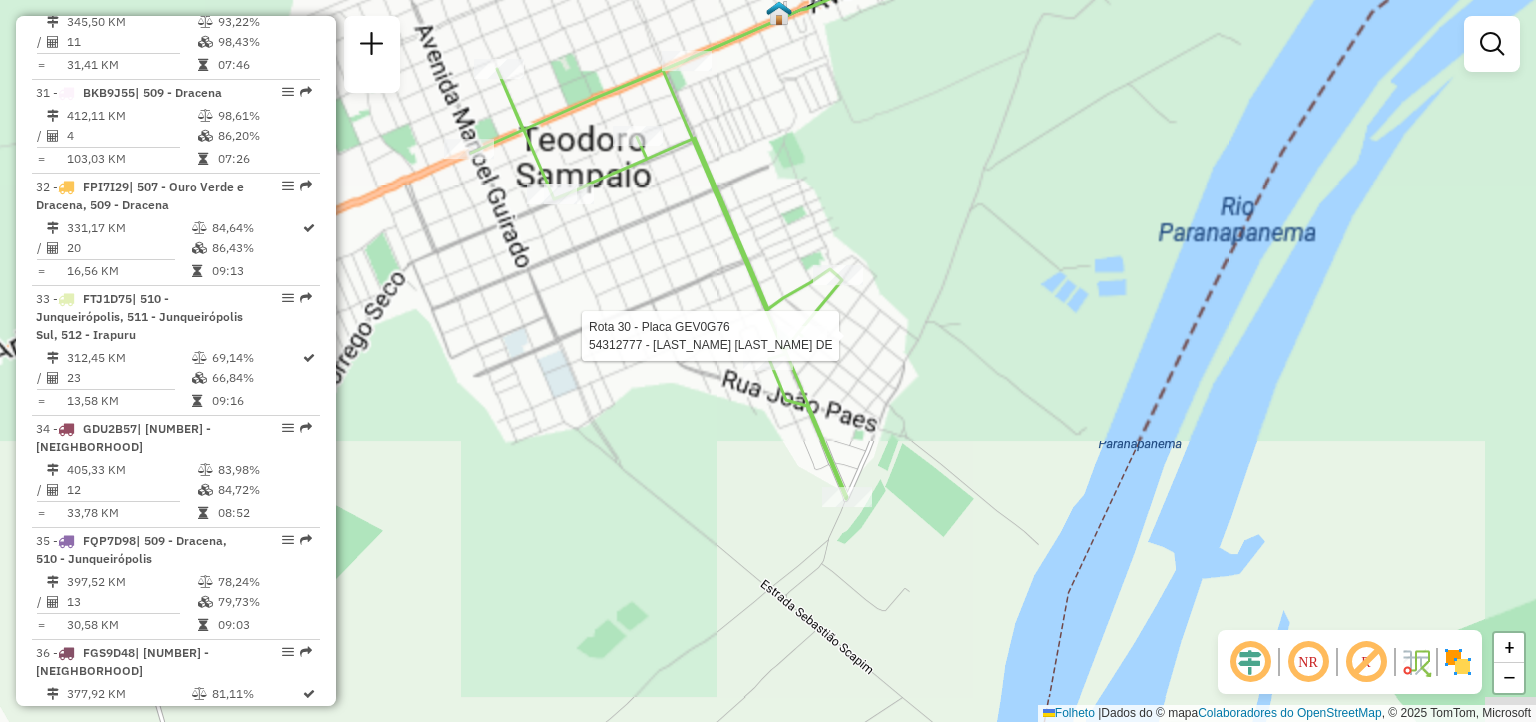 select on "**********" 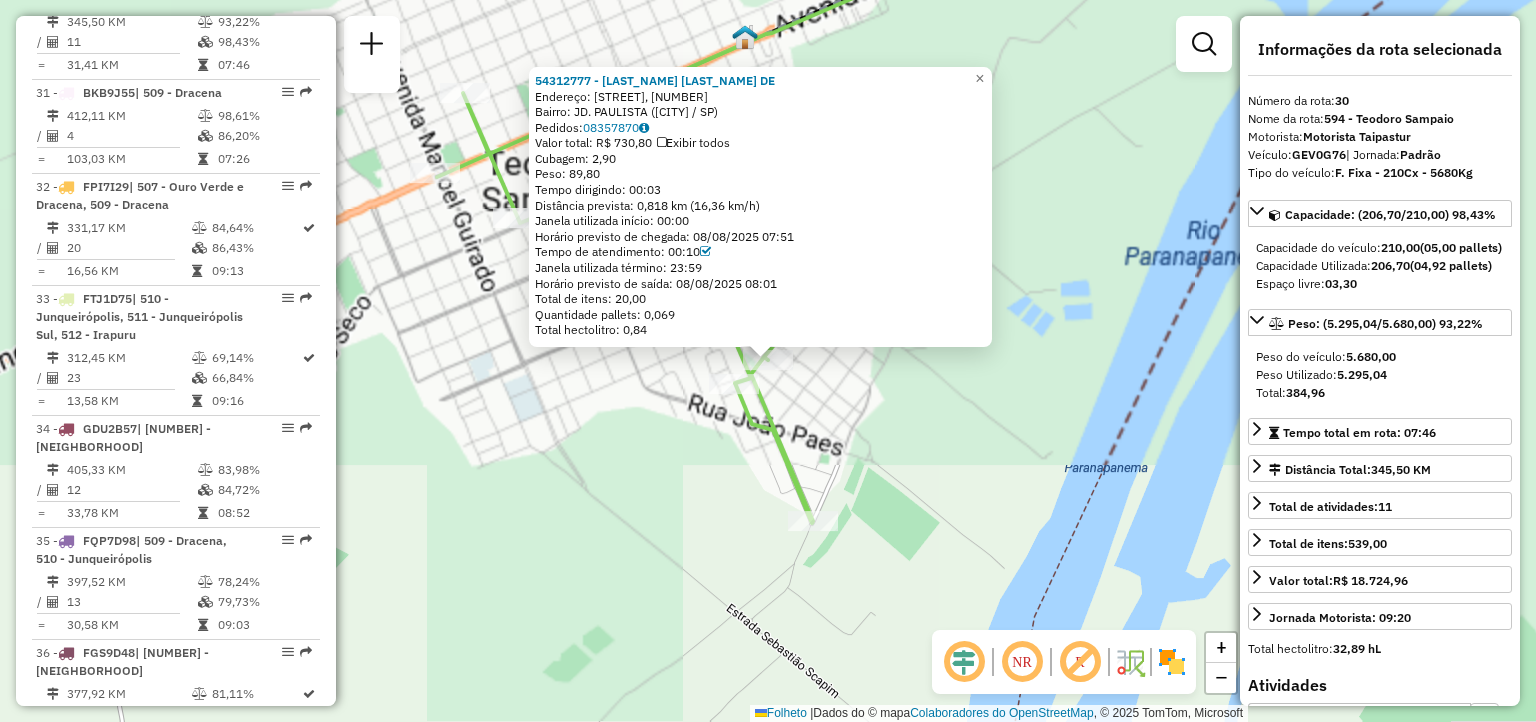 click on "[NUMBER] - [LASTNAME] [LASTNAME] Endereço: [STREET] [NUMBER] Bairro: [NEIGHBORHOOD] ([CITY] / [STATE]) Pedidos: [ORDER_ID] Valor total: [CURRENCY] [PRICE] Exibir todos Cubagem: [CUBAGE] Peso: [WEIGHT] Tempo dirigindo: [TIME] Distância prevista: [DISTANCE] ([SPEED]) Janela utilizada início: [TIME] Horário previsto de chegada: [DATE] [TIME] Tempo de atendimento: [TIME] Janela utilizada término: [TIME] Horário previsto de saída: [DATE] [TIME] Total de itens: [ITEMS] Quantidade pallets: [PALLETS] Total hectolitro: [HECTOLITER] × Janela de atendimento Grade de atendimento Capacidade Transportadoras Veículos Cliente Pedidos Rotas Selecione os dias de semana para filtrar as janelas de atendimento Seg Ter Qua Qui Sex Sáb Dom Informe o período da janela de atendimento: De: Até: Filtrar exatamente a janela do cliente Considerar janela de atendimento padrão Selecione os dias de semana para filtrar as grades de atendimento Seg Ter Qua Qui Sex Sáb Dom" 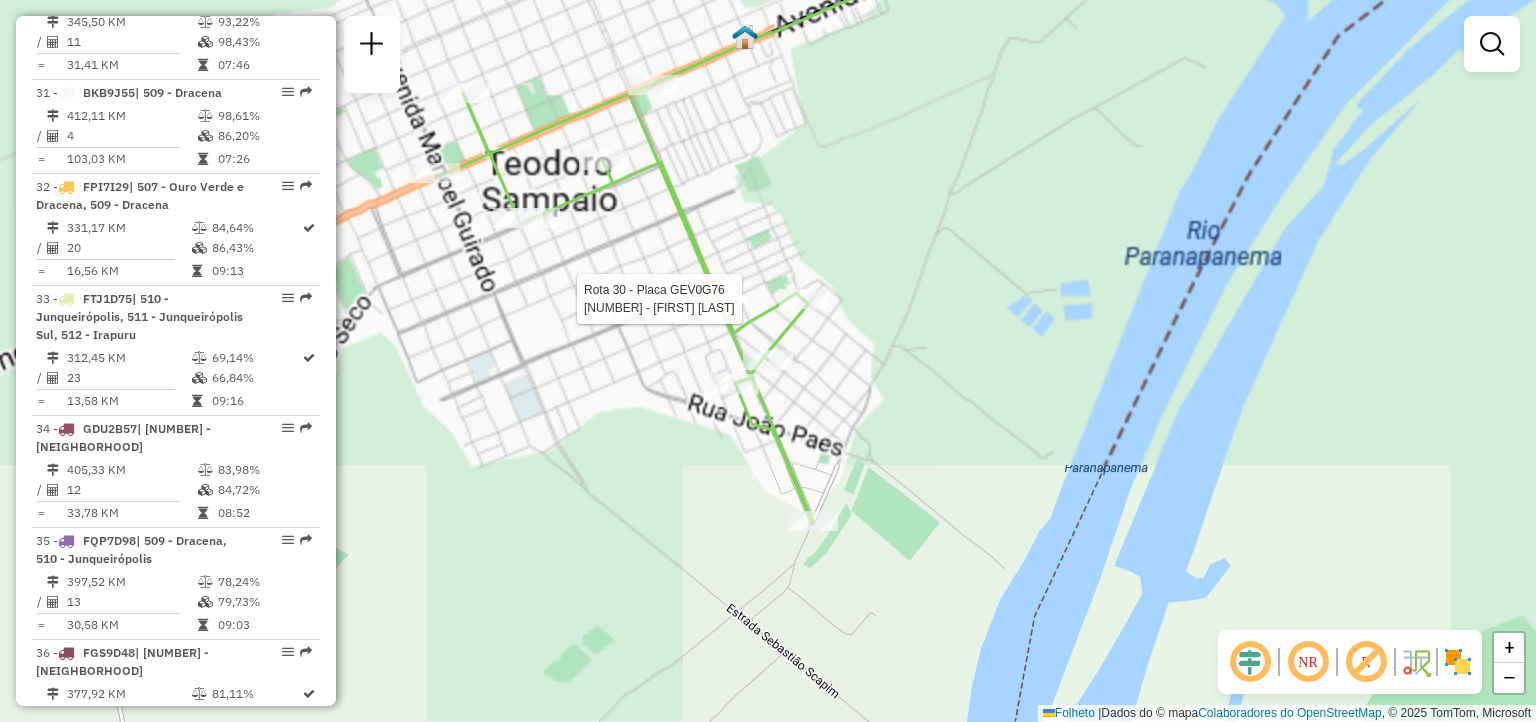 click 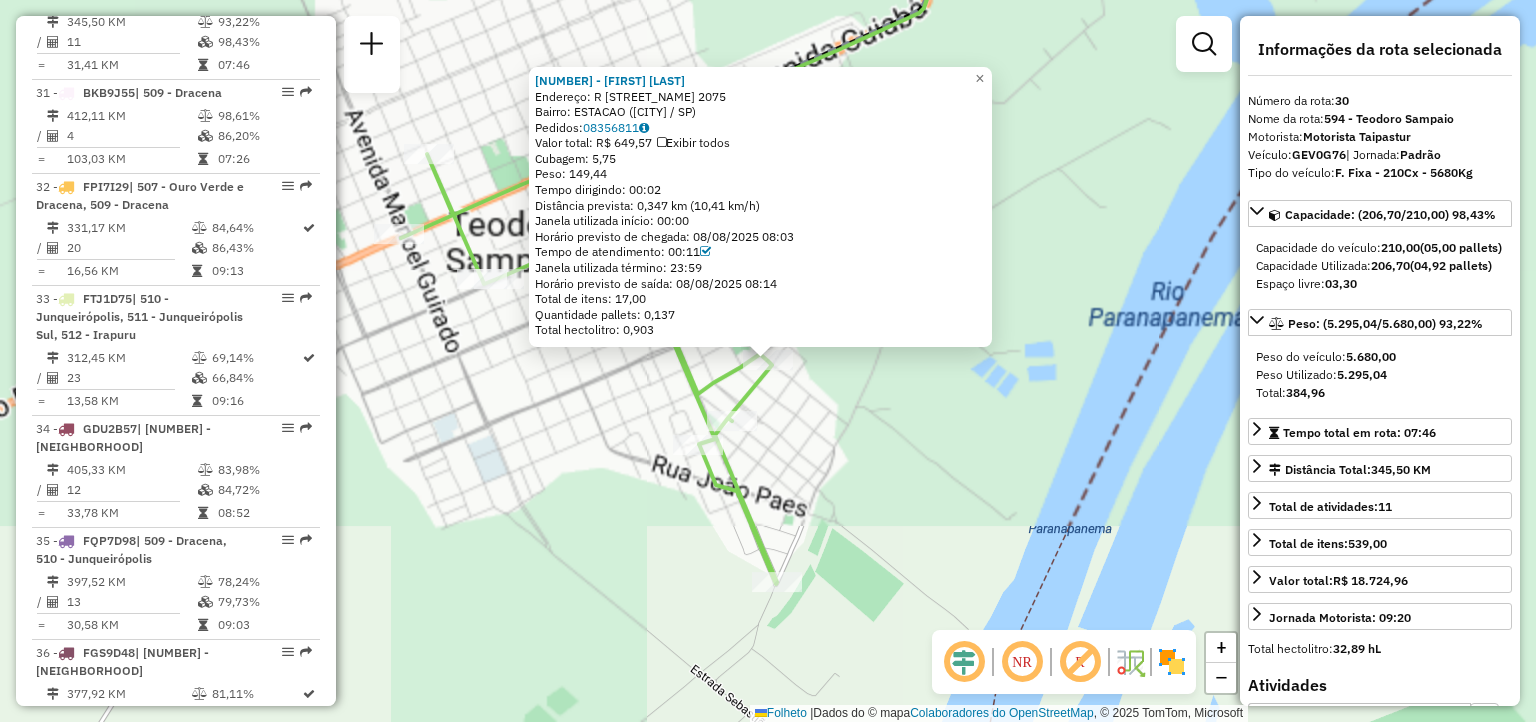 click on "[ORDER_ID] - APARECIDO JOSE DE SO  Endereço: R   JOSe SILVA                    [NUMBER]   Bairro: ESTACAO ([CITY] / [STATE])   Pedidos:  [ORDER_ID]   Valor total: R$ 649,57   Exibir todos   Cubagem: 5,75  Peso: 149,44  Tempo dirigindo: 00:02   Distância prevista: 0,347 km (10,41 km/h)   Janela utilizada início: 00:00   Horário previsto de chegada: 08/08/2025 08:03   Tempo de atendimento: 00:11   Janela utilizada término: 23:59   Horário previsto de saída: 08/08/2025 08:14   Total de itens: 17,00   Quantidade pallets: 0,137   Total hectolitro: 0,903  × Janela de atendimento Grade de atendimento Capacidade Transportadoras Veículos Cliente Pedidos  Rotas Selecione os dias de semana para filtrar as janelas de atendimento  Seg   Ter   Qua   Qui   Sex   Sáb   Dom  Informe o período da janela de atendimento: De: Até:  Filtrar exatamente a janela do cliente  Considerar janela de atendimento padrão  Selecione os dias de semana para filtrar as grades de atendimento  Seg   Ter   Qua   Qui   Sex   Sáb   Dom  +" 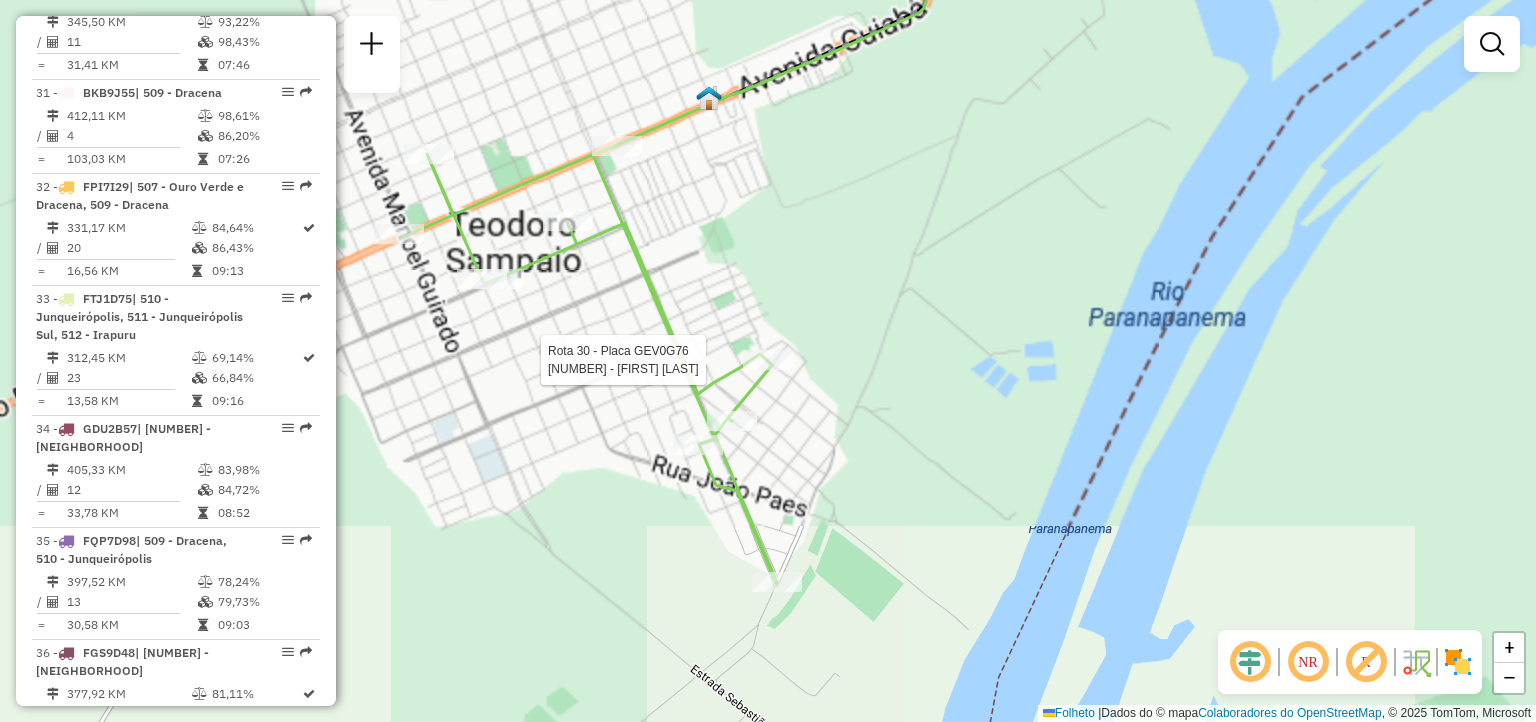 select on "**********" 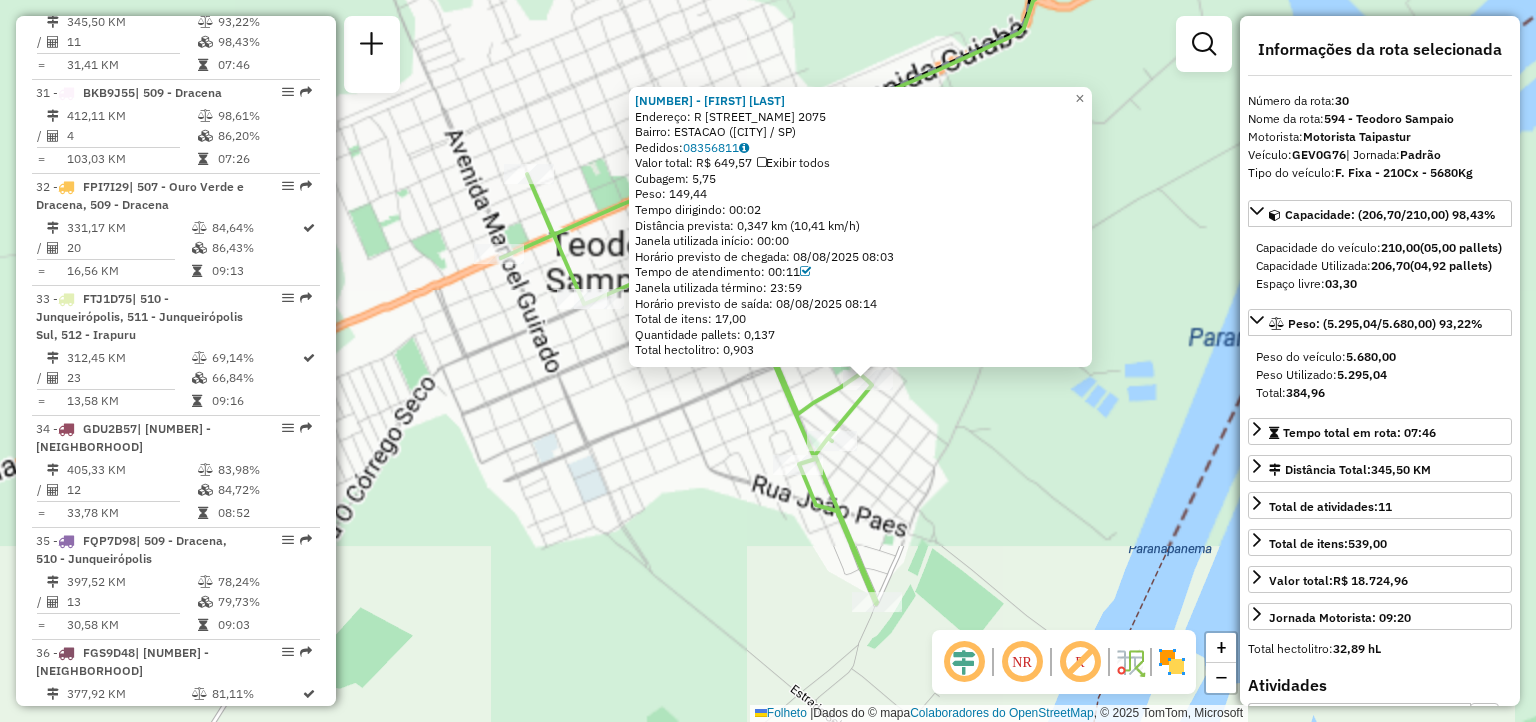 drag, startPoint x: 901, startPoint y: 425, endPoint x: 1011, endPoint y: 451, distance: 113.03097 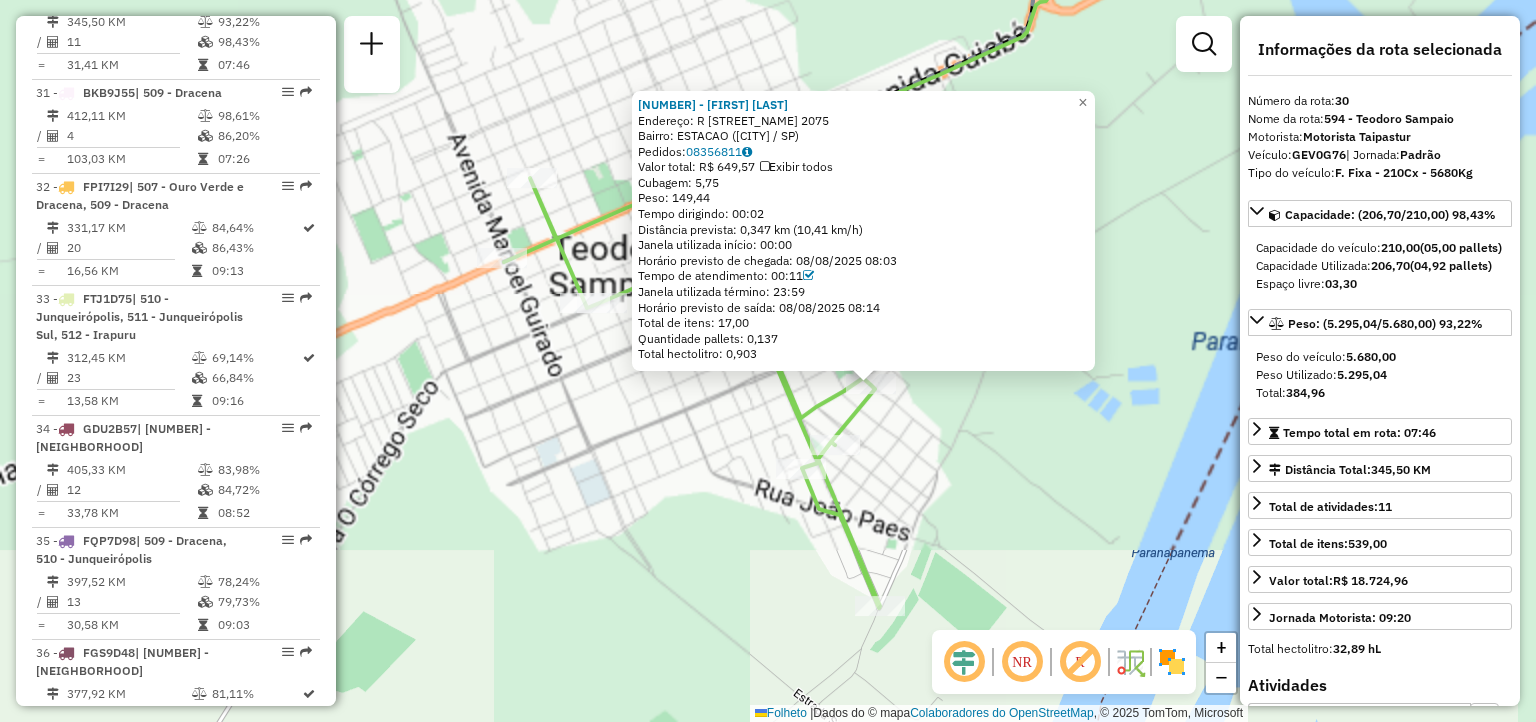 click on "[ORDER_ID] - APARECIDO JOSE DE SO  Endereço: R   JOSe SILVA                    [NUMBER]   Bairro: ESTACAO ([CITY] / [STATE])   Pedidos:  [ORDER_ID]   Valor total: R$ 649,57   Exibir todos   Cubagem: 5,75  Peso: 149,44  Tempo dirigindo: 00:02   Distância prevista: 0,347 km (10,41 km/h)   Janela utilizada início: 00:00   Horário previsto de chegada: 08/08/2025 08:03   Tempo de atendimento: 00:11   Janela utilizada término: 23:59   Horário previsto de saída: 08/08/2025 08:14   Total de itens: 17,00   Quantidade pallets: 0,137   Total hectolitro: 0,903  × Janela de atendimento Grade de atendimento Capacidade Transportadoras Veículos Cliente Pedidos  Rotas Selecione os dias de semana para filtrar as janelas de atendimento  Seg   Ter   Qua   Qui   Sex   Sáb   Dom  Informe o período da janela de atendimento: De: Até:  Filtrar exatamente a janela do cliente  Considerar janela de atendimento padrão  Selecione os dias de semana para filtrar as grades de atendimento  Seg   Ter   Qua   Qui   Sex   Sáb   Dom  +" 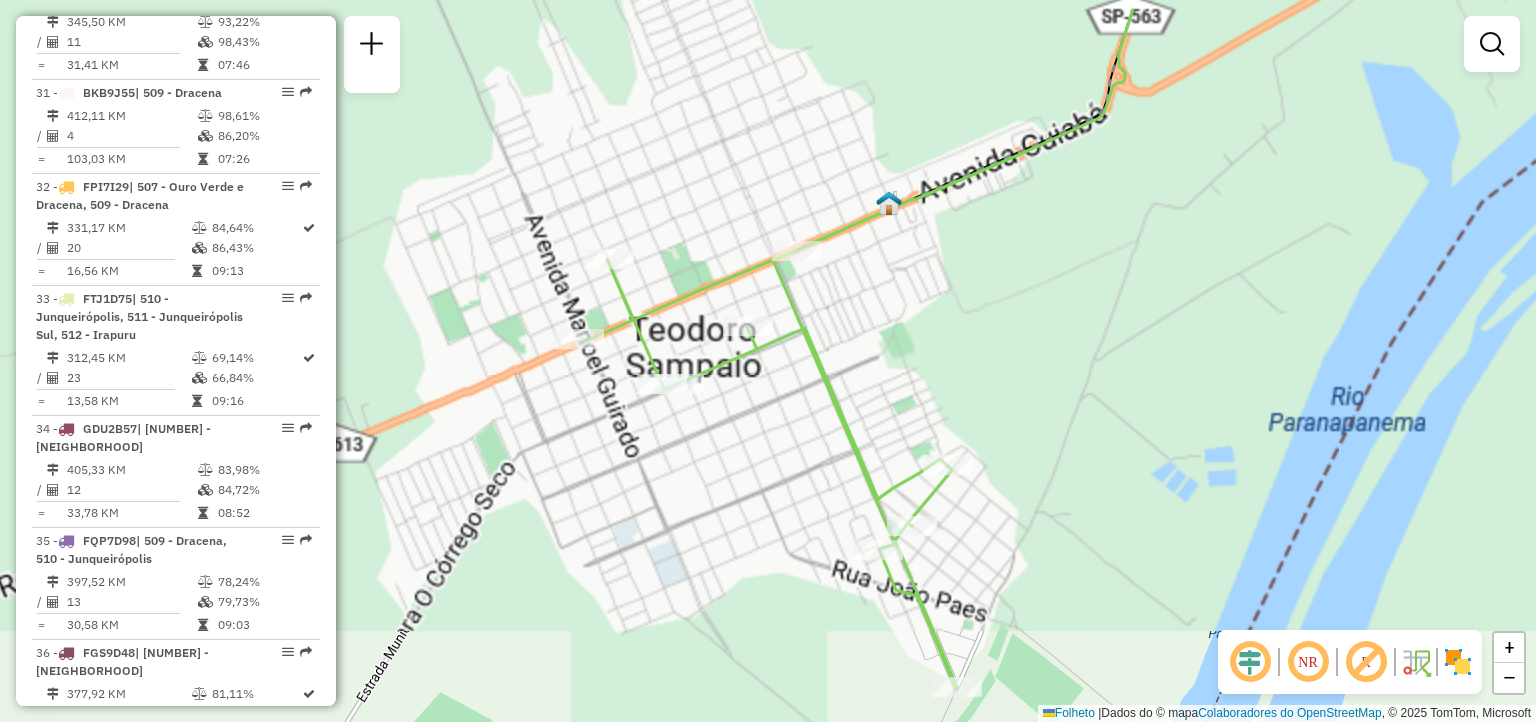 drag, startPoint x: 676, startPoint y: 438, endPoint x: 755, endPoint y: 521, distance: 114.58621 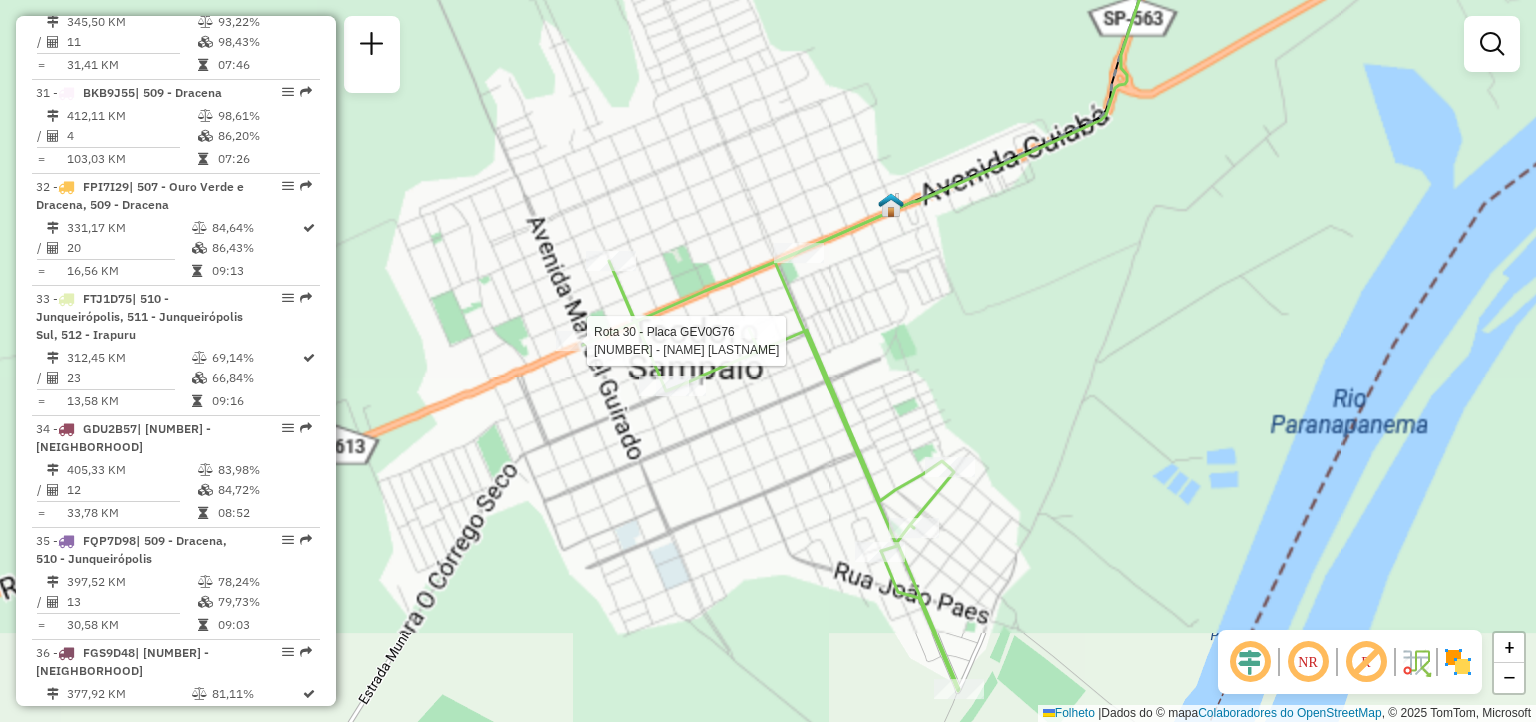 click 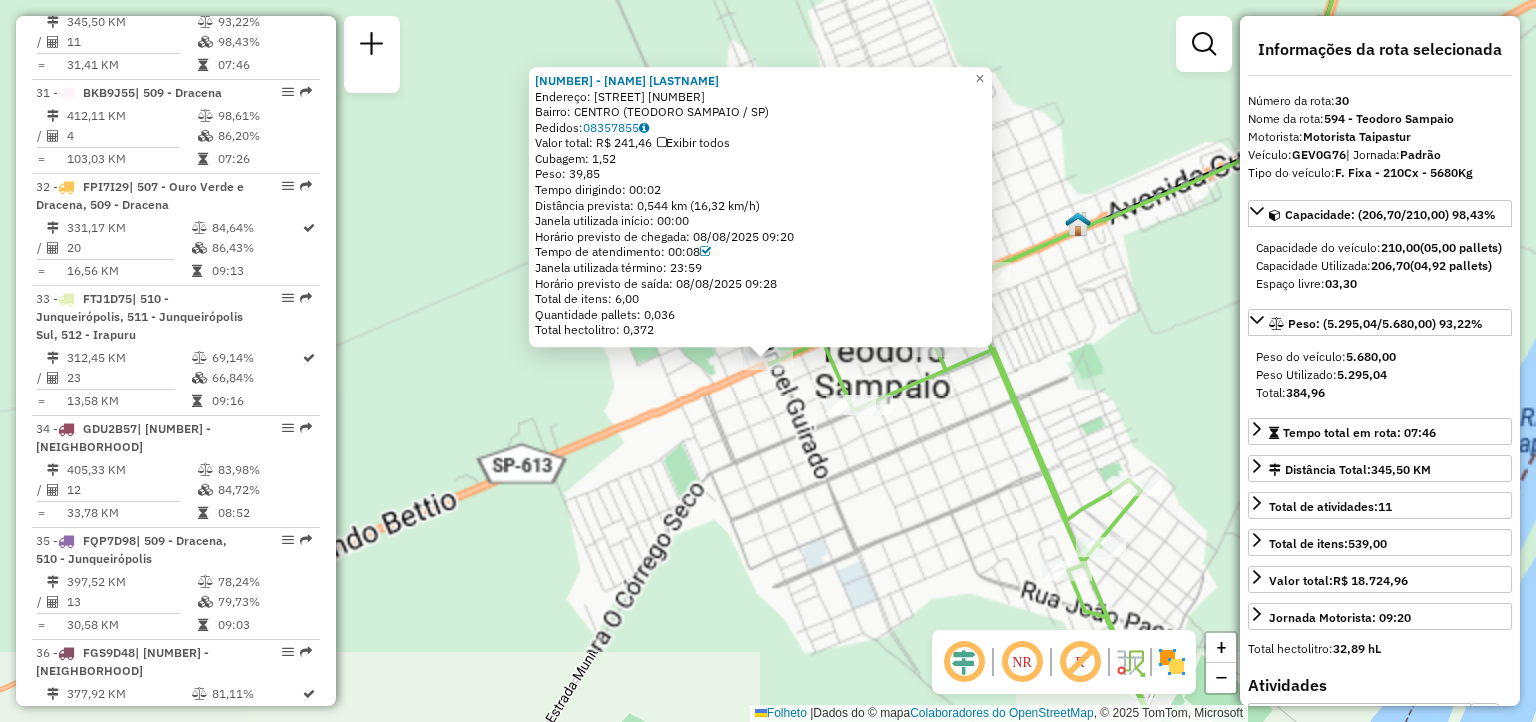 click on "[NUMBER] - [NAME] [LASTNAME] Endereço: [STREET] [NUMBER] Bairro: [NEIGHBORHOOD] ([CITY] / [STATE]) Pedidos: [ORDER_ID] Valor total: [CURRENCY] [PRICE] Exibir todos Cubagem: [CUBAGE] Peso: [WEIGHT] Tempo dirigindo: [TIME] Distância prevista: [DISTANCE] ([SPEED]) Janela utilizada início: [TIME] Horário previsto de chegada: [DATE] [TIME] Tempo de atendimento: [TIME] Janela utilizada término: [TIME] Horário previsto de saída: [DATE] [TIME] Total de itens: [ITEMS] Quantidade pallets: [PALLETS] Total hectolitro: [HECTOLITER] × Janela de atendimento Grade de atendimento Capacidade Transportadoras Veículos Cliente Pedidos Rotas Selecione os dias de semana para filtrar as janelas de atendimento Seg Ter Qua Qui Sex Sáb Dom Informe o período da janela de atendimento: De: Até: Filtrar exatamente a janela do cliente Considerar janela de atendimento padrão Selecione os dias de semana para filtrar as grades de atendimento Seg Ter Qua Qui Sex Sáb Dom De:" 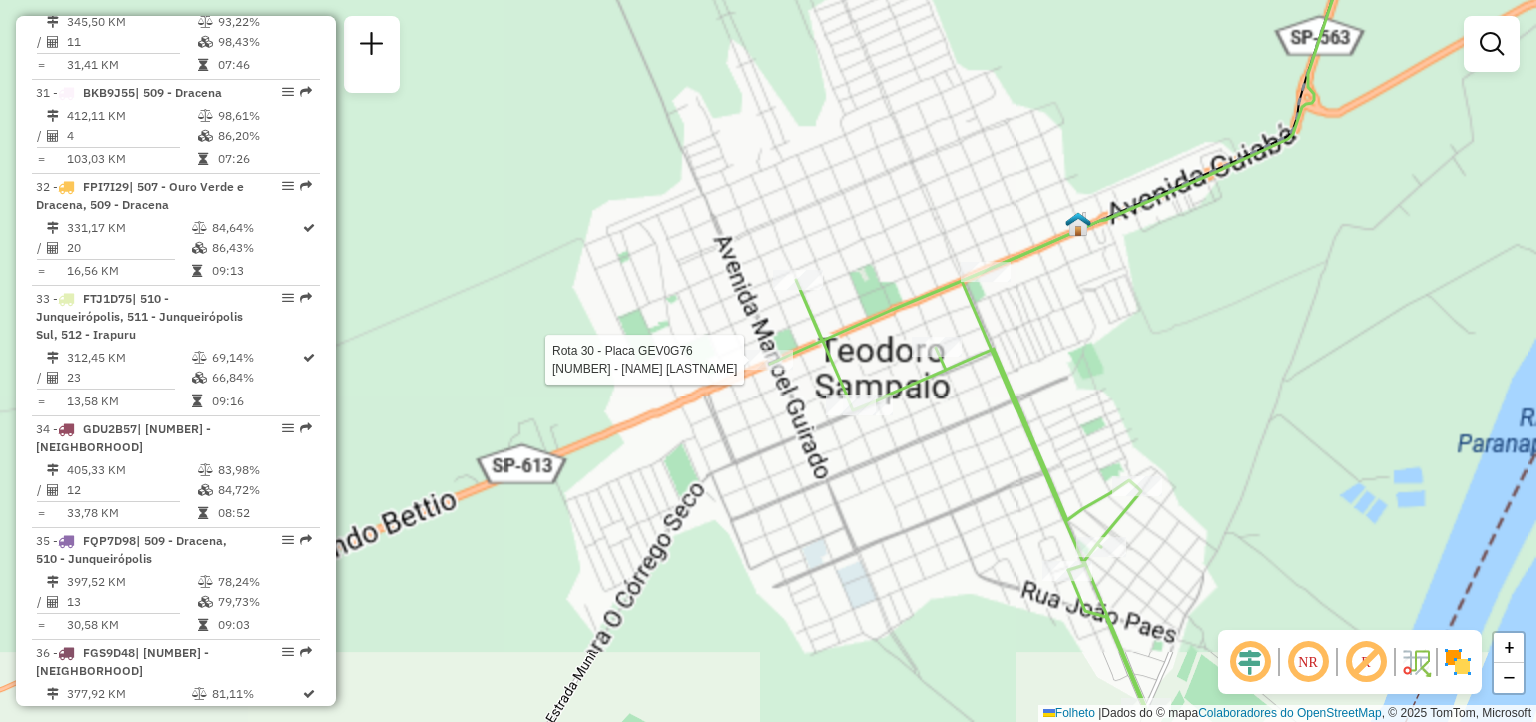 select on "**********" 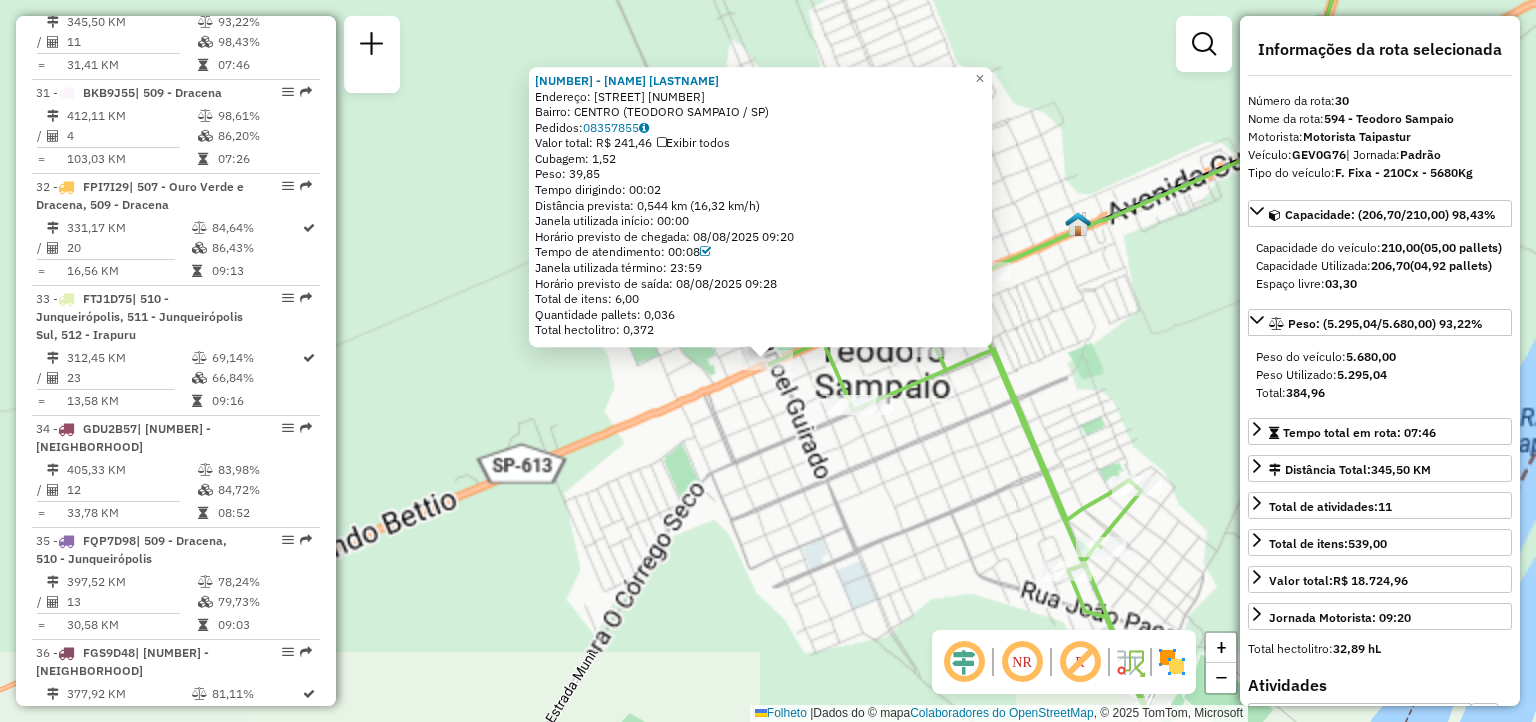 click on "[NUMBER] - [NAME] [LASTNAME] Endereço: [STREET] [NUMBER] Bairro: [NEIGHBORHOOD] ([CITY] / [STATE]) Pedidos: [ORDER_ID] Valor total: [CURRENCY] [PRICE] Exibir todos Cubagem: [CUBAGE] Peso: [WEIGHT] Tempo dirigindo: [TIME] Distância prevista: [DISTANCE] ([SPEED]) Janela utilizada início: [TIME] Horário previsto de chegada: [DATE] [TIME] Tempo de atendimento: [TIME] Janela utilizada término: [TIME] Horário previsto de saída: [DATE] [TIME] Total de itens: [ITEMS] Quantidade pallets: [PALLETS] Total hectolitro: [HECTOLITER] × Janela de atendimento Grade de atendimento Capacidade Transportadoras Veículos Cliente Pedidos Rotas Selecione os dias de semana para filtrar as janelas de atendimento Seg Ter Qua Qui Sex Sáb Dom Informe o período da janela de atendimento: De: Até: Filtrar exatamente a janela do cliente Considerar janela de atendimento padrão Selecione os dias de semana para filtrar as grades de atendimento Seg Ter Qua Qui Sex Sáb Dom De:" 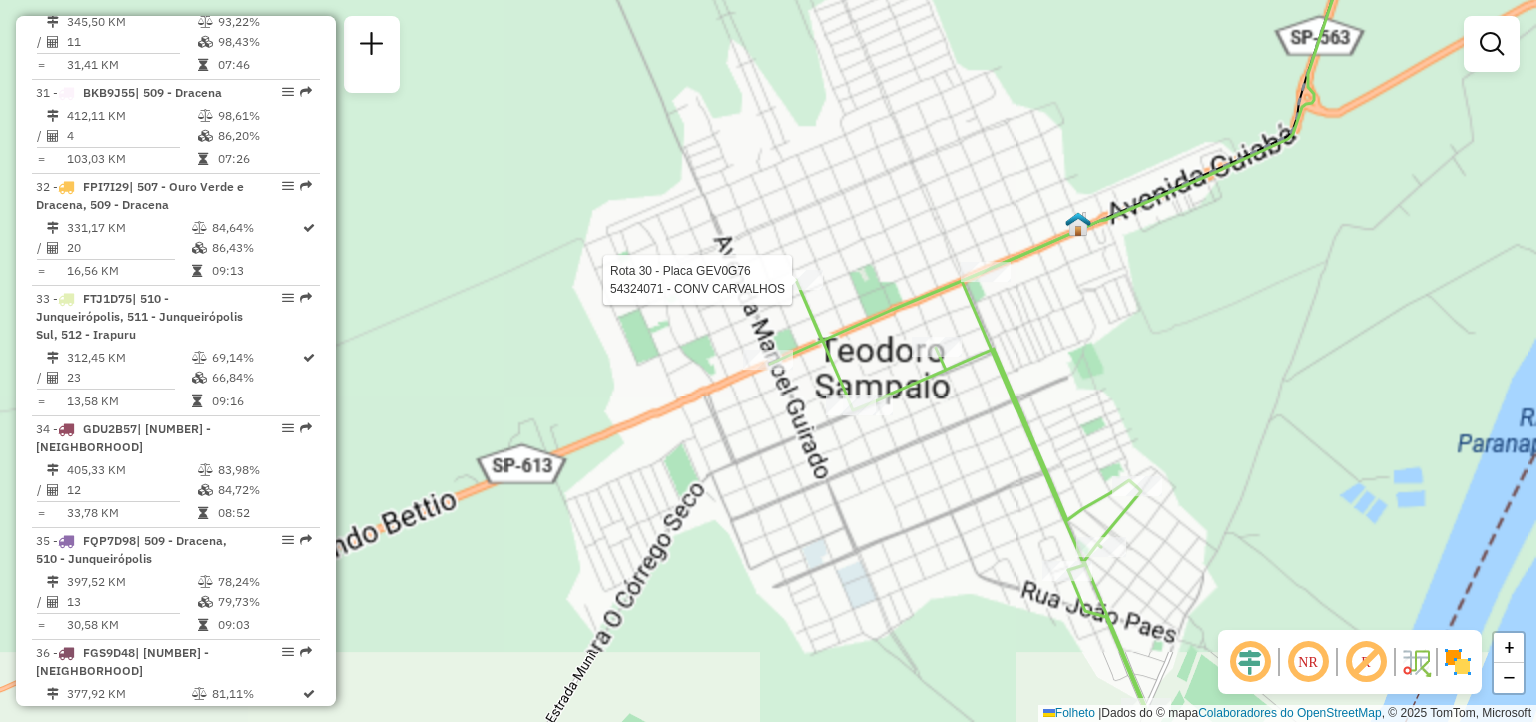click 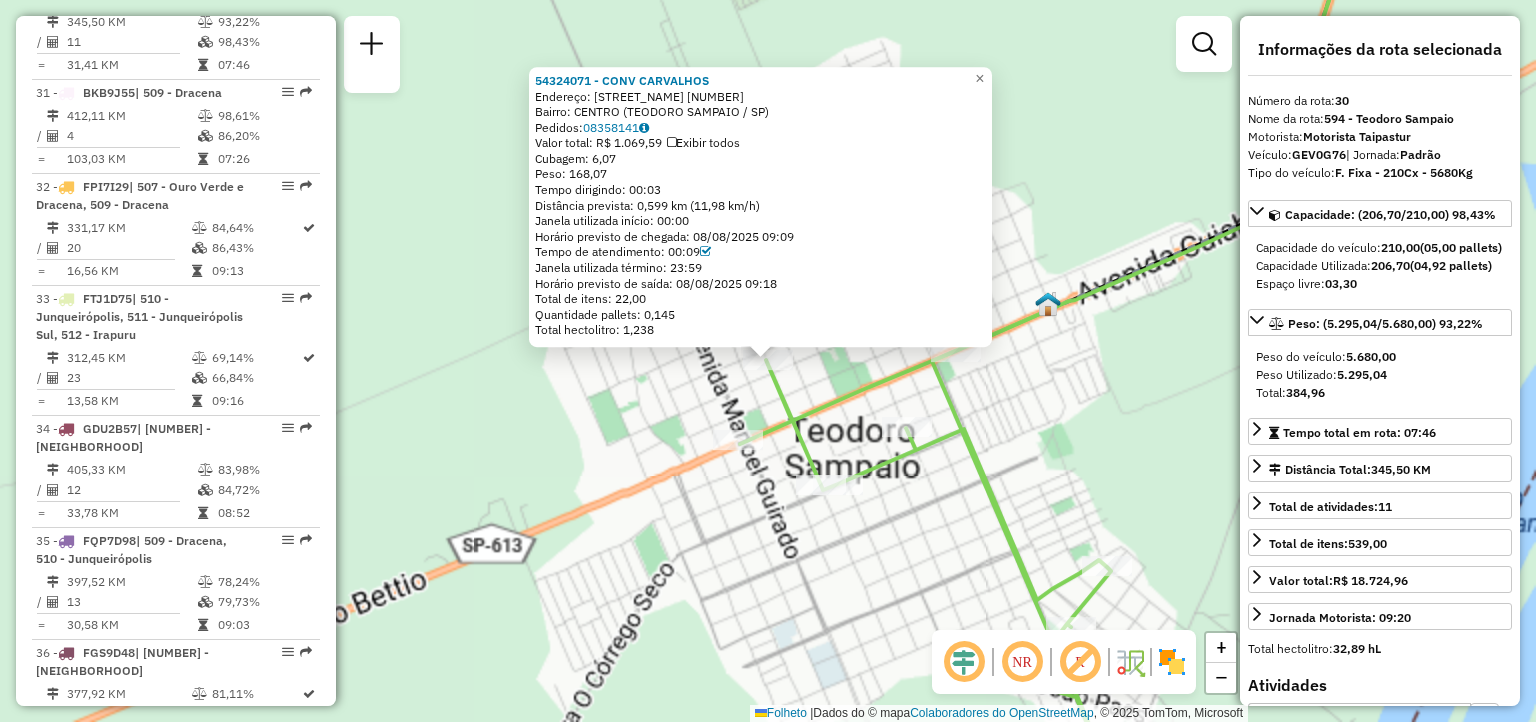 click on "[NUMBER] - [NAME] [LASTNAME] Endereço: [STREET] [NUMBER] Bairro: [NEIGHBORHOOD] ([CITY] / [STATE]) Pedidos: [ORDER_ID] Valor total: [CURRENCY] [PRICE] Exibir todos Cubagem: [CUBAGE] Peso: [WEIGHT] Tempo dirigindo: [TIME] Distância prevista: [DISTANCE] ([SPEED]) Janela utilizada início: [TIME] Horário previsto de chegada: [DATE] [TIME] Tempo de atendimento: [TIME] Janela utilizada término: [TIME] Horário previsto de saída: [DATE] [TIME] Total de itens: [ITEMS] Quantidade pallets: [PALLETS] Total hectolitro: [HECTOLITER] × Janela de atendimento Grade de atendimento Capacidade Transportadoras Veículos Cliente Pedidos Rotas Selecione os dias de semana para filtrar as janelas de atendimento Seg Ter Qua Qui Sex Sáb Dom Informe o período da janela de atendimento: De: Até: Filtrar exatamente a janela do cliente Considerar janela de atendimento padrão Selecione os dias de semana para filtrar as grades de atendimento Seg Ter Qua Qui Sex Sáb Dom De: De:" 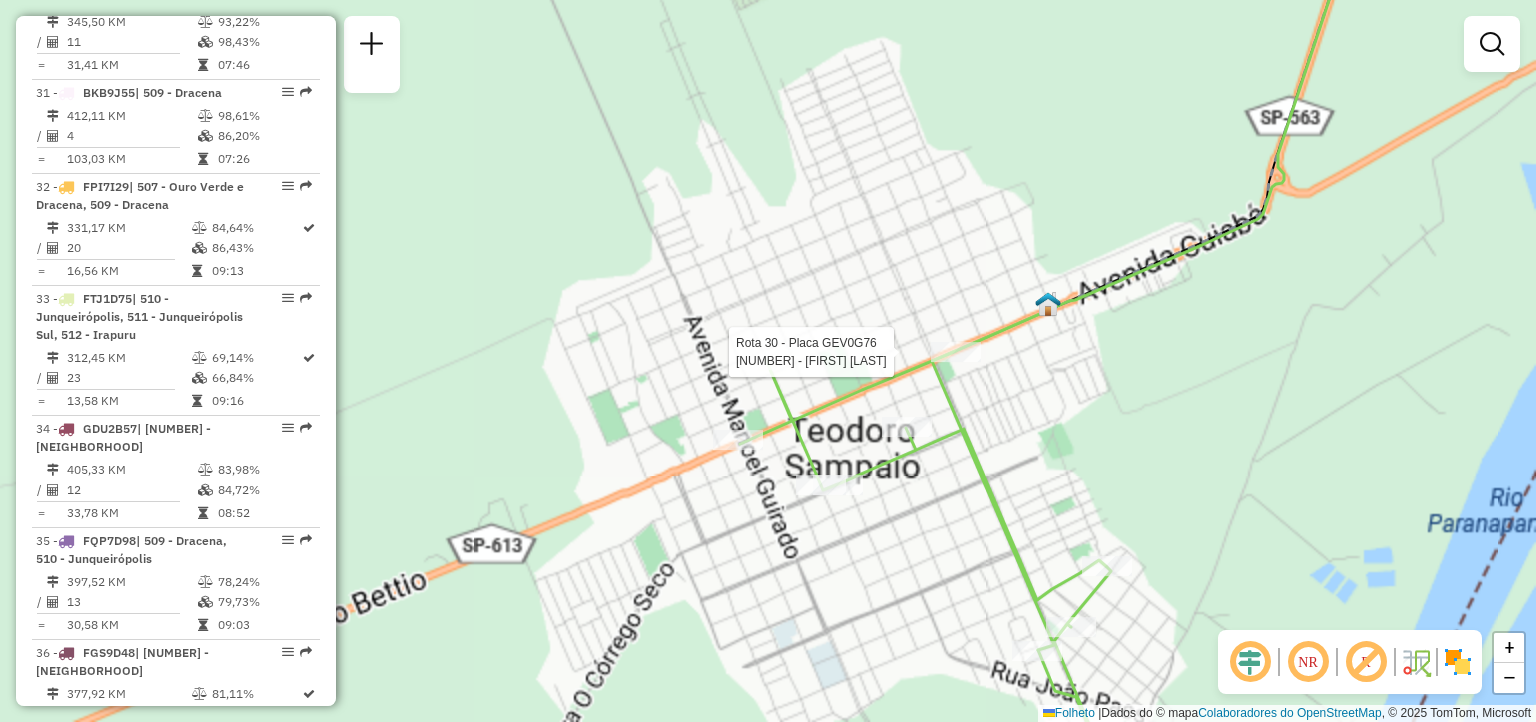 select on "**********" 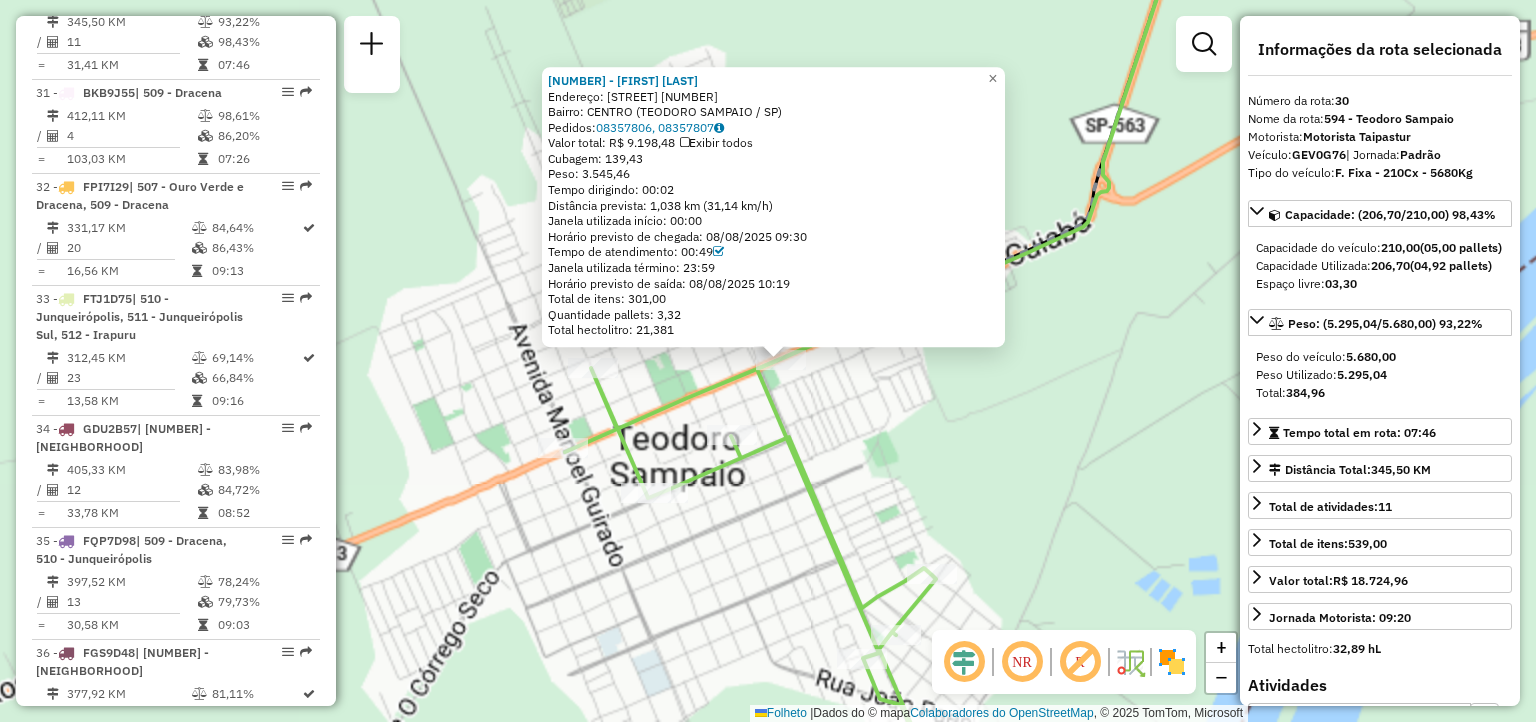 drag, startPoint x: 850, startPoint y: 410, endPoint x: 863, endPoint y: 410, distance: 13 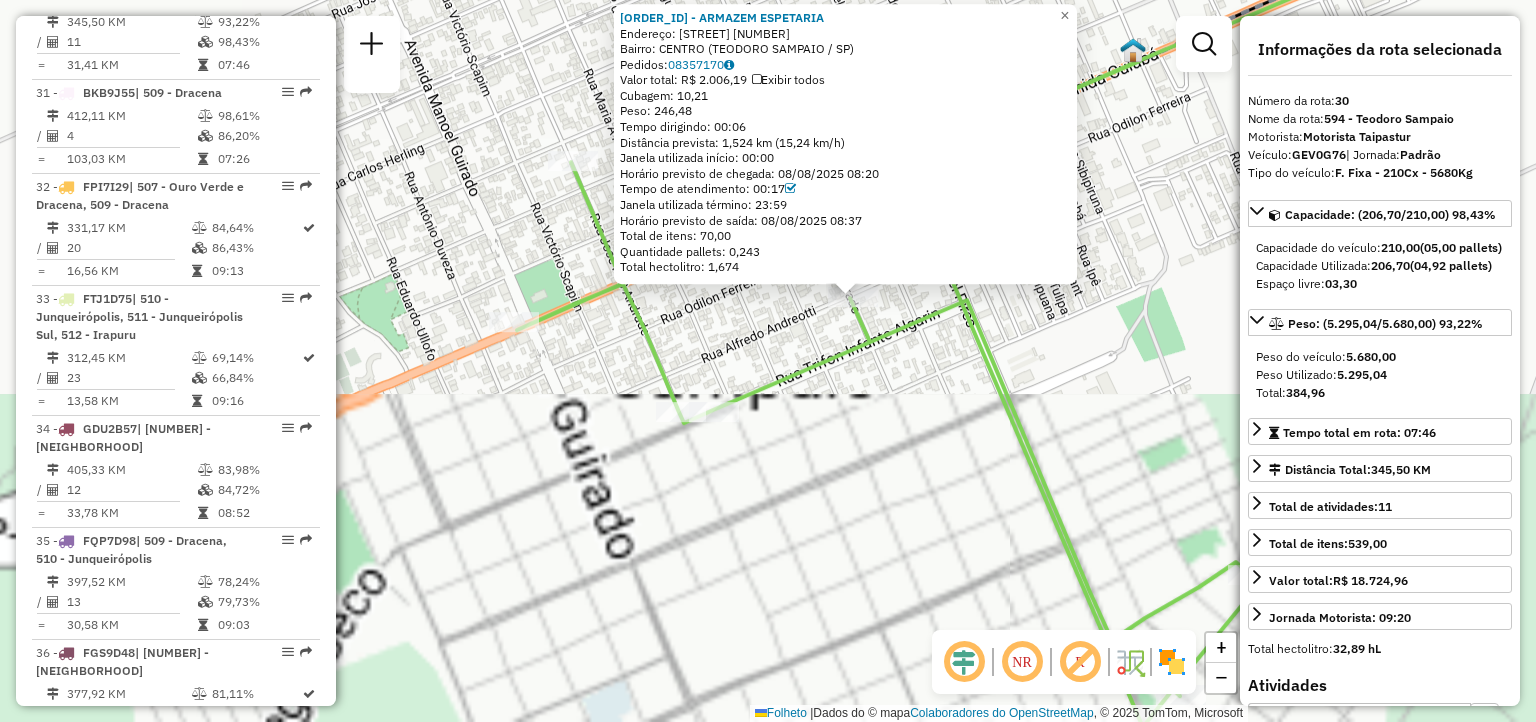 drag, startPoint x: 723, startPoint y: 457, endPoint x: 721, endPoint y: 469, distance: 12.165525 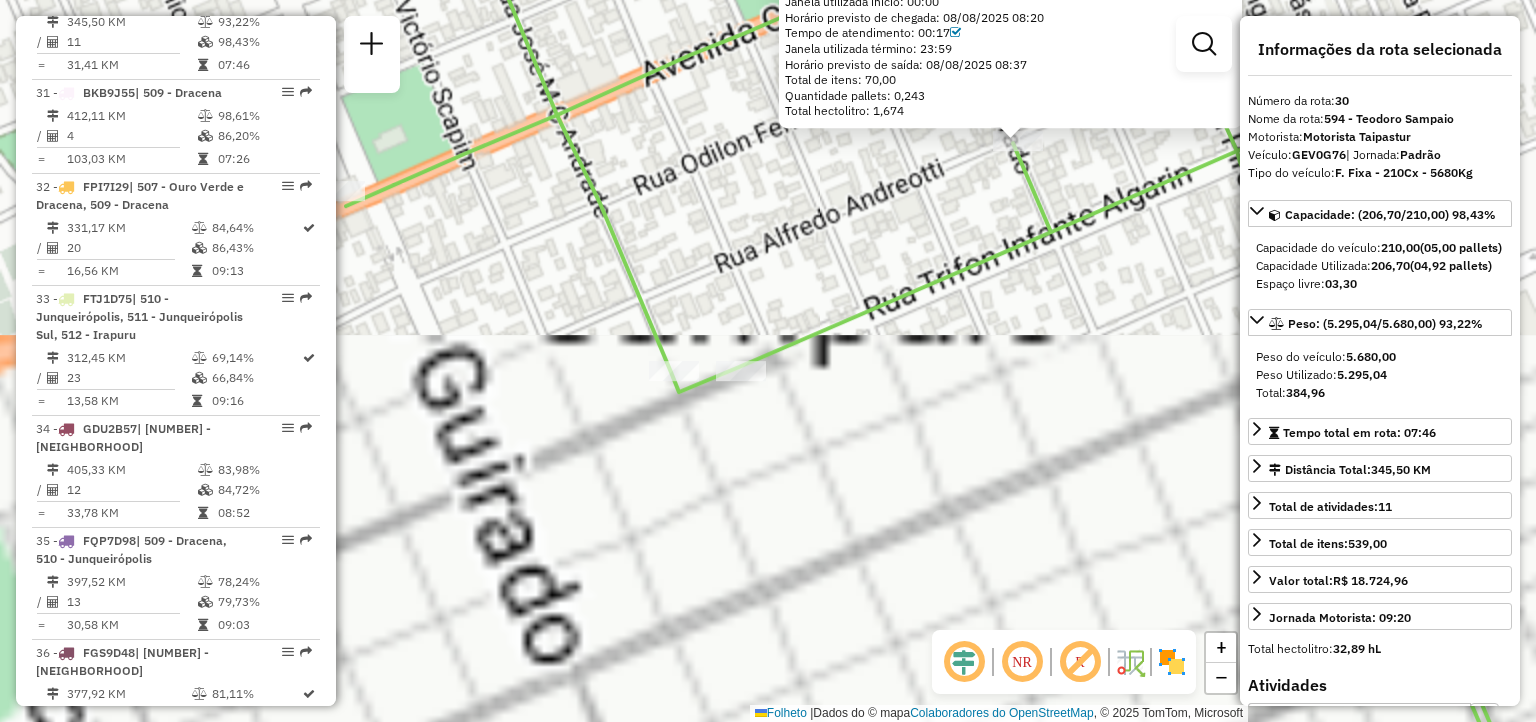 click on "[ORDER_ID] - ARMAZEM ESPETARIA  Endereço:  Rua Jose Lopes Corado [NUMBER]   Bairro: CENTRO ([CITY] / [STATE])   Pedidos:  [ORDER_ID]   Valor total: R$ 2.006,19   Exibir todos   Cubagem: 10,21  Peso: 246,48  Tempo dirigindo: 00:06   Distância prevista: 1,524 km (15,24 km/h)   Janela utilizada início: 00:00   Horário previsto de chegada: 08/08/2025 08:20   Tempo de atendimento: 00:17   Janela utilizada término: 23:59   Horário previsto de saída: 08/08/2025 08:37   Total de itens: 70,00   Quantidade pallets: 0,243   Total hectolitro: 1,674  × Janela de atendimento Grade de atendimento Capacidade Transportadoras Veículos Cliente Pedidos  Rotas Selecione os dias de semana para filtrar as janelas de atendimento  Seg   Ter   Qua   Qui   Sex   Sáb   Dom  Informe o período da janela de atendimento: De: Até:  Filtrar exatamente a janela do cliente  Considerar janela de atendimento padrão  Selecione os dias de semana para filtrar as grades de atendimento  Seg   Ter   Qua   Qui   Sex   Sáb   Dom   Peso mínimo:" 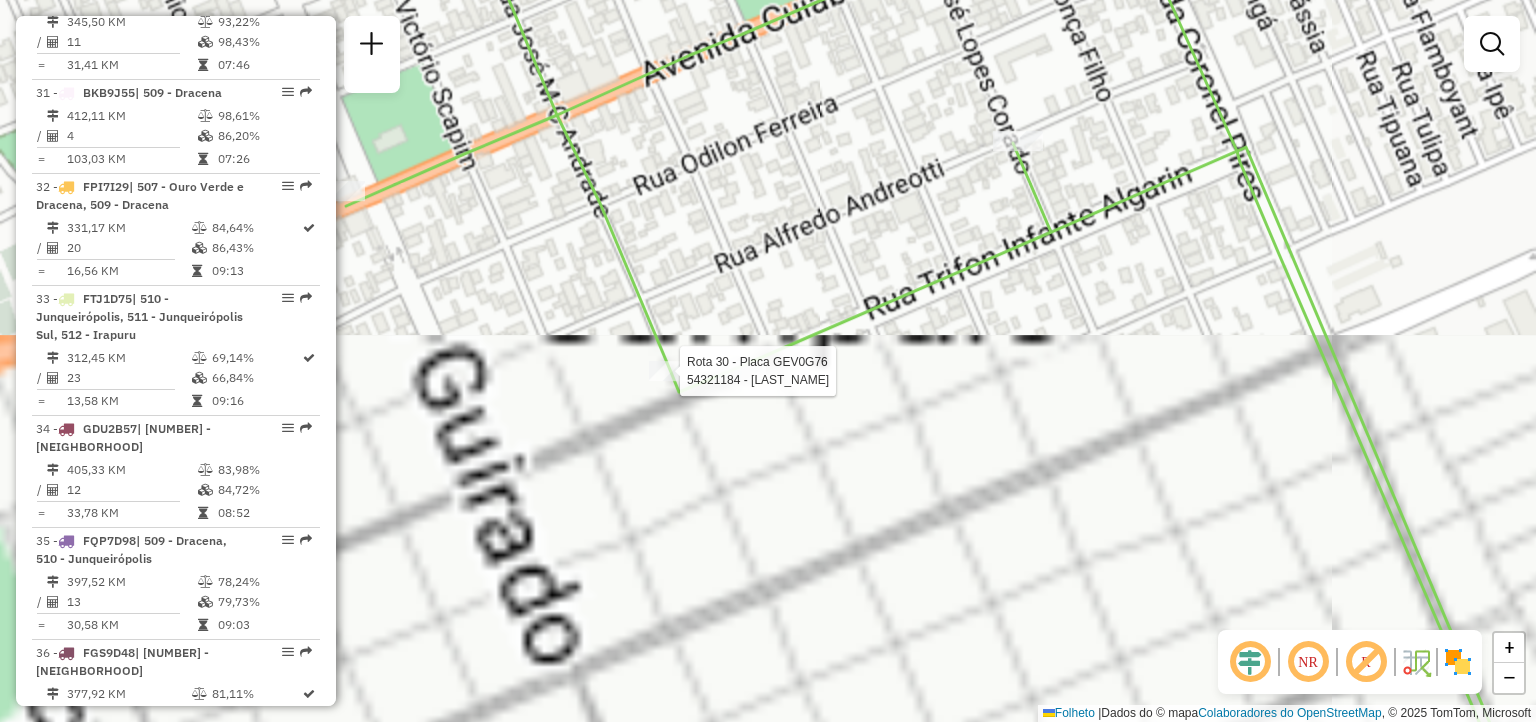 select on "**********" 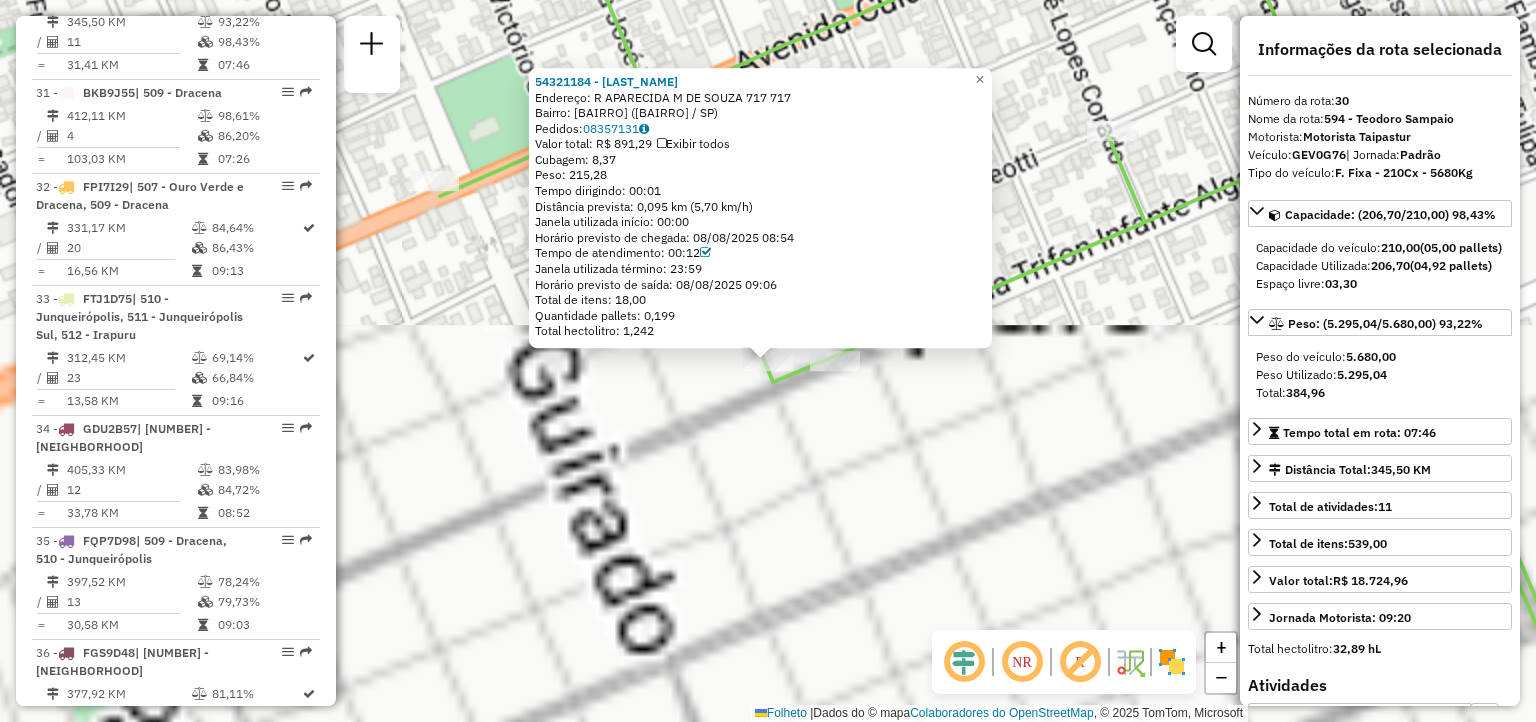 click on "[NUMBER] - [NAME] Endereço: [STREET] [NUMBER] [NUMBER] Bairro: [NEIGHBORHOOD] ([CITY] / [STATE]) Pedidos: [ORDER_ID] Valor total: [CURRENCY] [PRICE] Exibir todos Cubagem: [CUBAGE] Peso: [WEIGHT] Tempo dirigindo: [TIME] Distância prevista: [DISTANCE] ([SPEED]) Janela utilizada início: [TIME] Horário previsto de chegada: [DATE] [TIME] Tempo de atendimento: [TIME] Janela utilizada término: [TIME] Horário previsto de saída: [DATE] [TIME] Total de itens: [ITEMS] Quantidade pallets: [PALLETS] Total hectolitro: [HECTOLITER] × Janela de atendimento Grade de atendimento Capacidade Transportadoras Veículos Cliente Pedidos Rotas Selecione os dias de semana para filtrar as janelas de atendimento Seg Ter Qua Qui Sex Sáb Dom Informe o período da janela de atendimento: De: Até: Filtrar exatamente a janela do cliente Considerar janela de atendimento padrão Selecione os dias de semana para filtrar as grades de atendimento Seg Ter Qua Qui Sex Sáb Dom De: De:" 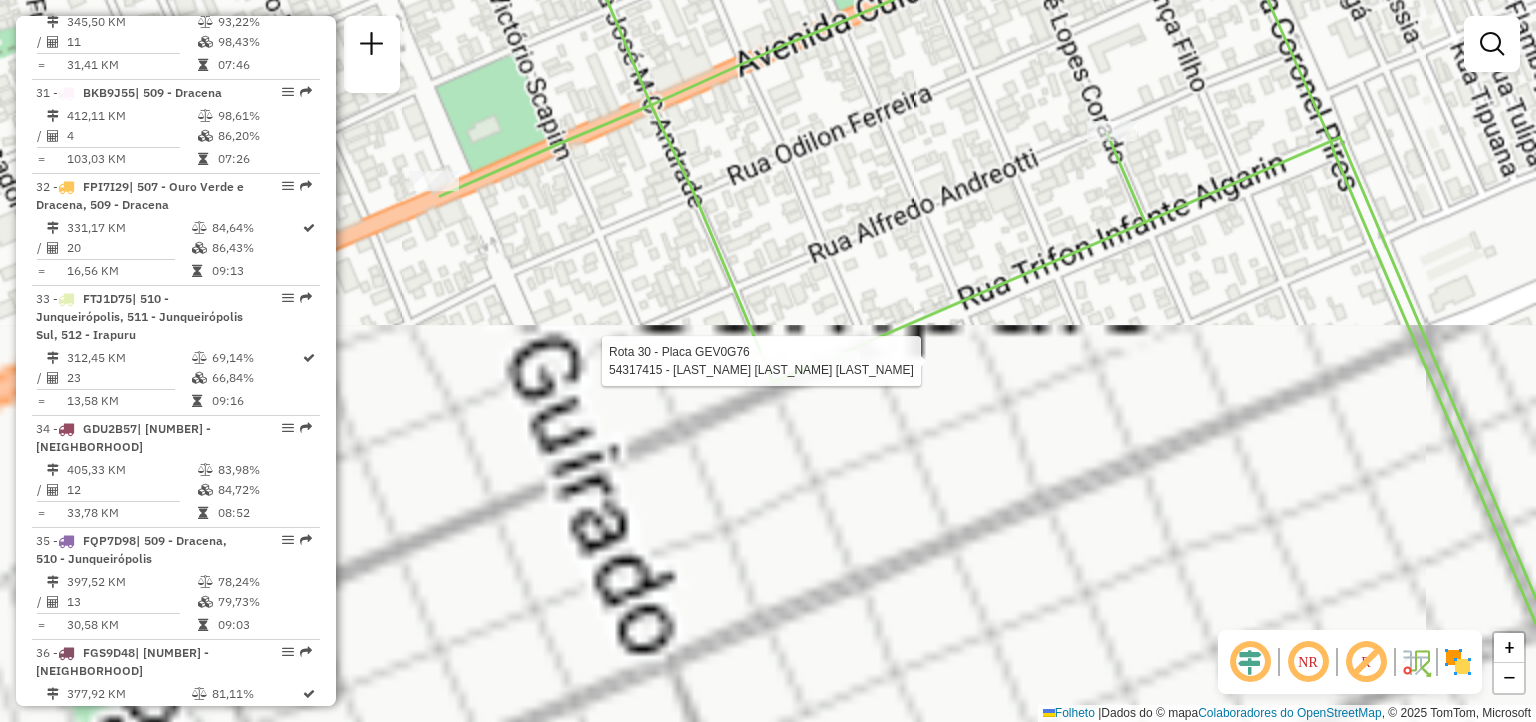 select on "**********" 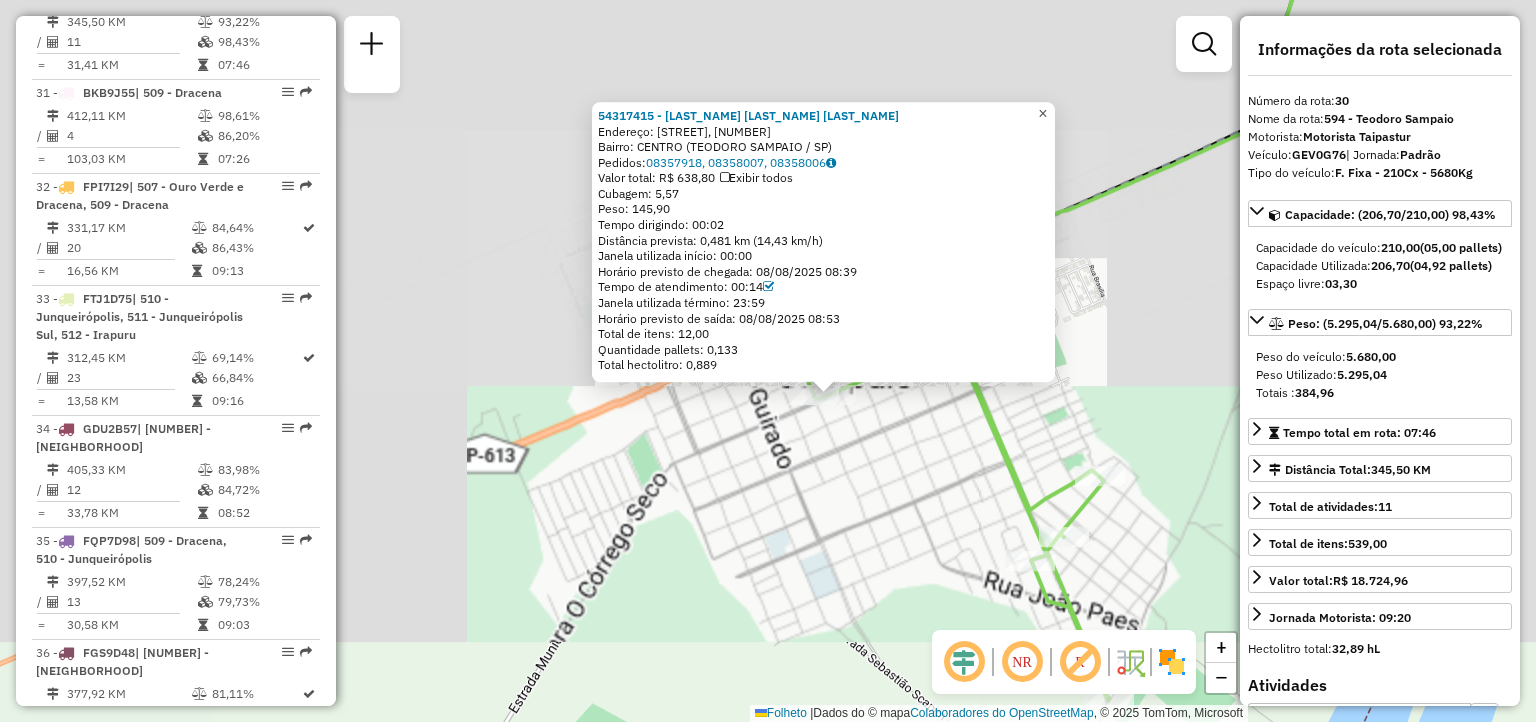 drag, startPoint x: 1055, startPoint y: 109, endPoint x: 1064, endPoint y: 133, distance: 25.632011 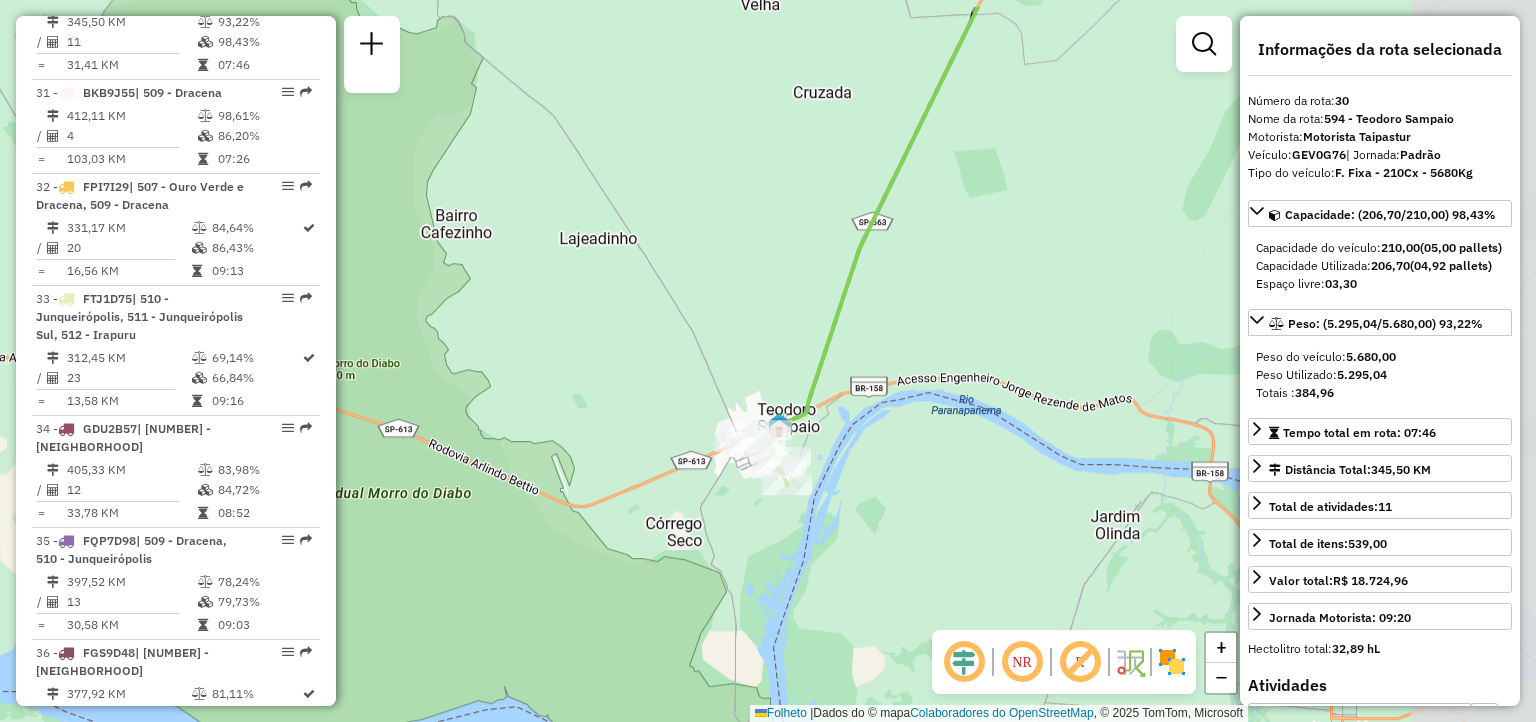 drag, startPoint x: 1078, startPoint y: 398, endPoint x: 823, endPoint y: 503, distance: 275.77164 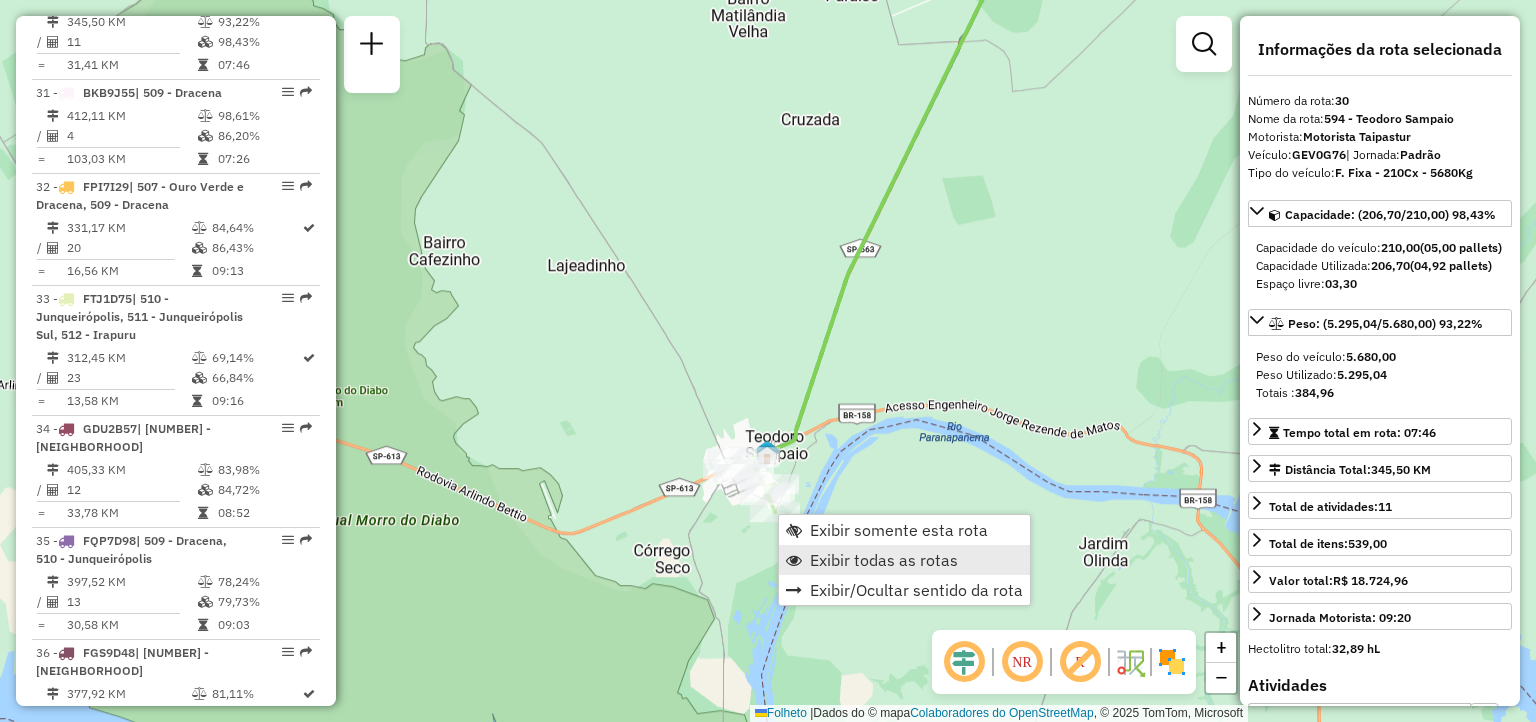 click on "Exibir todas as rotas" at bounding box center [884, 560] 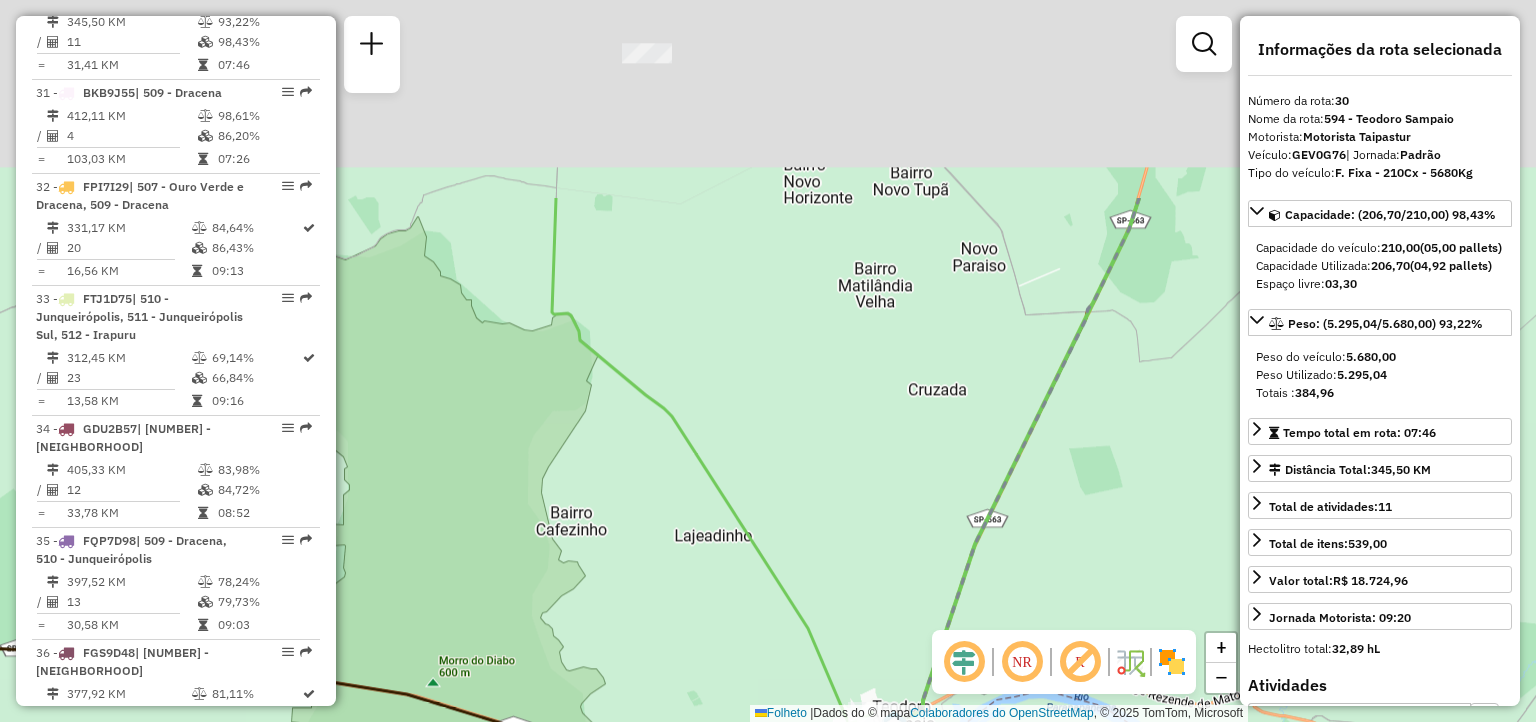 drag, startPoint x: 714, startPoint y: 365, endPoint x: 839, endPoint y: 629, distance: 292.0976 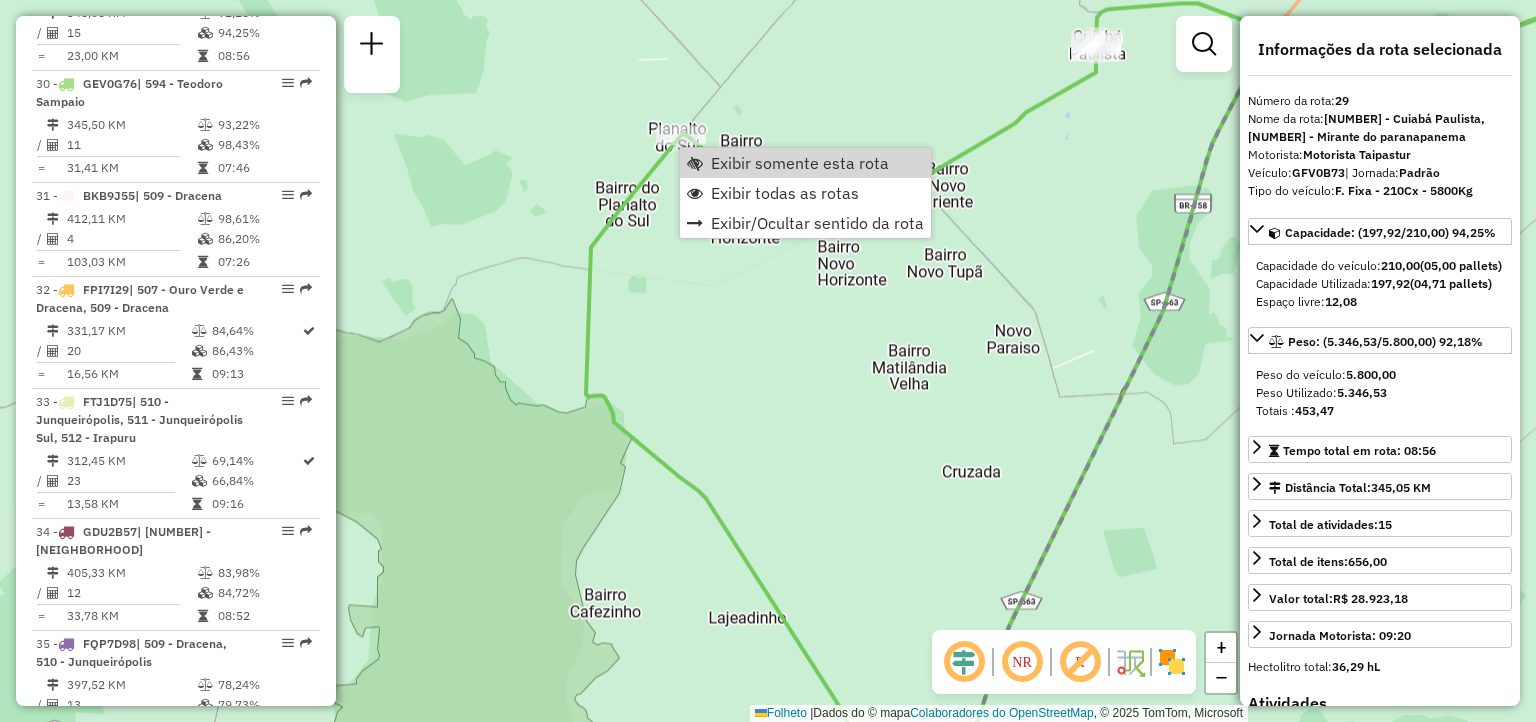 scroll, scrollTop: 3888, scrollLeft: 0, axis: vertical 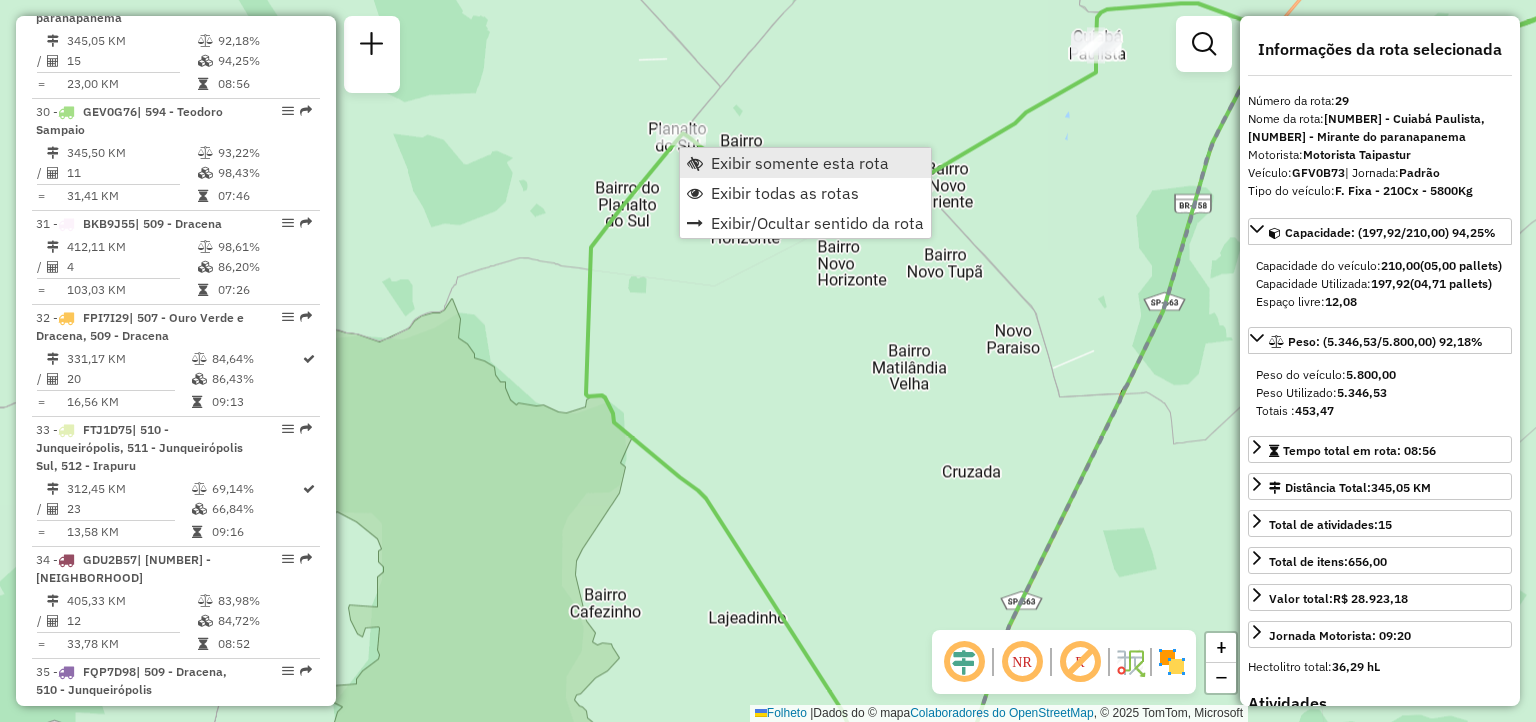 click on "Exibir somente esta rota" at bounding box center [800, 163] 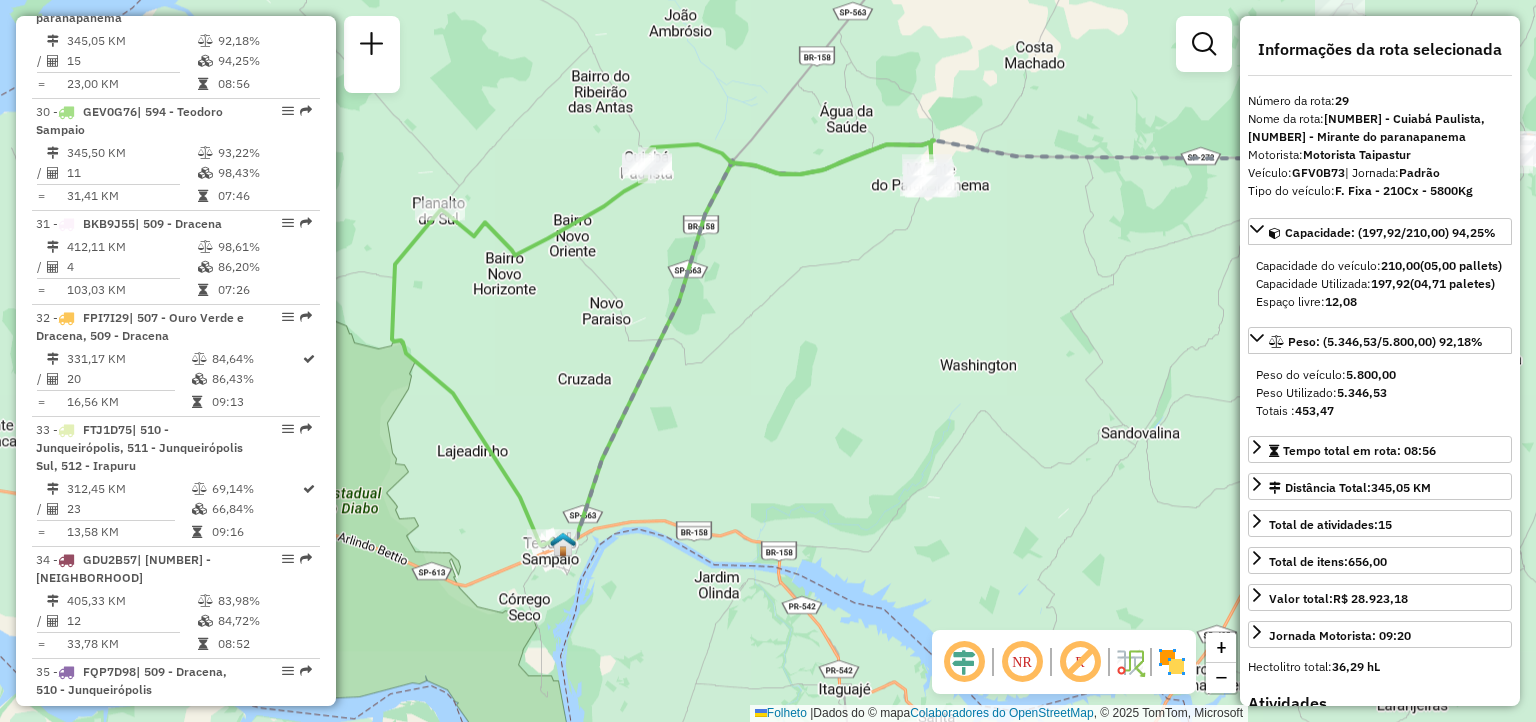 drag, startPoint x: 921, startPoint y: 305, endPoint x: 953, endPoint y: 279, distance: 41.231056 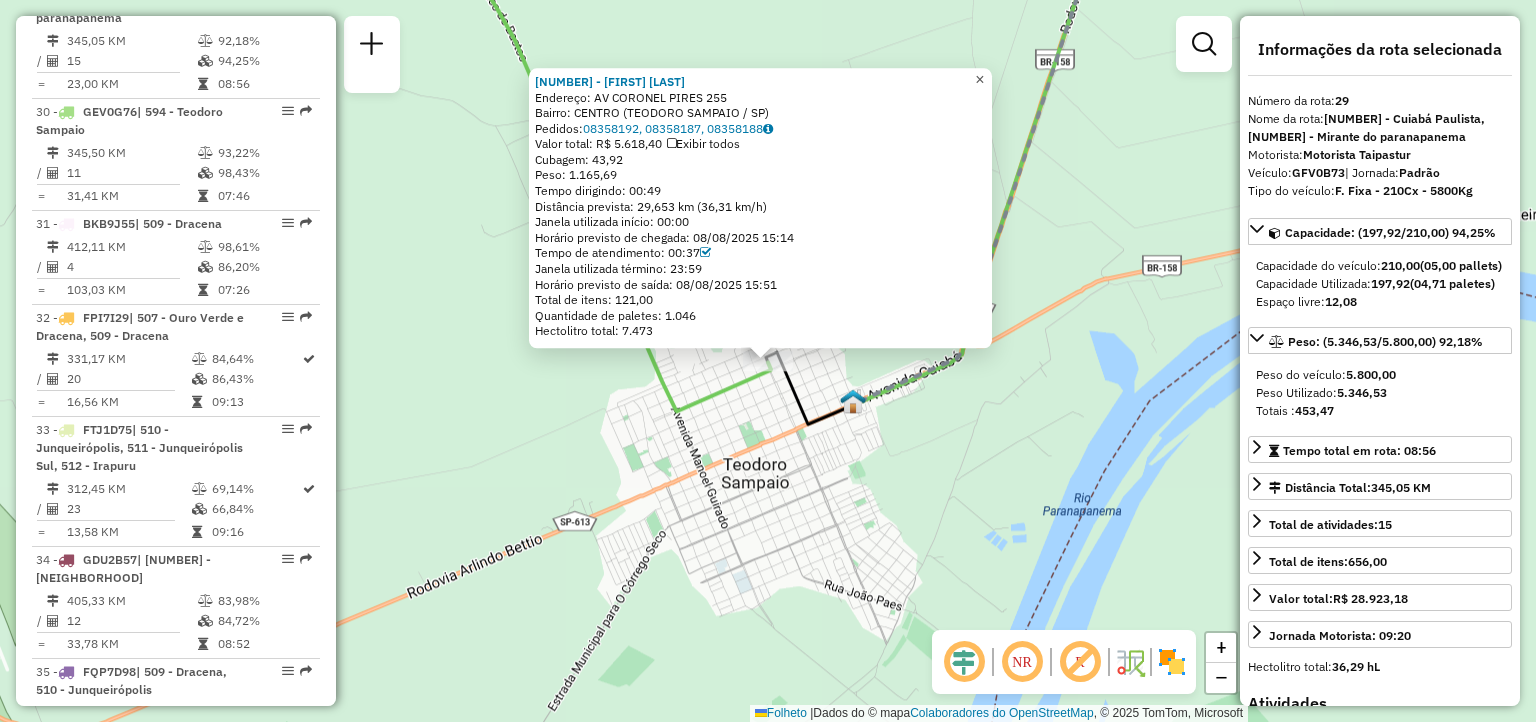 click on "×" 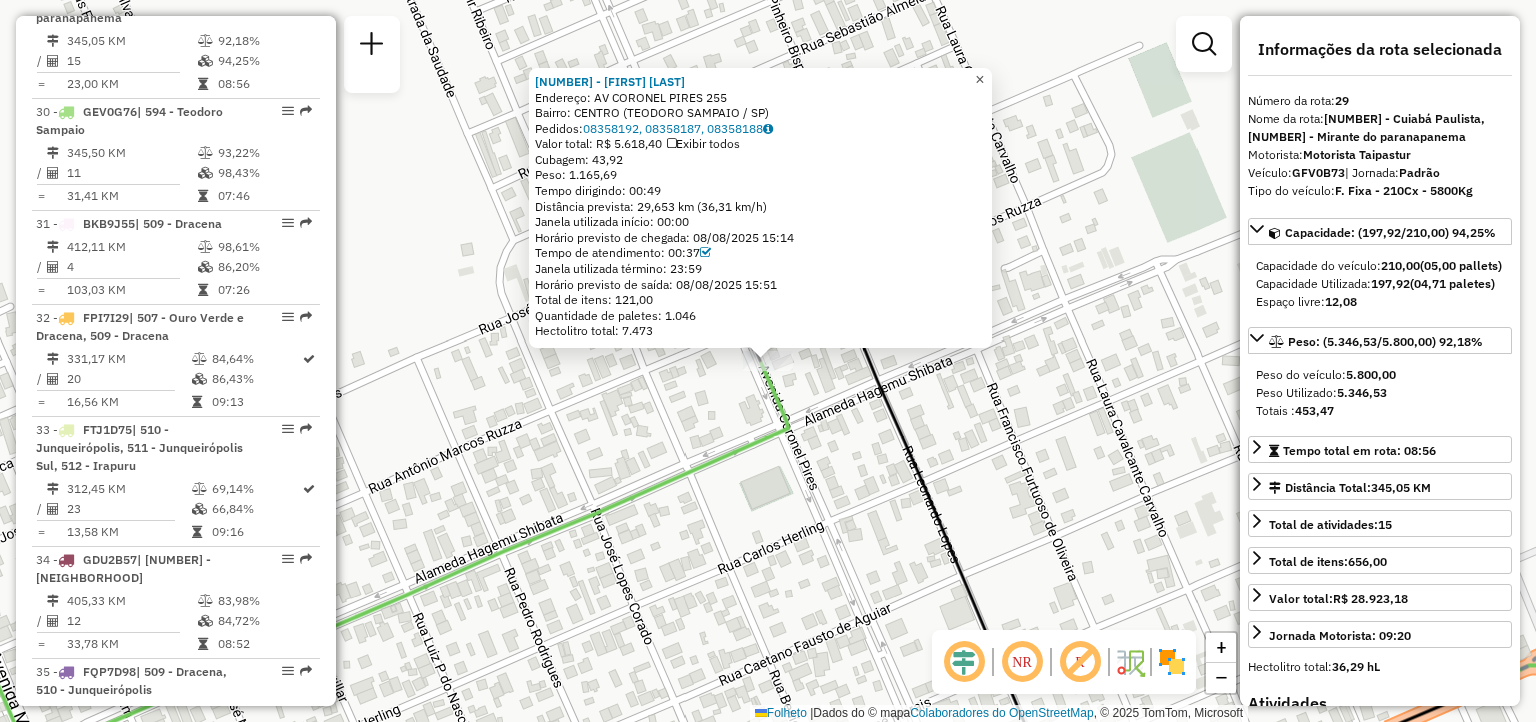 click on "×" 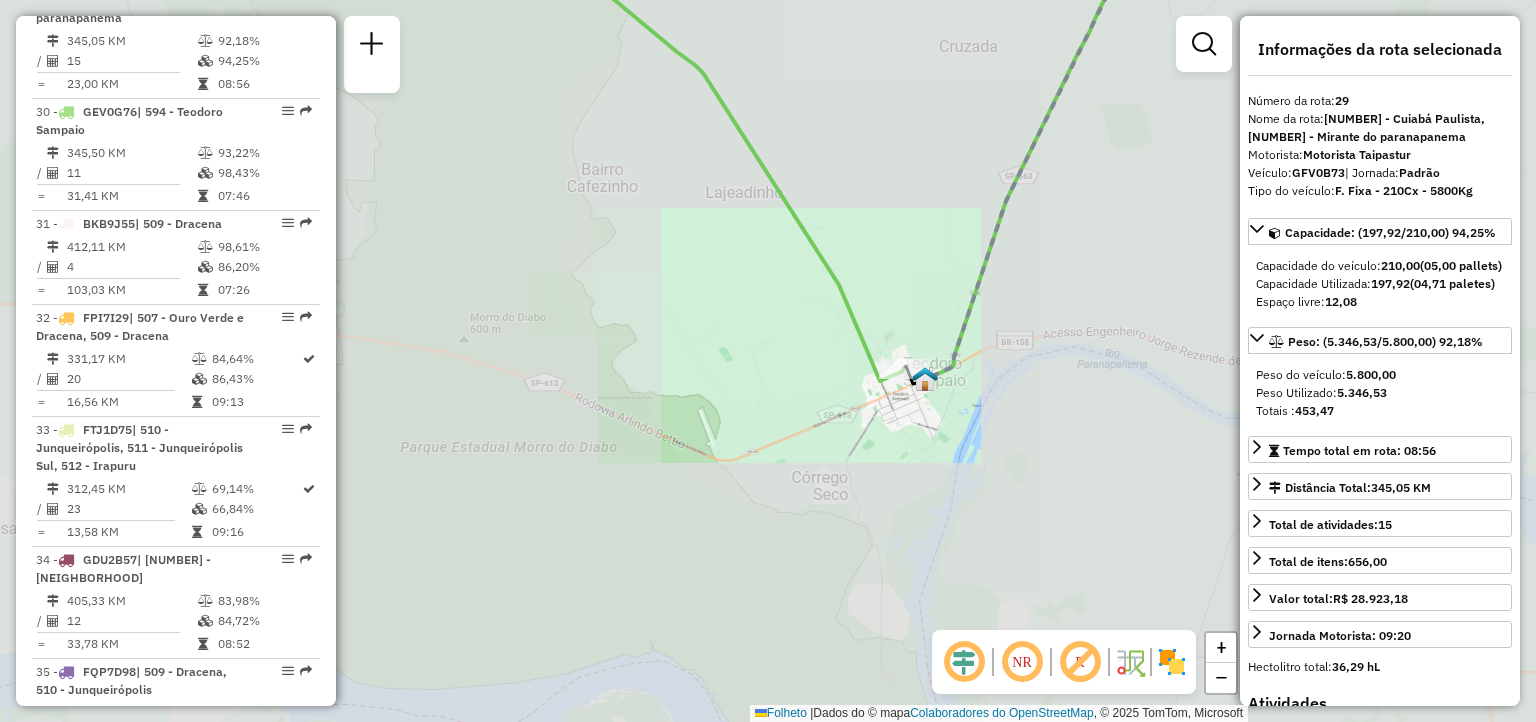 drag, startPoint x: 1013, startPoint y: 215, endPoint x: 794, endPoint y: 538, distance: 390.2435 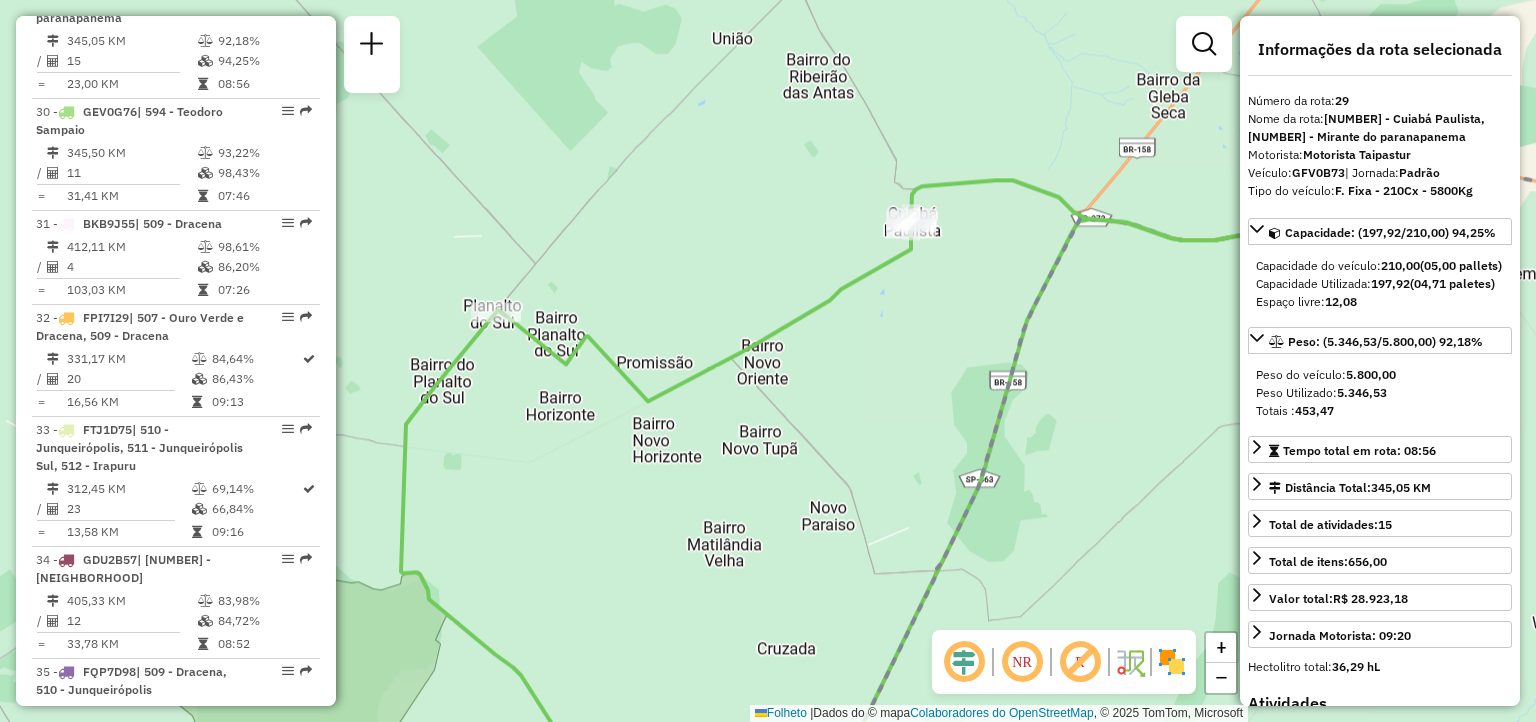 drag, startPoint x: 674, startPoint y: 356, endPoint x: 901, endPoint y: 487, distance: 262.08777 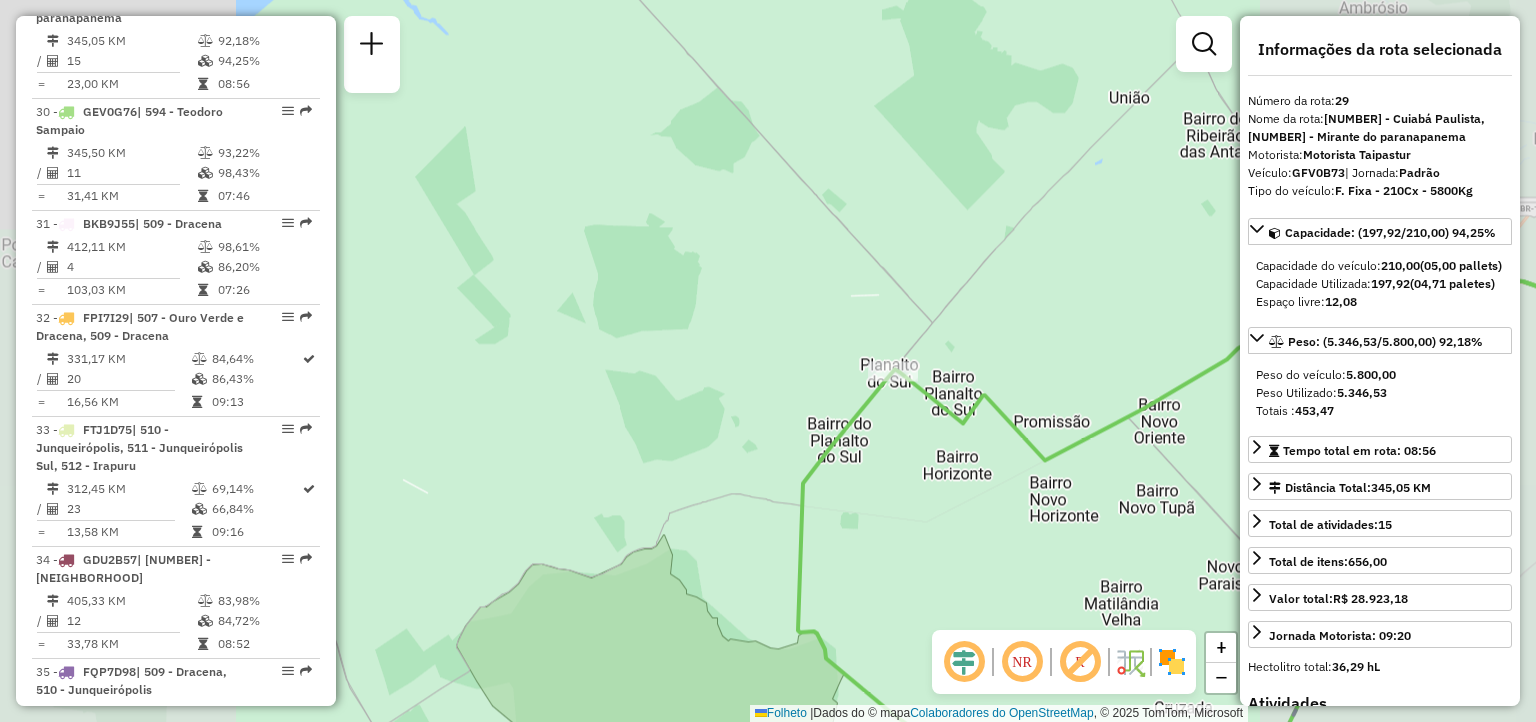 drag, startPoint x: 971, startPoint y: 431, endPoint x: 876, endPoint y: 514, distance: 126.1507 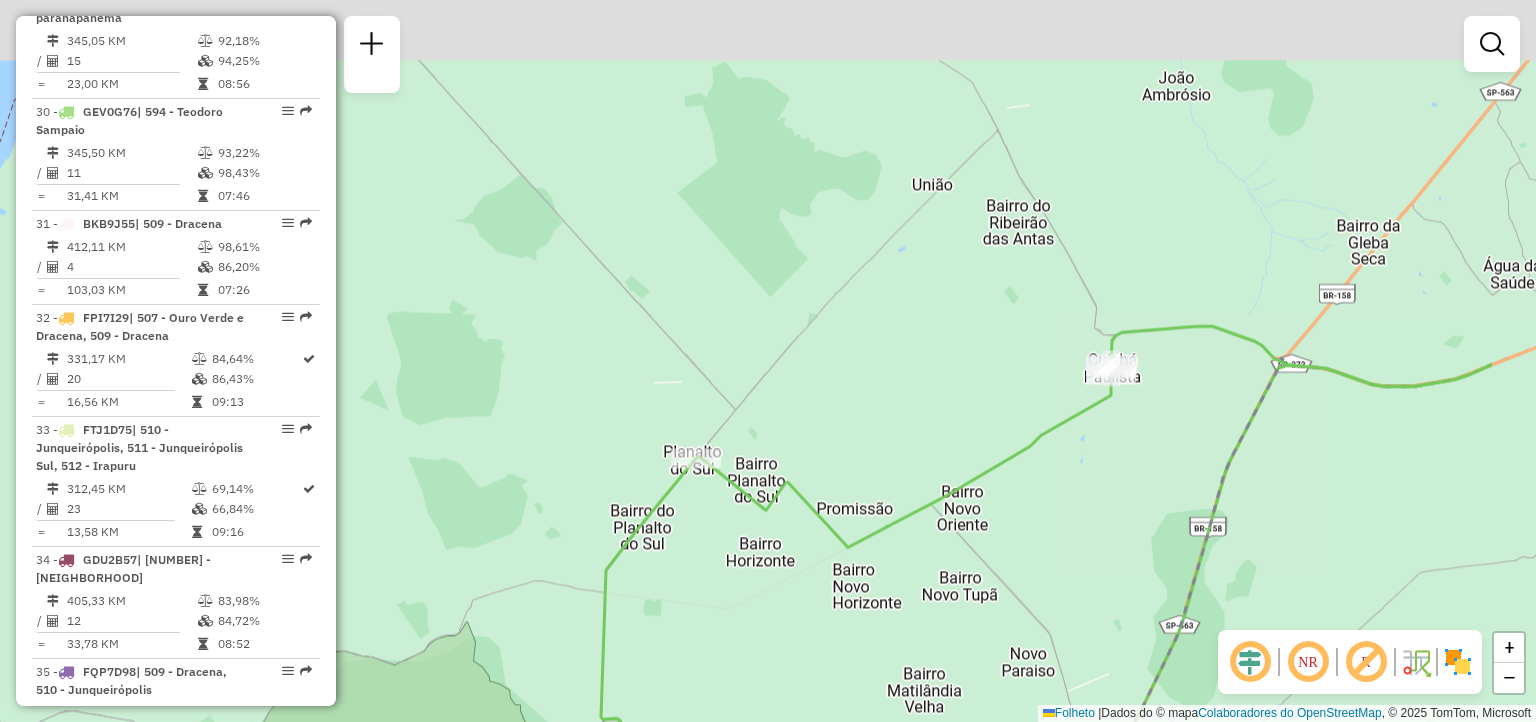drag, startPoint x: 911, startPoint y: 400, endPoint x: 678, endPoint y: 450, distance: 238.30443 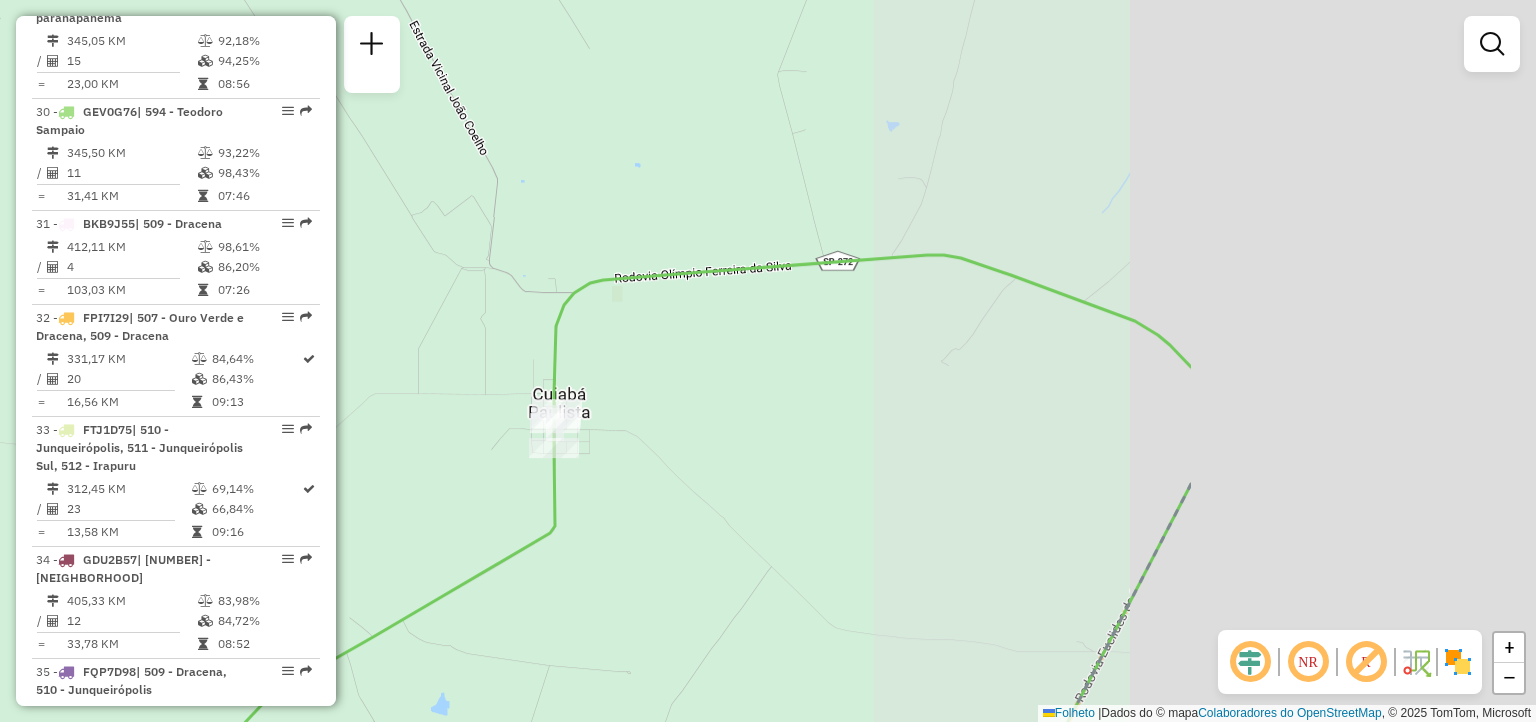 drag, startPoint x: 1149, startPoint y: 483, endPoint x: 654, endPoint y: 501, distance: 495.32718 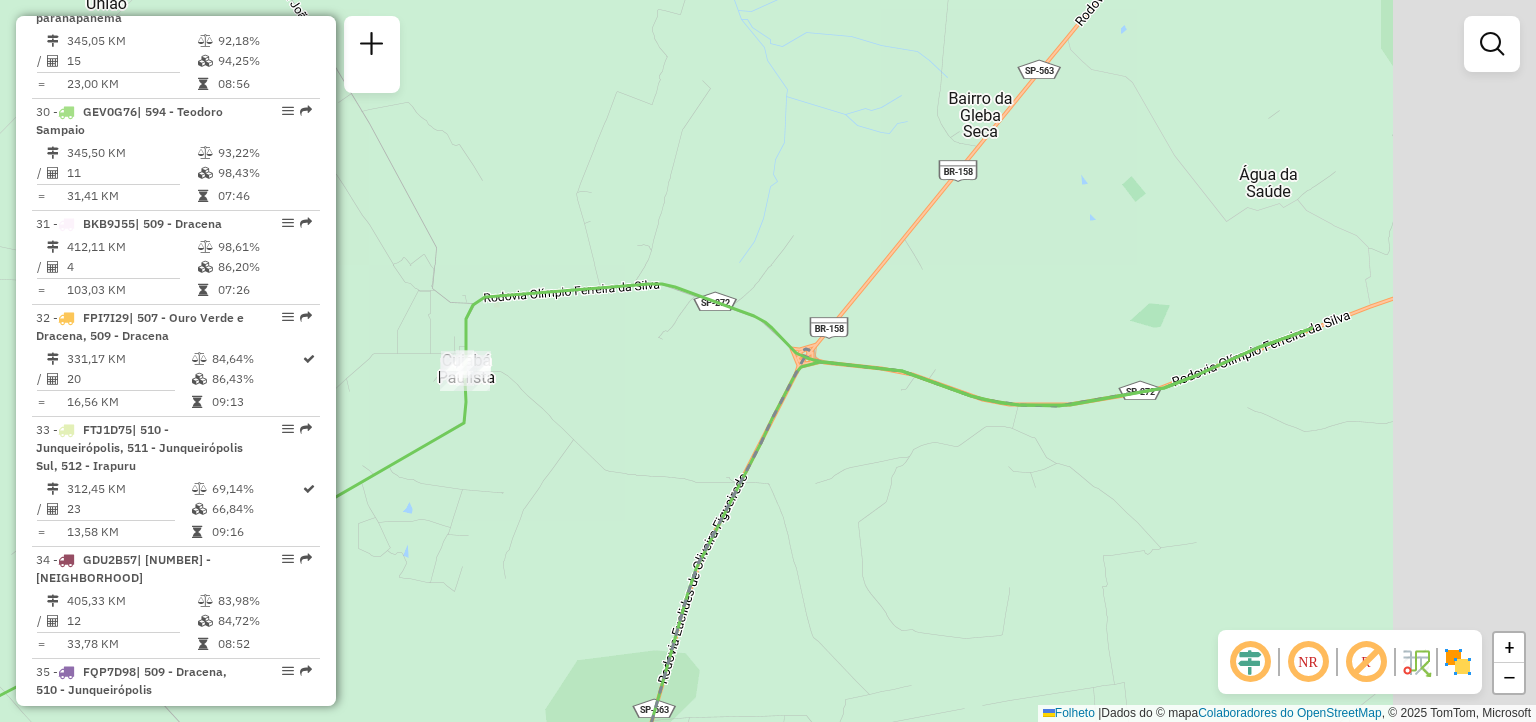 drag, startPoint x: 1040, startPoint y: 477, endPoint x: 773, endPoint y: 425, distance: 272.01654 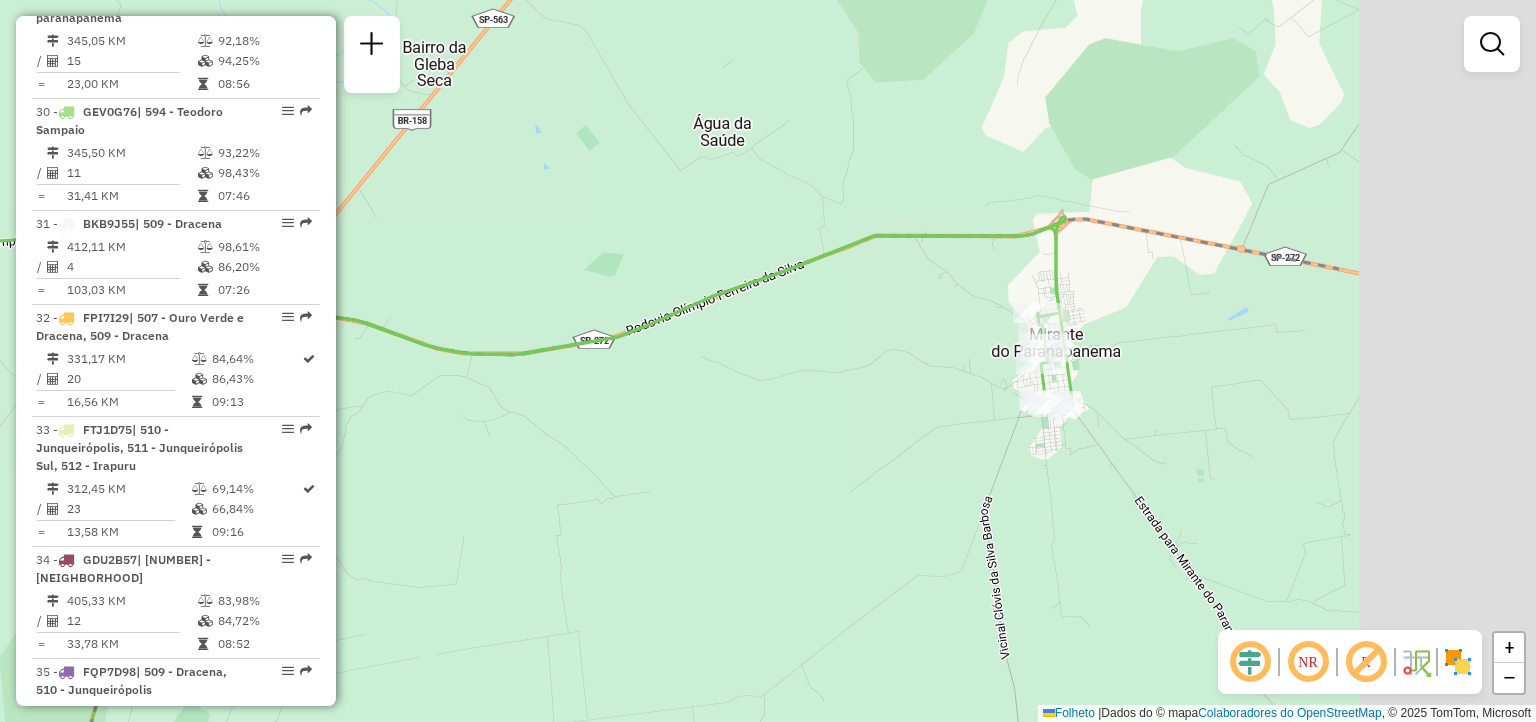 drag, startPoint x: 1240, startPoint y: 437, endPoint x: 872, endPoint y: 387, distance: 371.3812 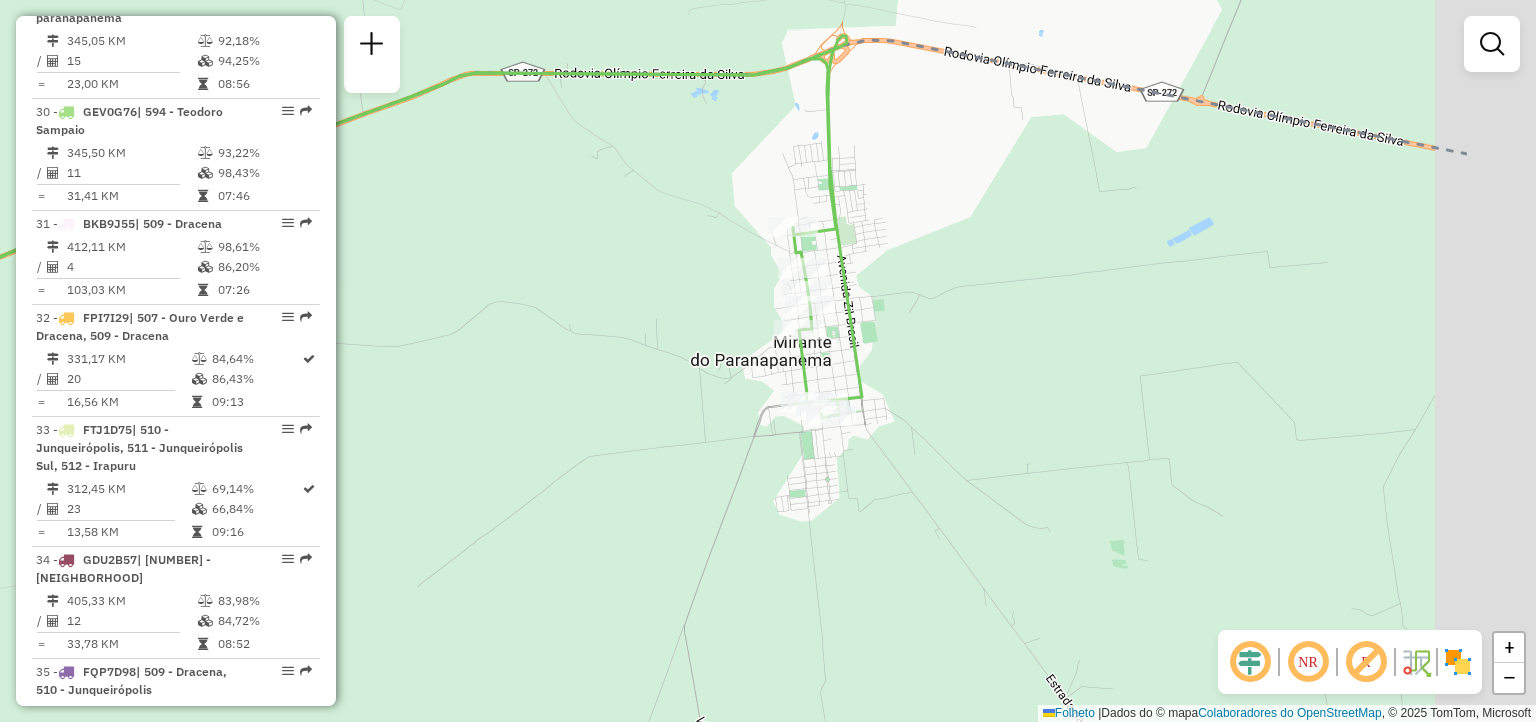 drag, startPoint x: 1167, startPoint y: 287, endPoint x: 881, endPoint y: 245, distance: 289.06747 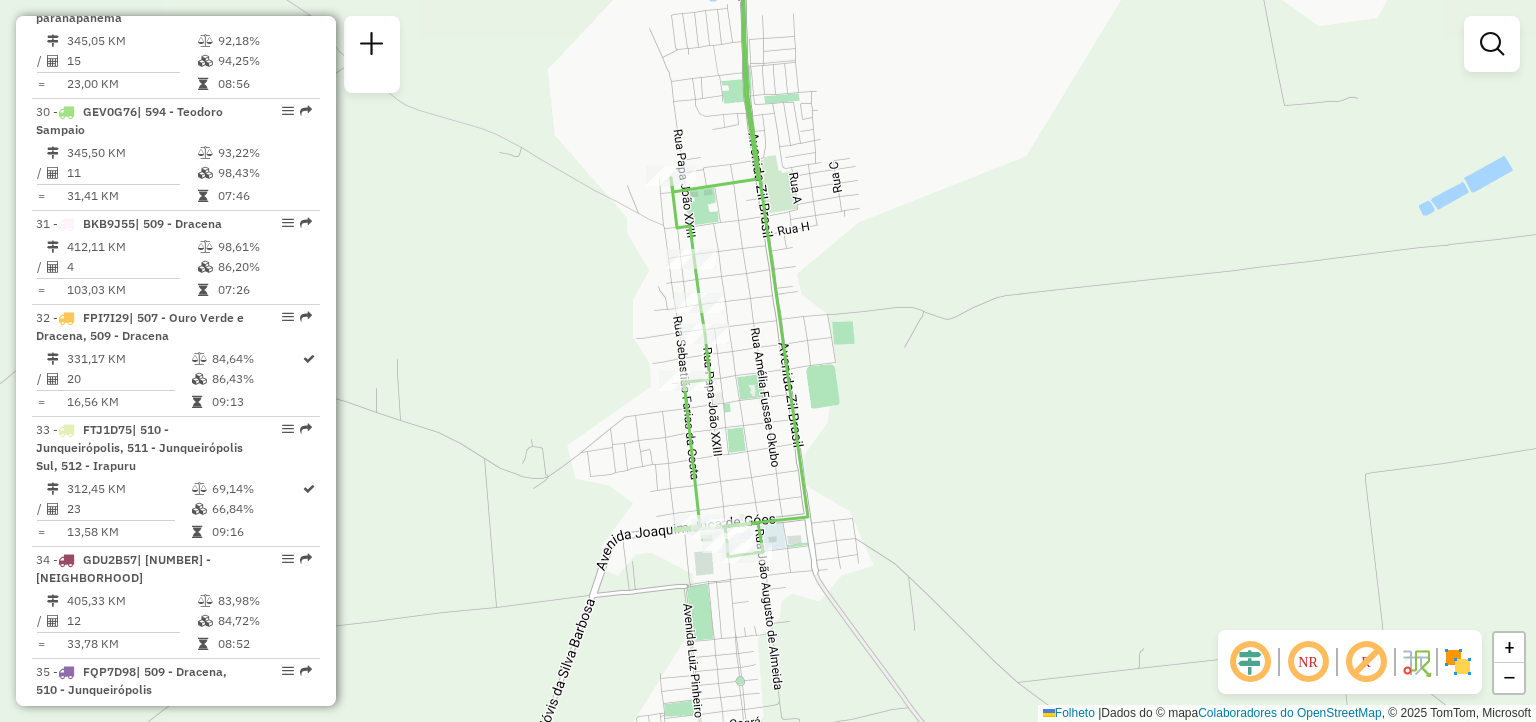 drag, startPoint x: 755, startPoint y: 306, endPoint x: 840, endPoint y: 296, distance: 85.58621 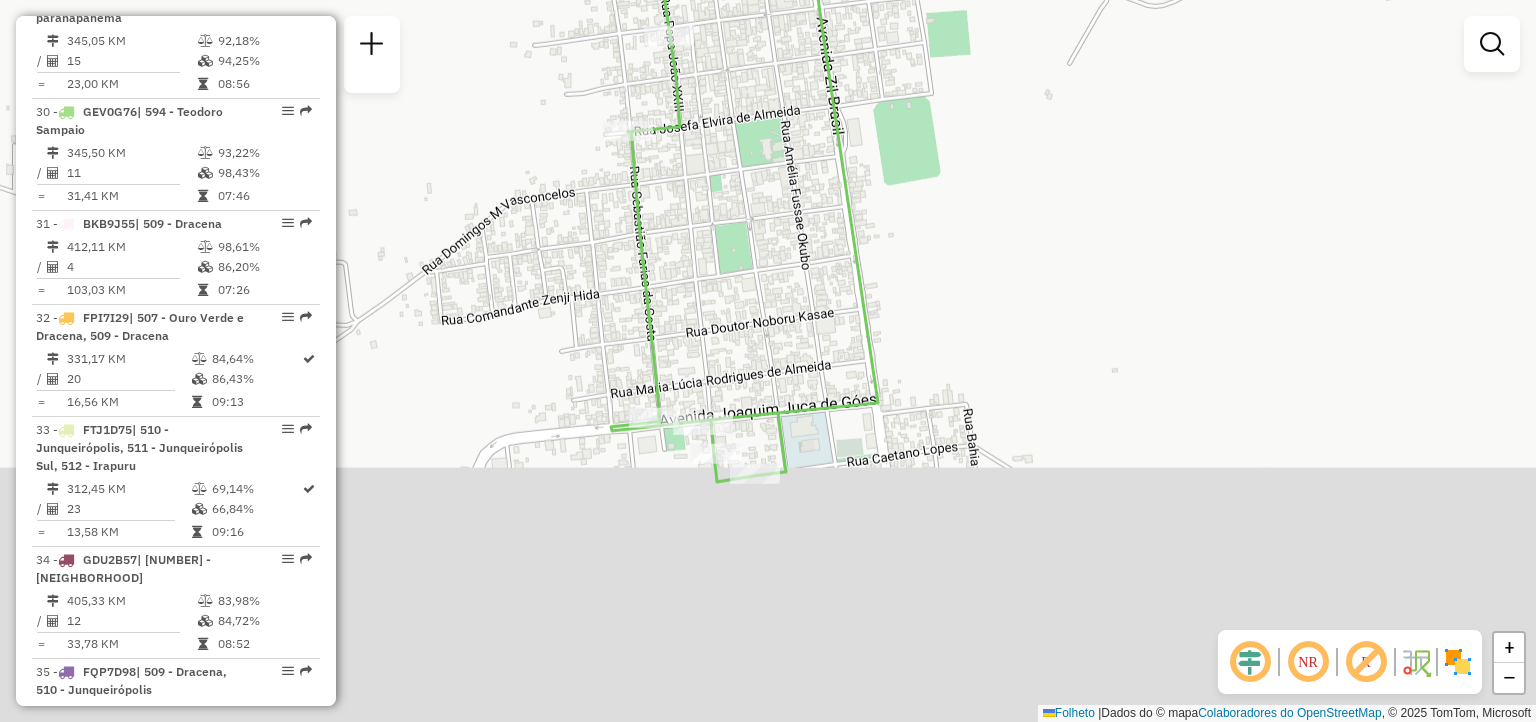 drag, startPoint x: 753, startPoint y: 515, endPoint x: 661, endPoint y: 371, distance: 170.88008 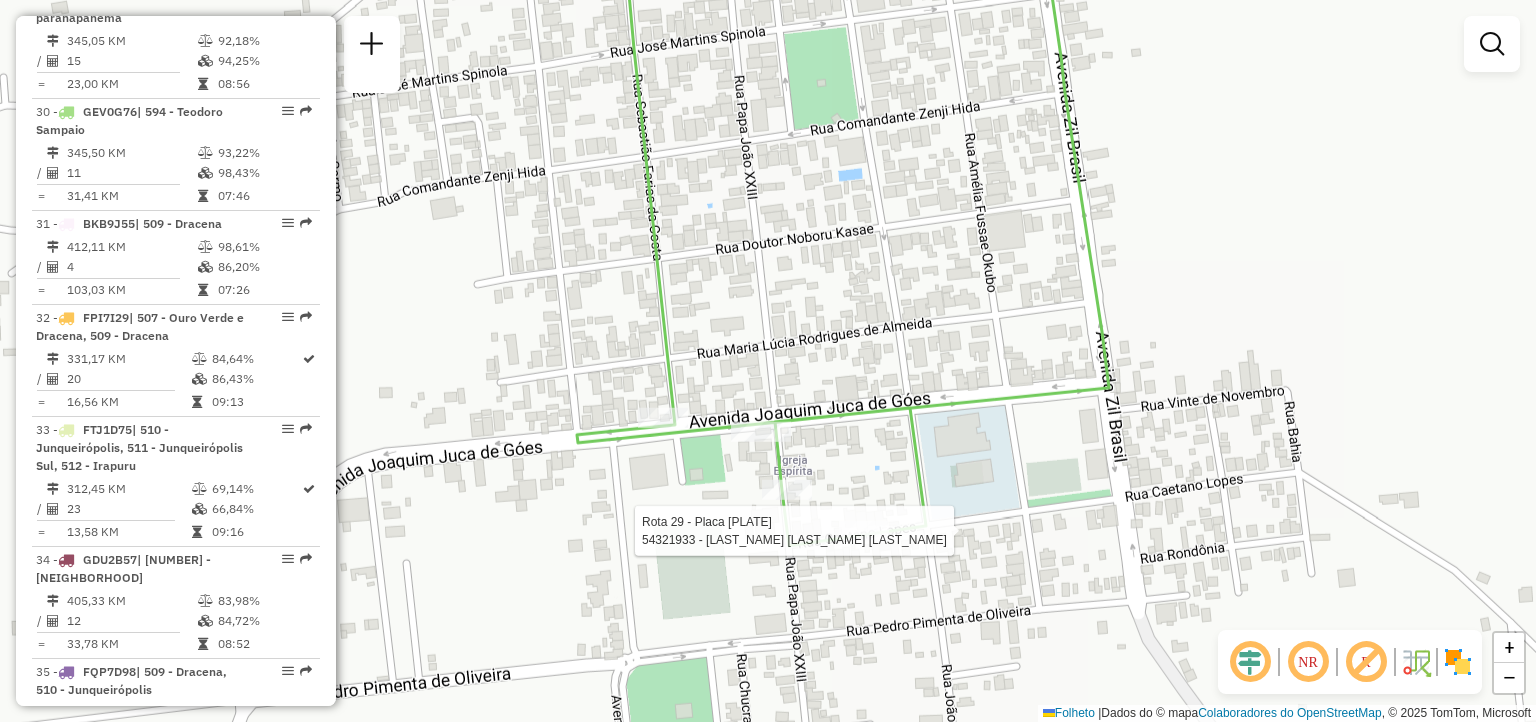 select on "**********" 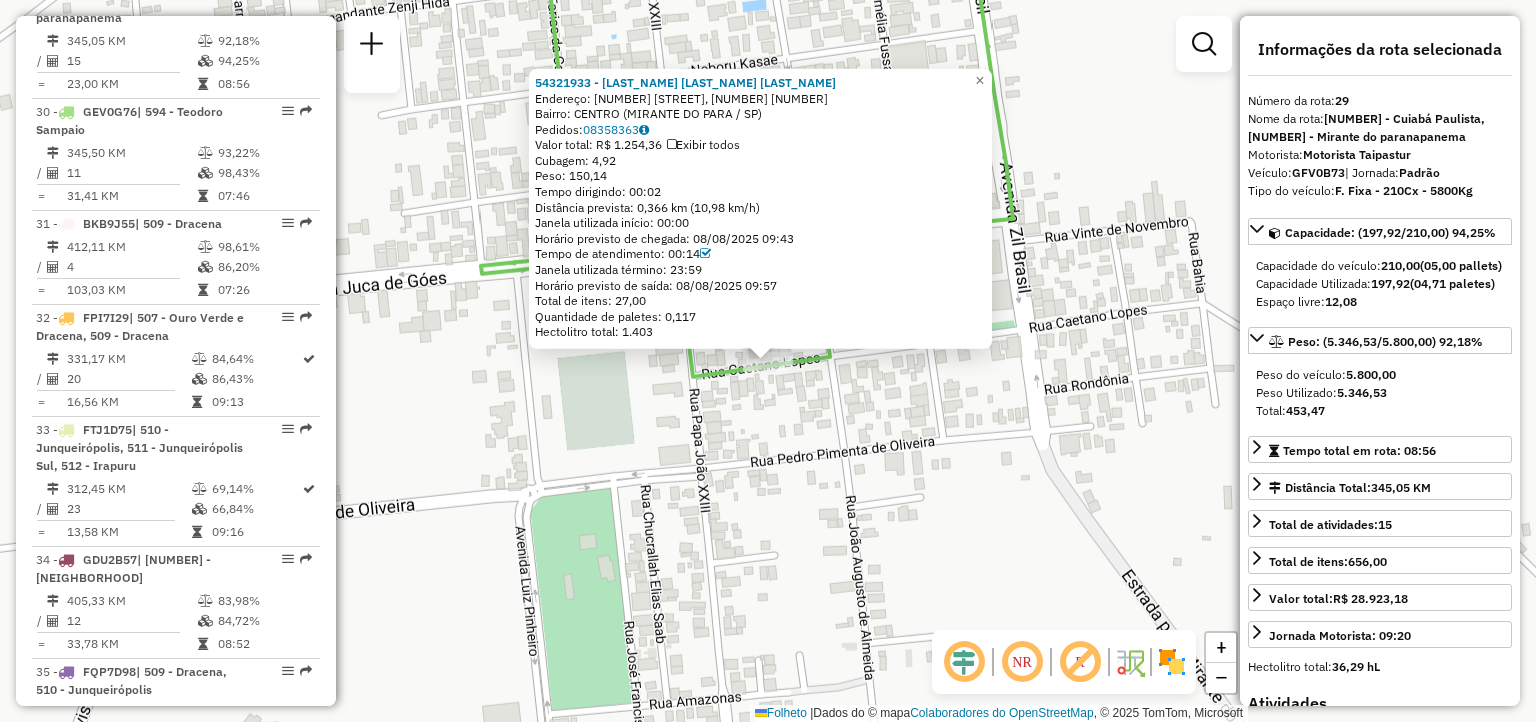 click on "54321933 - [FIRST NAME] [LAST NAME] TAVARE Endereço: 081 [LAST NAME] [LAST NAME], [NUMBER] [NUMBER] Bairro: CENTRO ([CITY] / SP) Pedidos: 08358363 Valor total: R$ 1.254,36 Exibir todos Cubagem: 4,92 Peso: 150,14 Tempo dirigindo: 00:02 Distância prevista: 0,366 km (10,98 km/h) Janela utilizada início: 00:00 Horário previsto de chegada: 08/08/2025 09:43 Tempo de atendimento: 00:14 Janela utilizada término: 23:59 Horário previsto de saída: 08/08/2025 09:57 Total de itens: 27,00 Quantidade de paletes: 0,117 Hectolitro total: 1.403 × Janela de atendimento Grade de atendimento Capacidade Transportadoras Veículos Cliente Pedidos Rotas Selecione os dias de semana para filtrar as janelas de atendimento Seg Ter Qua Qui Sex Sáb Dom Informe o período da janela de atendimento: De: Até: Filtrar exatamente a janela do cliente Considerar janela de atendimento padrão Selecione os dias de semana para filtrar as grades de atendimento Seg Ter Qua Qui Sex Sáb Dom" 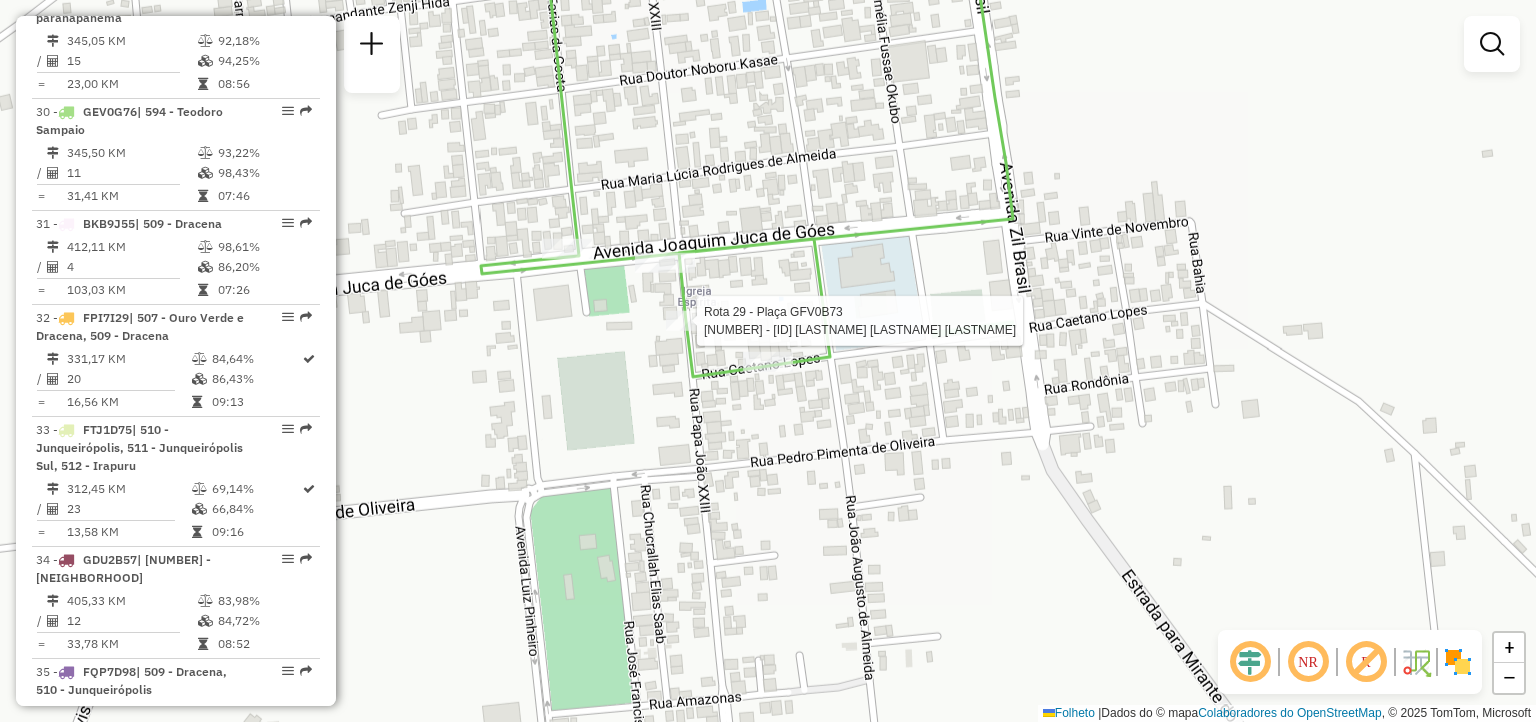 select on "**********" 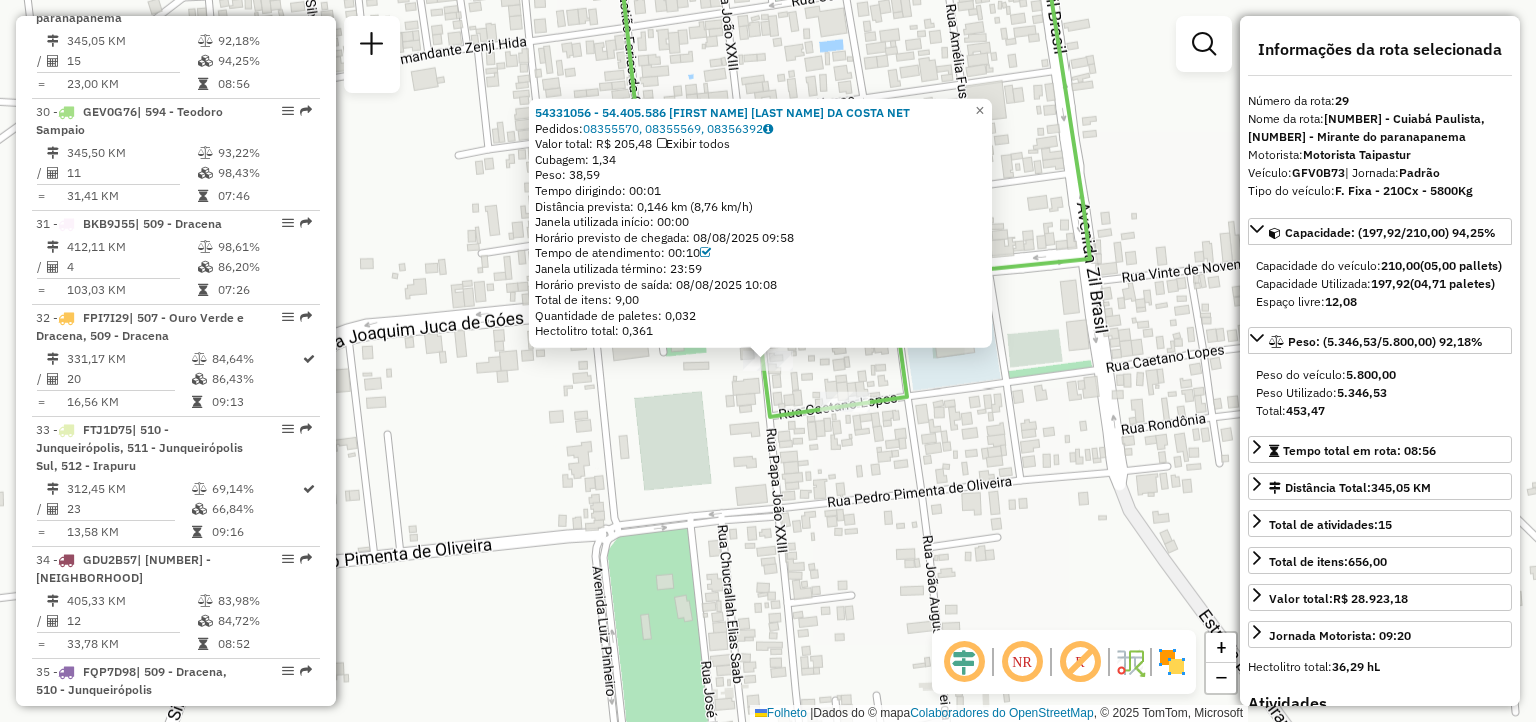 click on "[NUMBER] - [ID] [LASTNAME] [LASTNAME] [LASTNAME] Pedidos: [ORDER_ID], [ORDER_ID], [ORDER_ID] Valor total: [CURRENCY] [PRICE] Exibir todos Cubagem: [CUBAGE] Peso: [WEIGHT] Tempo dirigindo: [TIME] Distância prevista: [DISTANCE] ([SPEED]) Janela utilizada início: [TIME] Horário previsto de chegada: [DATE] [TIME] Tempo de atendimento: [TIME] Janela utilizada término: [TIME] Horário previsto de saída: [DATE] [TIME] Total de itens: [ITEMS] Quantidade de paletes: [PALLETS] Hectolitro total: [HECTOLITER] × Janela de atendimento Grade de atendimento Capacidade Transportadoras Veículos Cliente Pedidos Rotas Selecione os dias de semana para filtrar as janelas de atendimento Seg Ter Qua Qui Sex Sáb Dom Informe o período da janela de atendimento: De: Até: Filtrar exatamente a janela do cliente Considerar janela de atendimento padrão Selecione os dias de semana para filtrar as grades de atendimento Seg Ter Qua Qui Sex Sáb Dom Considerar clientes sem dia de atendimento cadastrado" 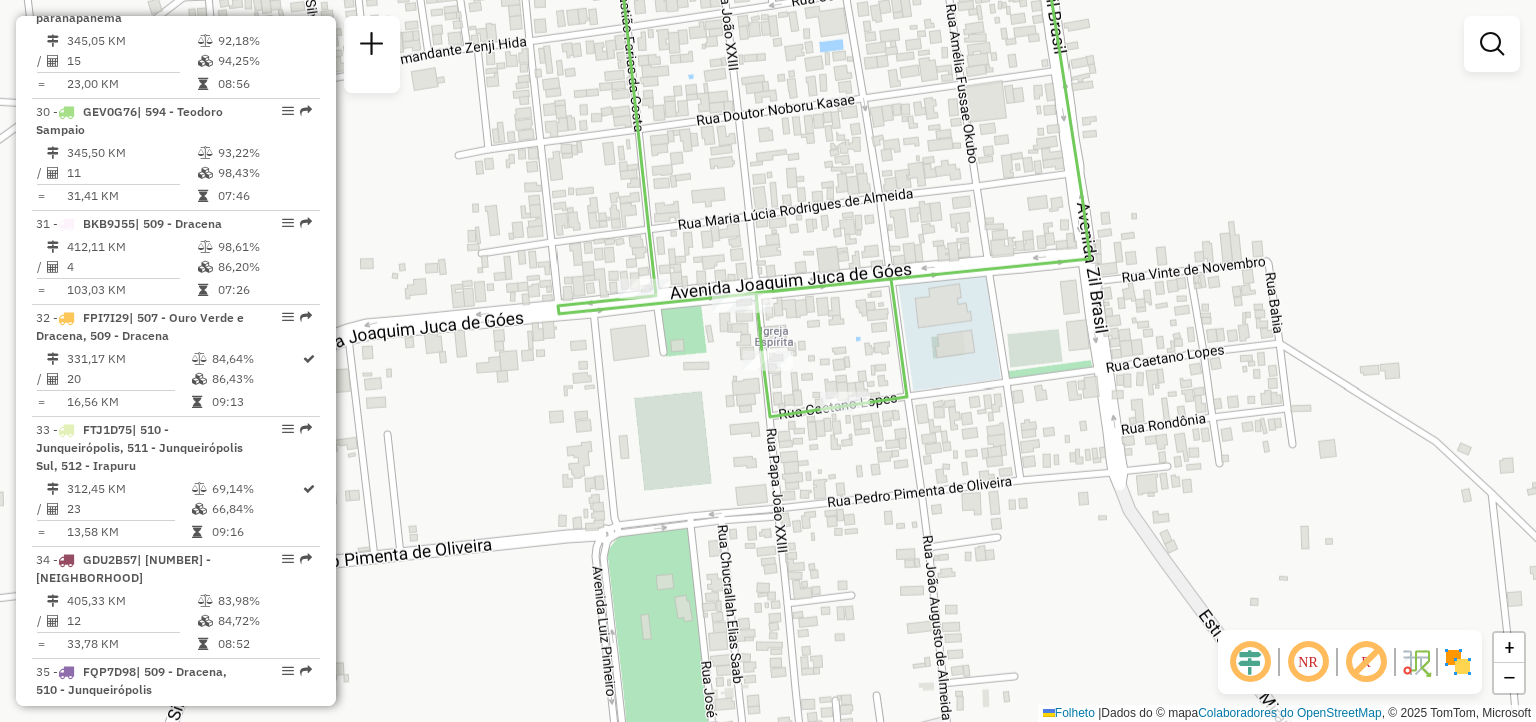 click 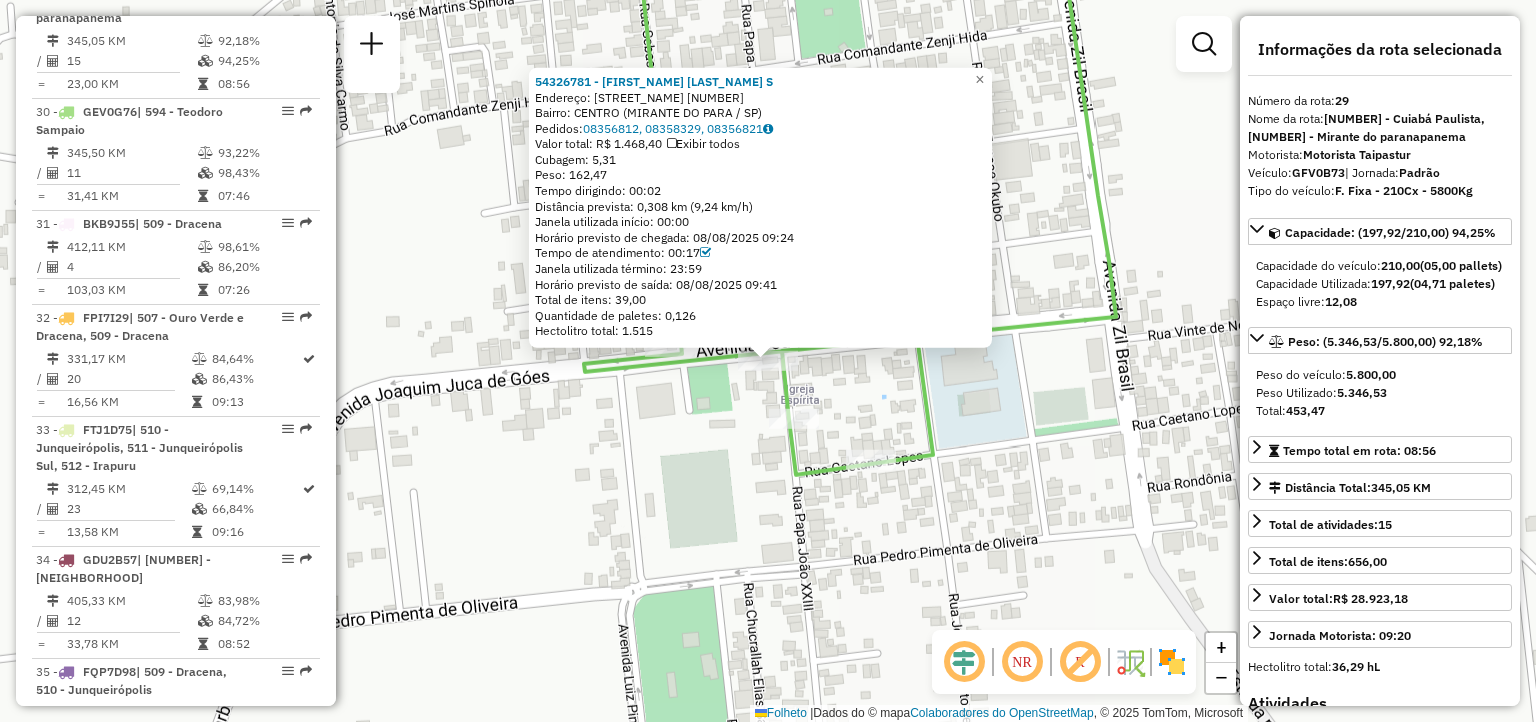 click on "[NUMBER] - [FIRST] [LAST]  Endereço: [STREET]  [NUMBER]   Bairro: [NEIGHBORHOOD] ([CITY] / SP)   Pedidos:  [ORDER_ID], [ORDER_ID], [ORDER_ID]   Valor total: R$ 1.468,40   Exibir todos   Cubagem: 5,31  Peso: 162,47  Tempo dirigindo: 00:02   Distância prevista: 0,308 km (9,24 km/h)   Janela utilizada início: 00:00   Horário previsto de chegada: [DATE] [TIME]   Tempo de atendimento: 00:17   Janela utilizada término: 23:59   Horário previsto de saída: [DATE] [TIME]   Total de itens: 39,00   Quantidade de paletes: 0,126   Hectolitro total: 1.515  × Janela de atendimento Grade de atendimento Capacidade Transportadoras Veículos Cliente Pedidos  Rotas Selecione os dias de semana para filtrar as janelas de atendimento  Seg   Ter   Qua   Qui   Sex   Sáb   Dom  Informe o período da janela de atendimento: De: Até:  Filtrar exatamente a janela do cliente  Considerar janela de atendimento padrão  Selecione os dias de semana para filtrar as grades de atendimento  Seg   Ter   Qua   Qui   De:" 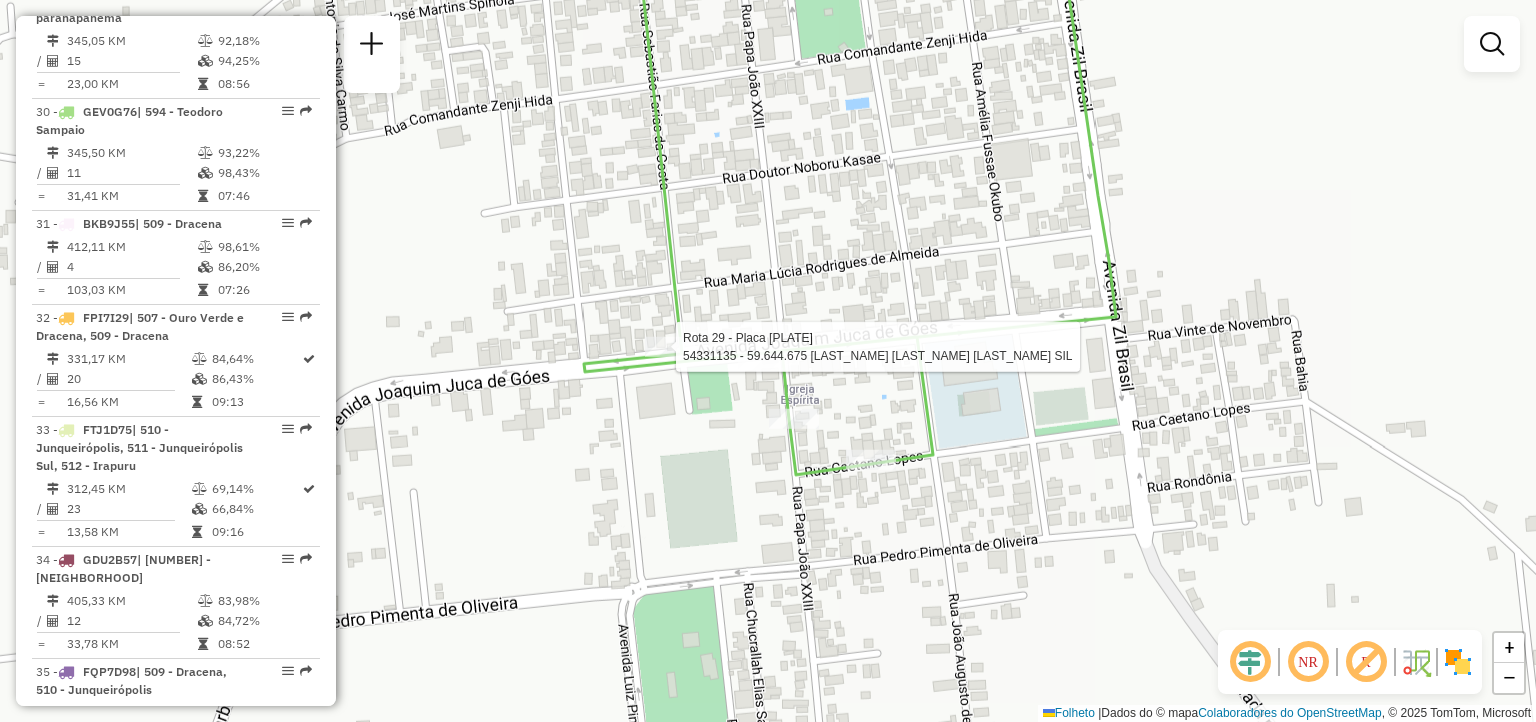 select on "**********" 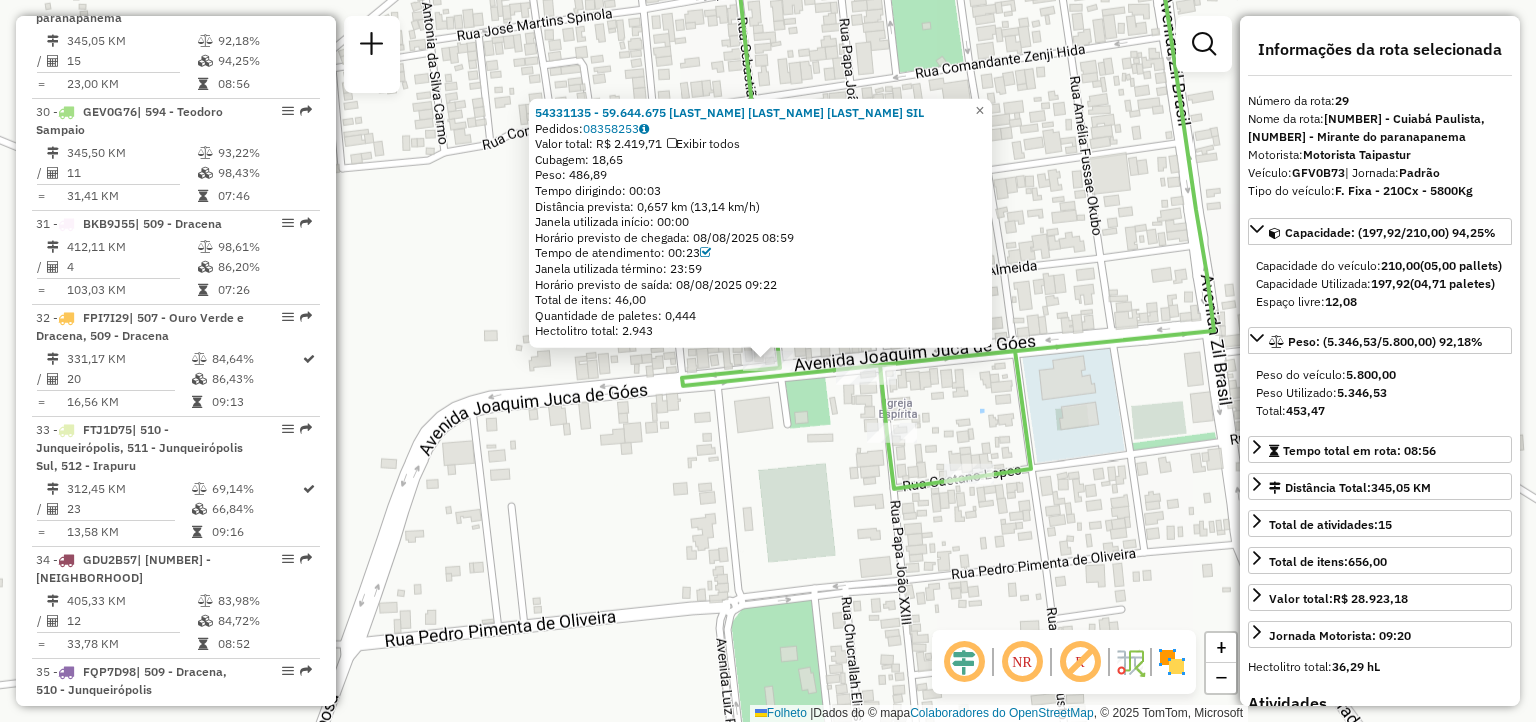 click on "54331135 - 59.644.675 [LAST_NAME] [LAST_NAME] [LAST_NAME] SIL  Pedidos:  08358253   Valor total: R$ 2.419,71   Exibir todos   Cubagem: 18,65  Peso: 486,89  Tempo dirigindo: 00:03   Distância prevista: 0,657 km (13,14 km/h)   Janela utilizada início: 00:00   Horário previsto de chegada: 08/08/2025 08:59   Tempo de atendimento: 00:23   Janela utilizada término: 23:59   Horário previsto de saída: 08/08/2025 09:22   Total de itens: 46,00   Quantidade de paletes: 0,444   Hectolitro total: 2.943  × Janela de atendimento Grade de atendimento Capacidade Transportadoras Veículos Cliente Pedidos  Rotas Selecione os dias de semana para filtrar as janelas de atendimento  Seg   Ter   Qua   Qui   Sex   Sáb   Dom  Informe o período da janela de atendimento: De: Até:  Filtrar exatamente a janela do cliente  Considerar janela de atendimento padrão  Selecione os dias de semana para filtrar as grades de atendimento  Seg   Ter   Qua   Qui   Sex   Sáb   Dom   Considerar clientes sem dia de atendimento cadastrado  De:   Até:" 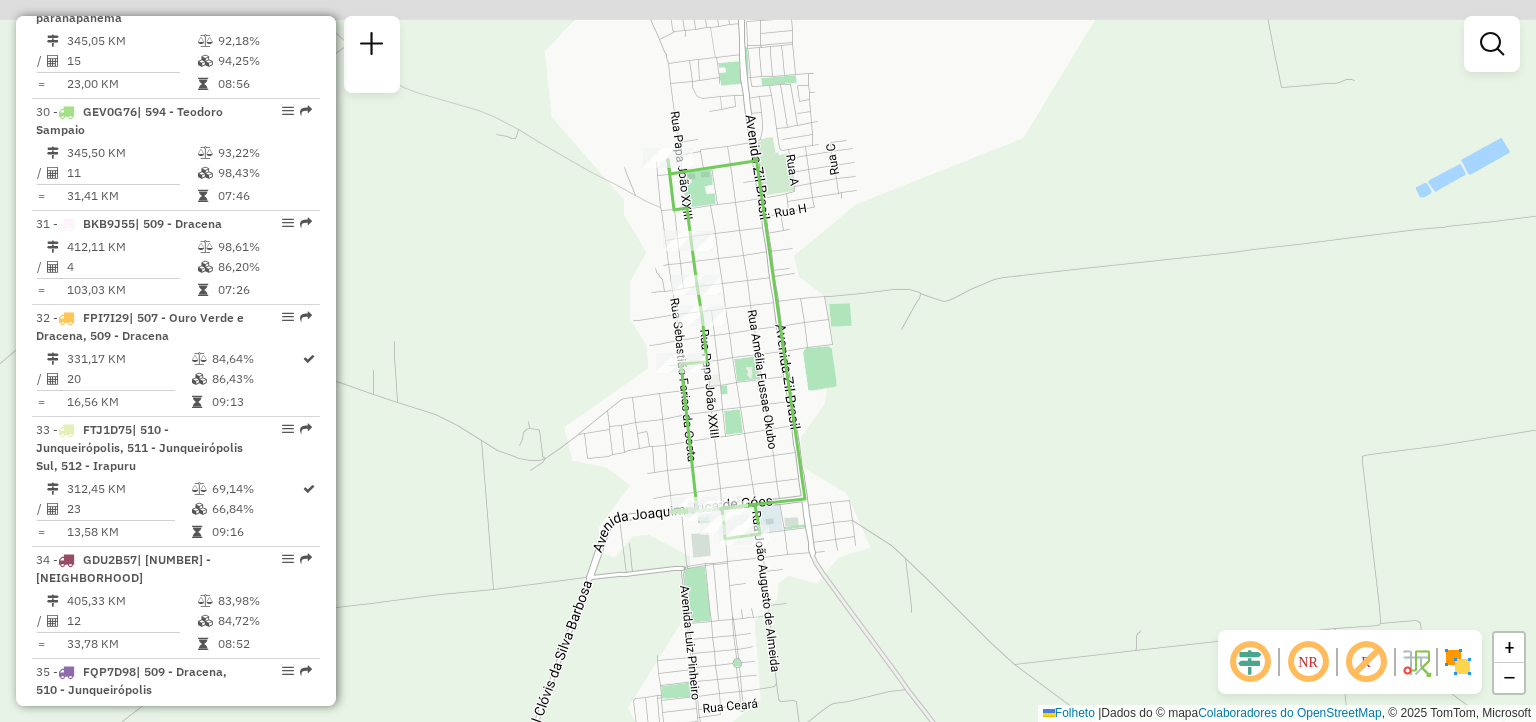 drag, startPoint x: 650, startPoint y: 227, endPoint x: 672, endPoint y: 475, distance: 248.97389 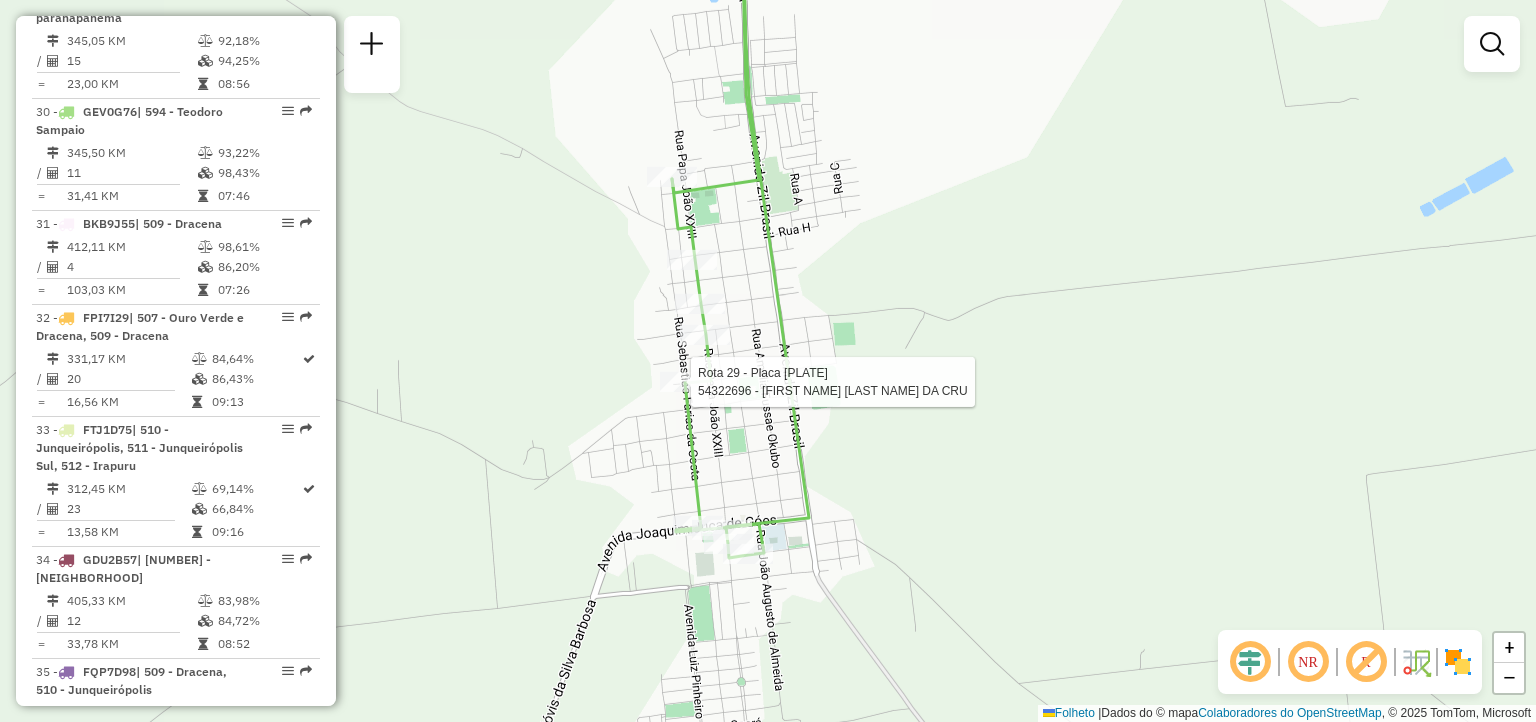 select on "**********" 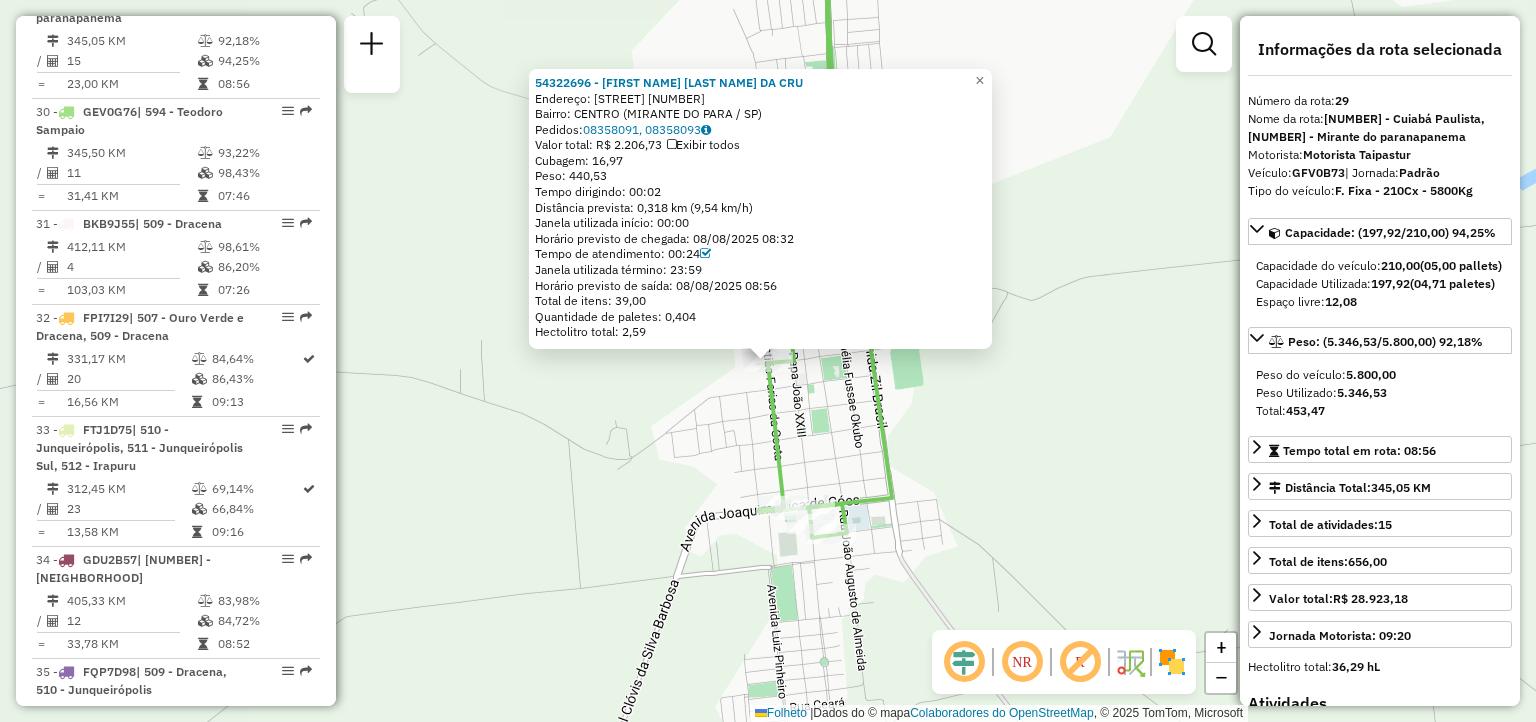 click on "[ORDER_ID] - EDNA FERREIRA DA CRU  Endereço: R   RUA SEBASTIaO FARIA DA COSTA [NUMBER]   Bairro: CENTRO ([CITY] / [STATE])   Pedidos:  [ORDER_ID], [ORDER_ID]   Valor total: R$ 2.206,73   Exibir todos   Cubagem: 16,97  Peso: 440,53  Tempo dirigindo: 00:02   Distância prevista: 0,318 km (9,54 km/h)   Janela utilizada início: 00:00   Horário previsto de chegada: 08/08/2025 08:32   Tempo de atendimento: 00:24   Janela utilizada término: 23:59   Horário previsto de saída: 08/08/2025 08:56   Total de itens: 39,00   Quantidade de paletes: 0,404   Hectolitro total: 2,59  × Janela de atendimento Grade de atendimento Capacidade Transportadoras Veículos Cliente Pedidos  Rotas Selecione os dias de semana para filtrar as janelas de atendimento  Seg   Ter   Qua   Qui   Sex   Sáb   Dom  Informe o período da janela de atendimento: De: Até:  Filtrar exatamente a janela do cliente  Considerar janela de atendimento padrão  Selecione os dias de semana para filtrar as grades de atendimento  Seg   Ter   Qua   Qui   Sex  De:" 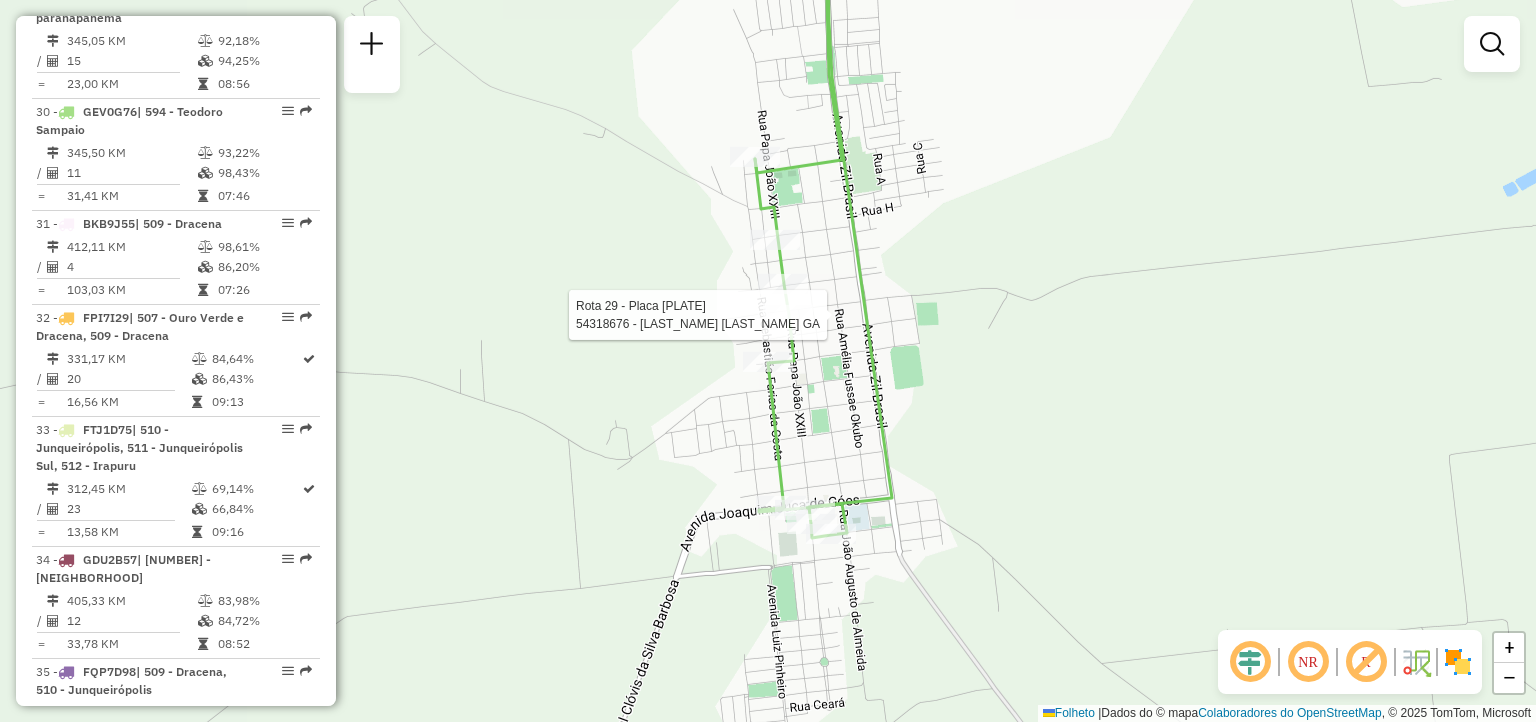 click 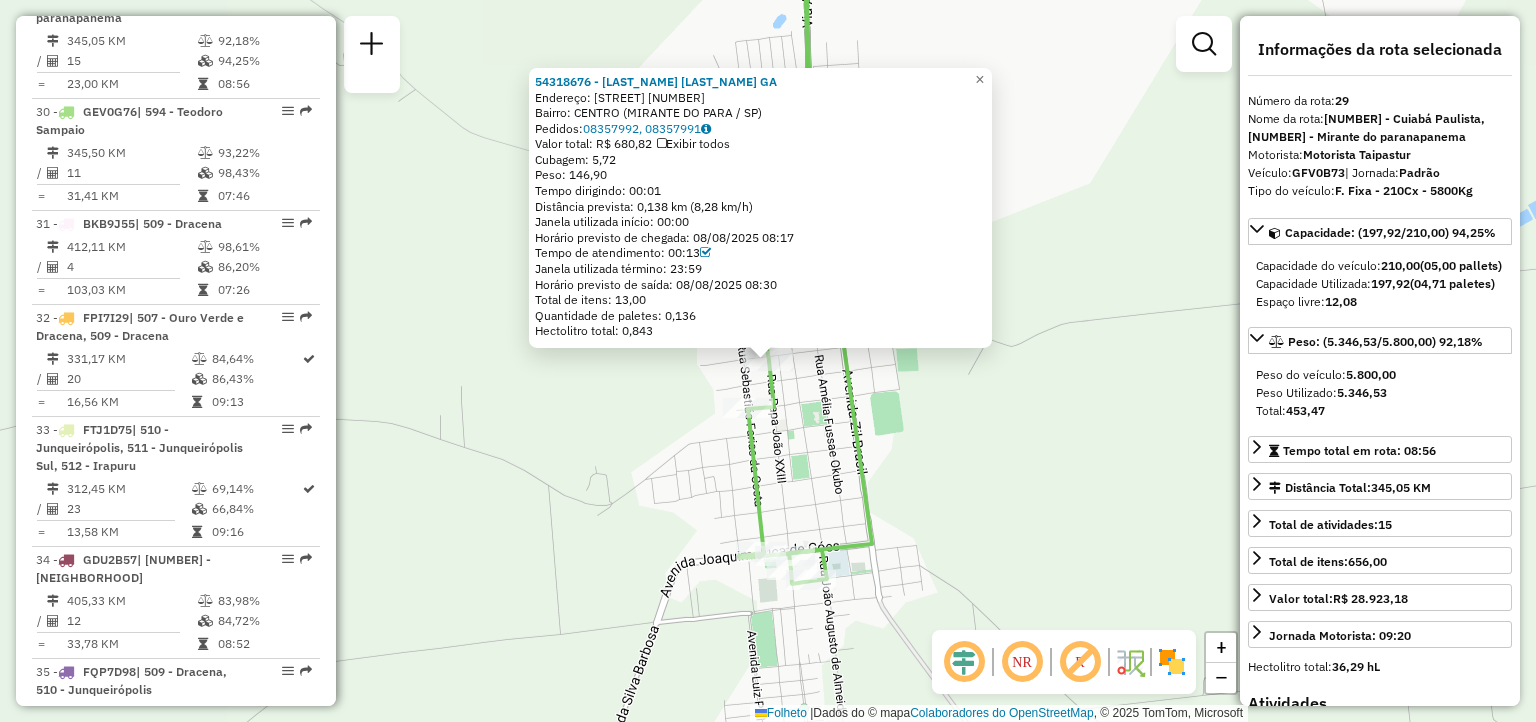 click on "[NUMBER] - [FIRST] [LAST]  Endereço: [STREET]       [NUMBER]   Bairro: [NEIGHBORHOOD] ([CITY] / SP)   Pedidos:  [ORDER_ID], [ORDER_ID]   Valor total: R$ 680,82   Exibir todos   Cubagem: 5,72  Peso: 146,90  Tempo dirigindo: 00:01   Distância prevista: 0,138 km (8,28 km/h)   Janela utilizada início: 00:00   Horário previsto de chegada: [DATE] [TIME]   Tempo de atendimento: 00:13   Janela utilizada término: 23:59   Horário previsto de saída: [DATE] [TIME]   Total de itens: 13,00   Quantidade de paletes: 0,136   Hectolitro total: 0,843  × Janela de atendimento Grade de atendimento Capacidade Transportadoras Veículos Cliente Pedidos  Rotas Selecione os dias de semana para filtrar as janelas de atendimento  Seg   Ter   Qua   Qui   Sex   Sáb   Dom  Informe o período da janela de atendimento: De: Até:  Filtrar exatamente a janela do cliente  Considerar janela de atendimento padrão  Selecione os dias de semana para filtrar as grades de atendimento  Seg   Ter   Qua   Qui   Sex   Dom" 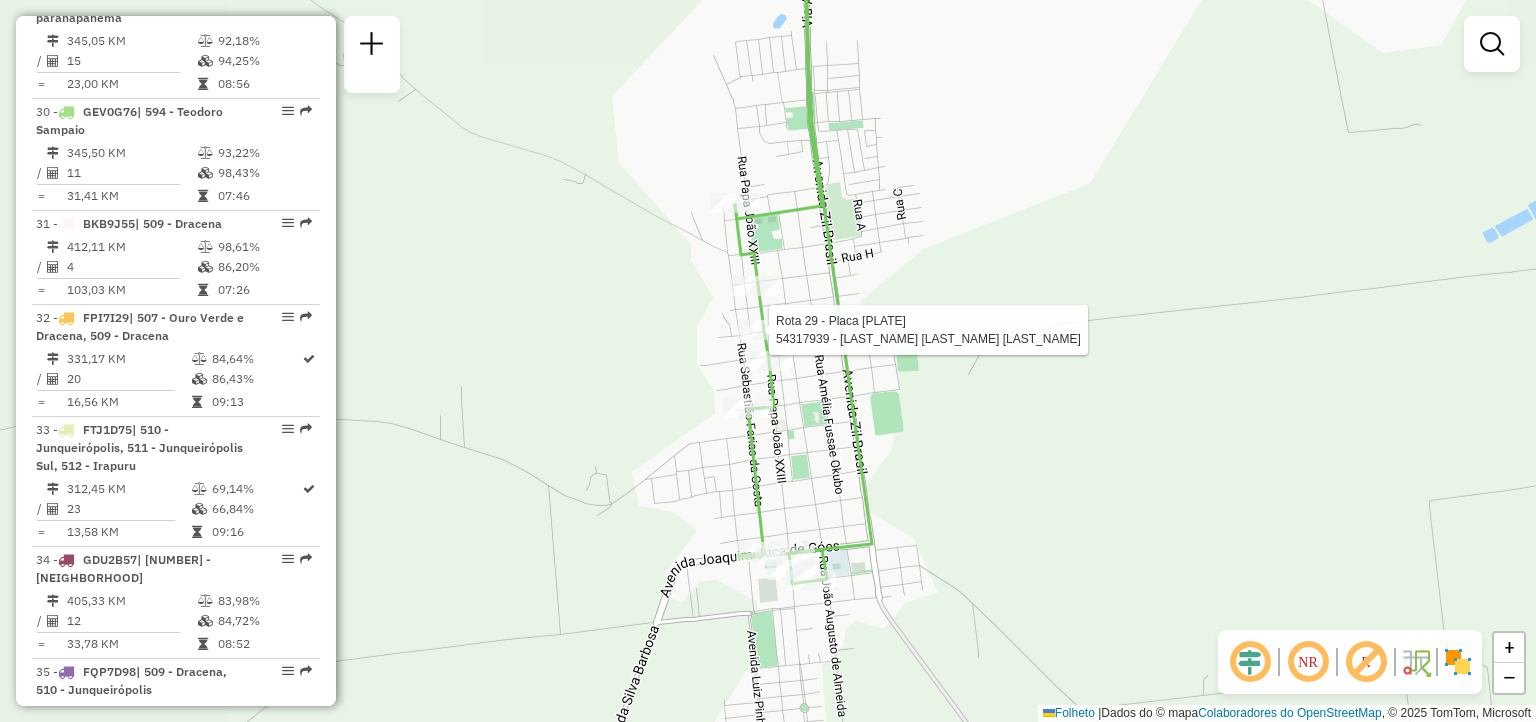 select on "**********" 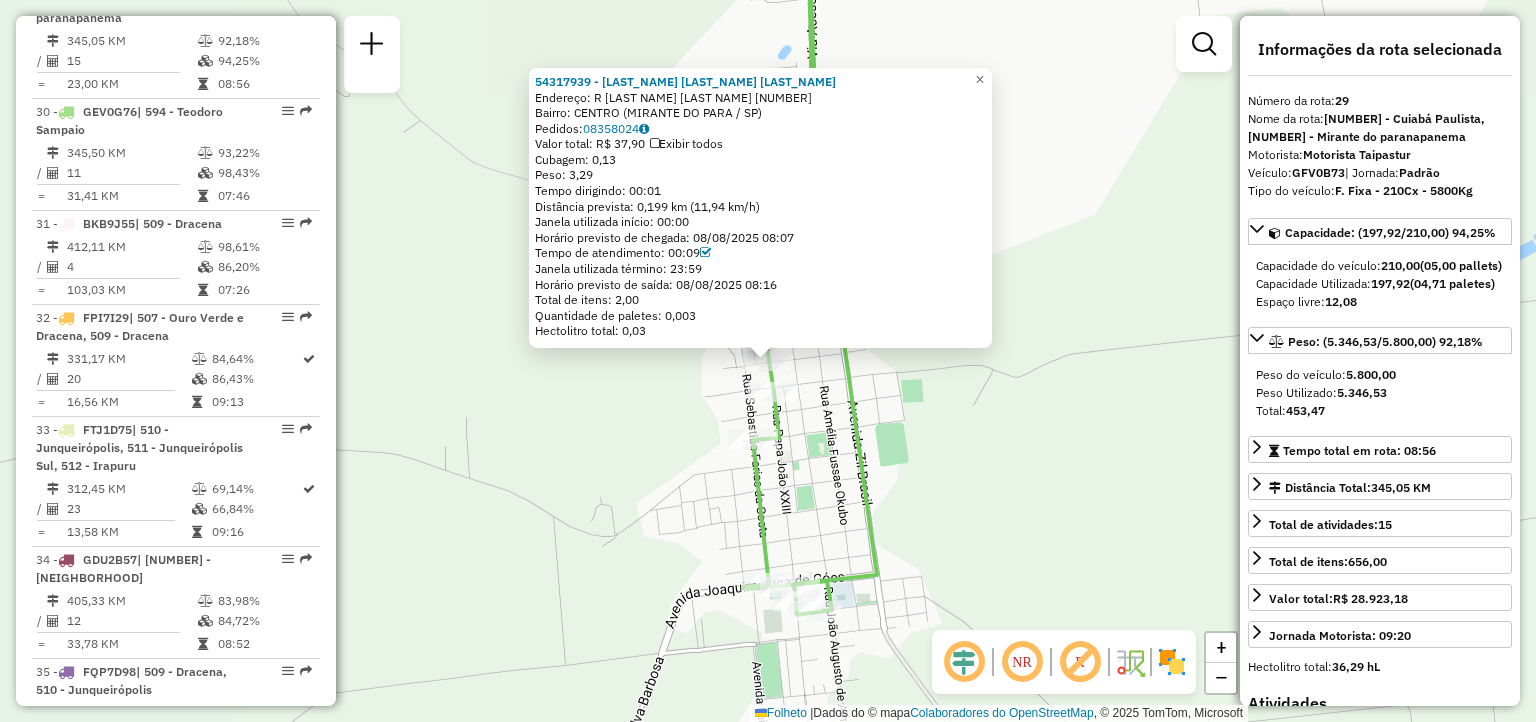click on "54317939 - [LAST_NAME] [LAST_NAME] [LAST_NAME]  Endereço: R   [STREET_NAME]               700   Bairro: [BAIRRO] ([BAIRRO] / SP)   Pedidos:  08358024   Valor total: R$ 37,90   Exibir todos   Cubagem: 0,13  Peso: 3,29  Tempo dirigindo: 00:01   Distância prevista: 0,199 km (11,94 km/h)   Janela utilizada início: 00:00   Horário previsto de chegada: 08/08/2025 08:07   Tempo de atendimento: 00:09   Janela utilizada término: 23:59   Horário previsto de saída: 08/08/2025 08:16   Total de itens: 2,00   Quantidade de paletes: 0,003   Hectolitro total: 0,03  × Janela de atendimento Grade de atendimento Capacidade Transportadoras Veículos Cliente Pedidos  Rotas Selecione os dias de semana para filtrar as janelas de atendimento  Seg   Ter   Qua   Qui   Sex   Sáb   Dom  Informe o período da janela de atendimento: De: Até:  Filtrar exatamente a janela do cliente  Considerar janela de atendimento padrão  Selecione os dias de semana para filtrar as grades de atendimento  Seg   Ter   Qua   Qui   Sex   Sáb   Dom   De:" 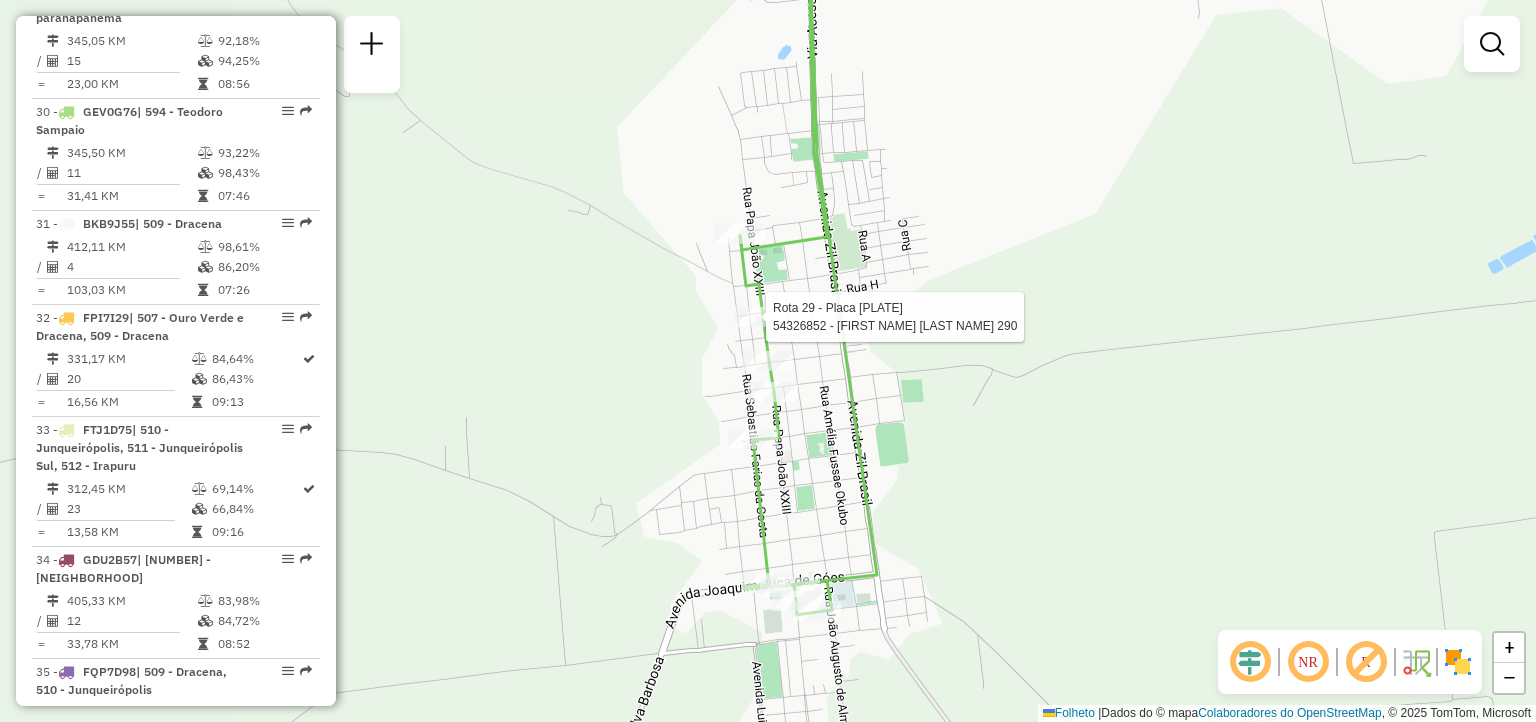 select on "**********" 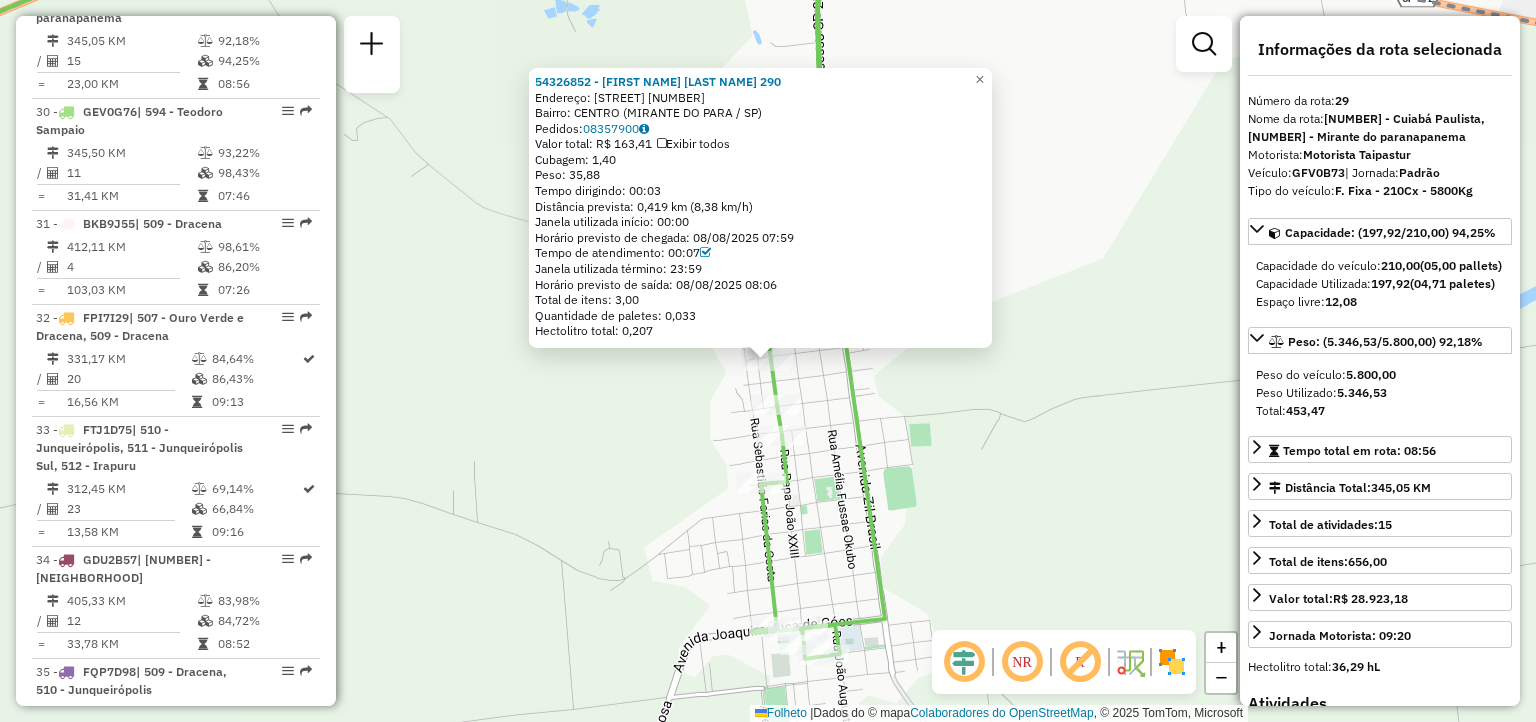 click on "[NUMBER] - [LASTNAME] [LASTNAME] [NUMBER] Endereço: [STREET] [NUMBER] Bairro: [NEIGHBORHOOD] ([CITY] / [STATE]) Pedidos: [ORDER_ID] Valor total: [CURRENCY] [PRICE] Exibir todos Cubagem: [CUBAGE] Peso: [WEIGHT] Tempo dirigindo: [TIME] Distância prevista: [DISTANCE] ([SPEED]) Janela utilizada início: [TIME] Horário previsto de chegada: [DATE] [TIME] Tempo de atendimento: [TIME] Janela utilizada término: [TIME] Horário previsto de saída: [DATE] [TIME] Total de itens: [ITEMS] Quantidade de paletes: [PALLETS] Hectolitro total: [HECTOLITER] × Janela de atendimento Grade de atendimento Capacidade Transportadoras Veículos Cliente Pedidos Rotas Selecione os dias de semana para filtrar as janelas de atendimento Seg Ter Qua Qui Sex Sáb Dom Informe o período da janela de atendimento: De: Até: Filtrar exatamente a janela do cliente Considerar janela de atendimento padrão Selecione os dias de semana para filtrar as grades de atendimento Seg Ter Qua Qui Sex Sáb Dom De: De: +" 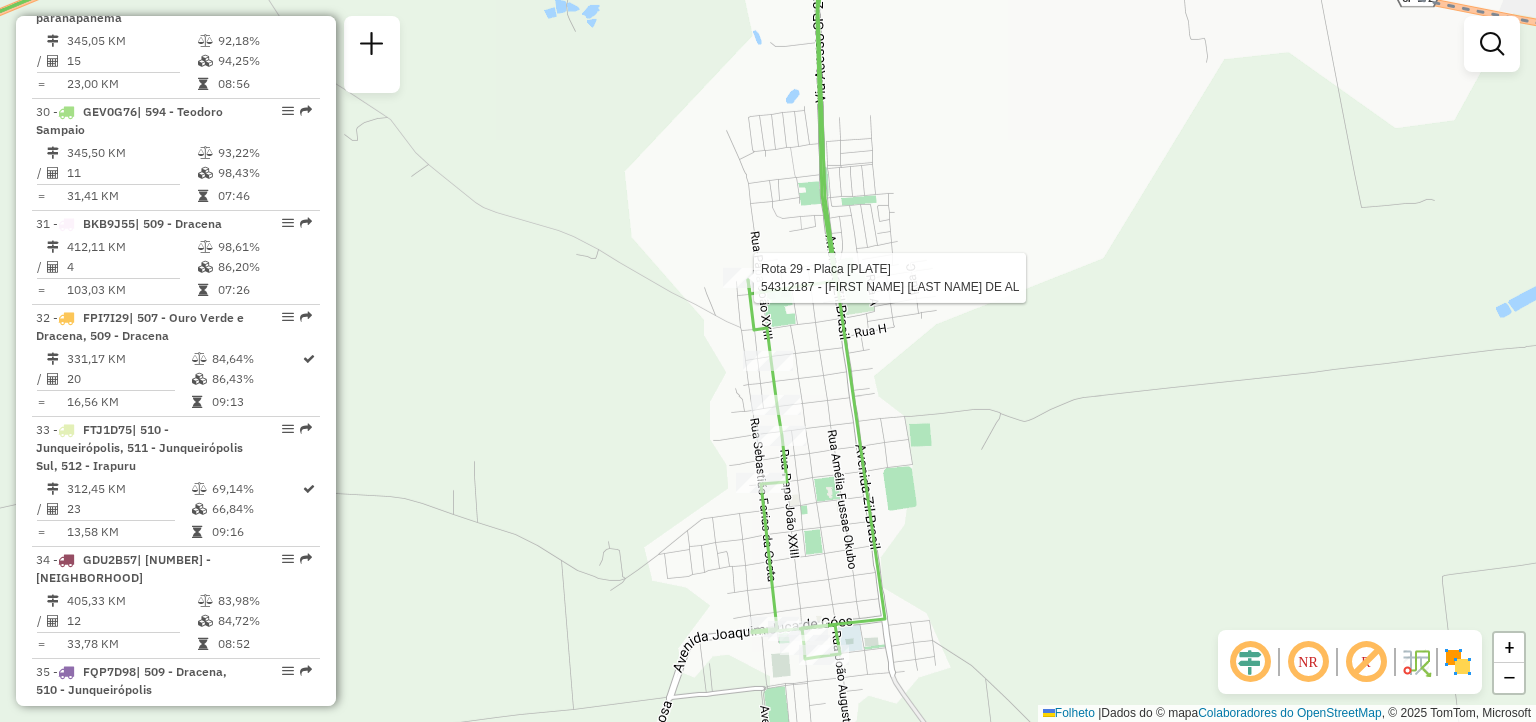 select on "**********" 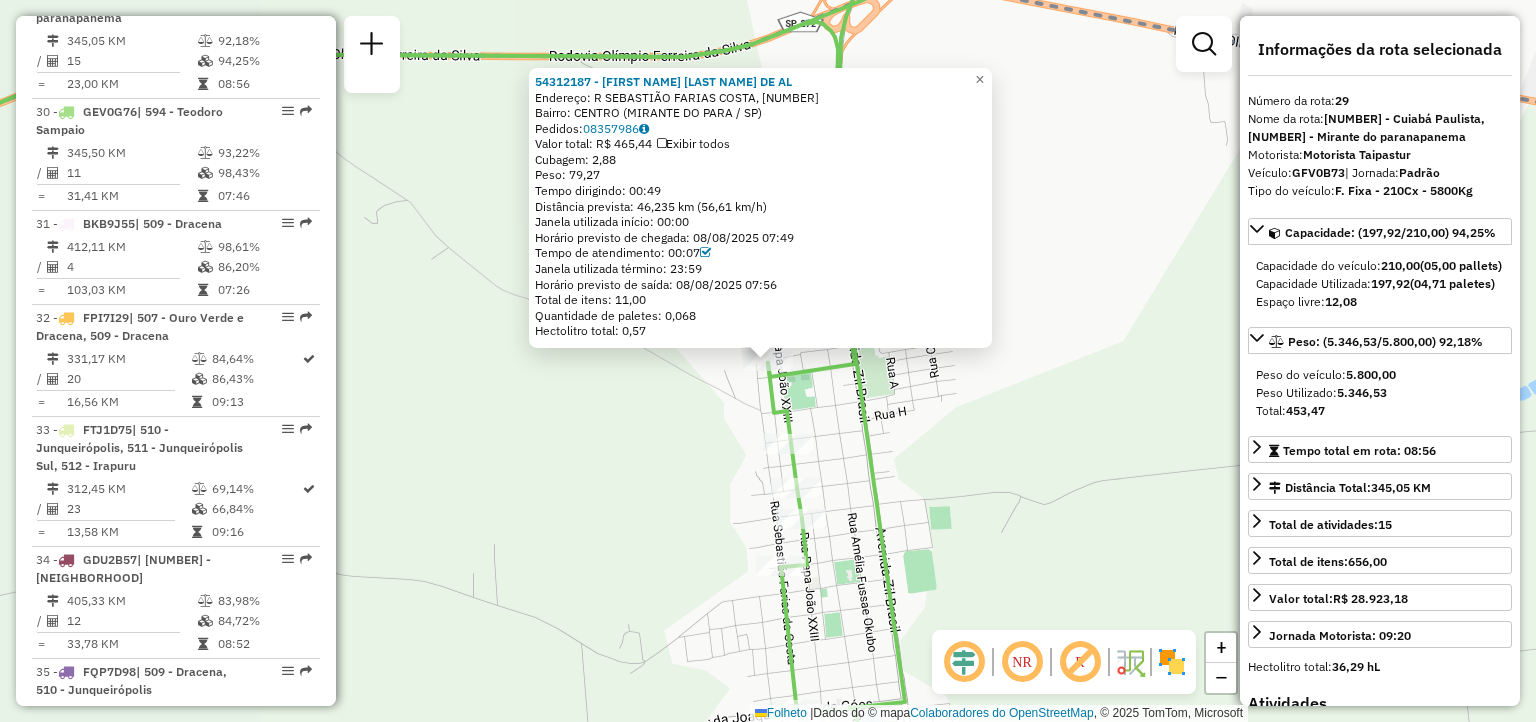 click on "54312187 - [FIRST NAME] [LAST NAME] DE AL Endereço: R [LAST NAME] [LAST NAME] [NUMBER] Bairro: CENTRO ([CITY] / SP) Pedidos: 08357986 Valor total: R$ 465,44 Exibir todos Cubagem: 2,88 Peso: 79,27 Tempo dirigindo: 00:49 Distância prevista: 46,235 km (56,61 km/h) Janela utilizada início: 00:00 Horário previsto de chegada: 08/08/2025 07:49 Tempo de atendimento: 00:07 Janela utilizada término: 23:59 Horário previsto de saída: 08/08/2025 07:56 Total de itens: 11,00 Quantidade de paletes: 0,068 Hectolitro total: 0,57 × Janela de atendimento Grade de atendimento Capacidade Transportadoras Veículos Cliente Pedidos Rotas Selecione os dias de semana para filtrar as janelas de atendimento Seg Ter Qua Qui Sex Sáb Dom Informe o período da janela de atendimento: De: Até: Filtrar exatamente a janela do cliente Considerar janela de atendimento padrão Selecione os dias de semana para filtrar as grades de atendimento Seg Ter Qua Qui Sex Sáb Dom De: De:" 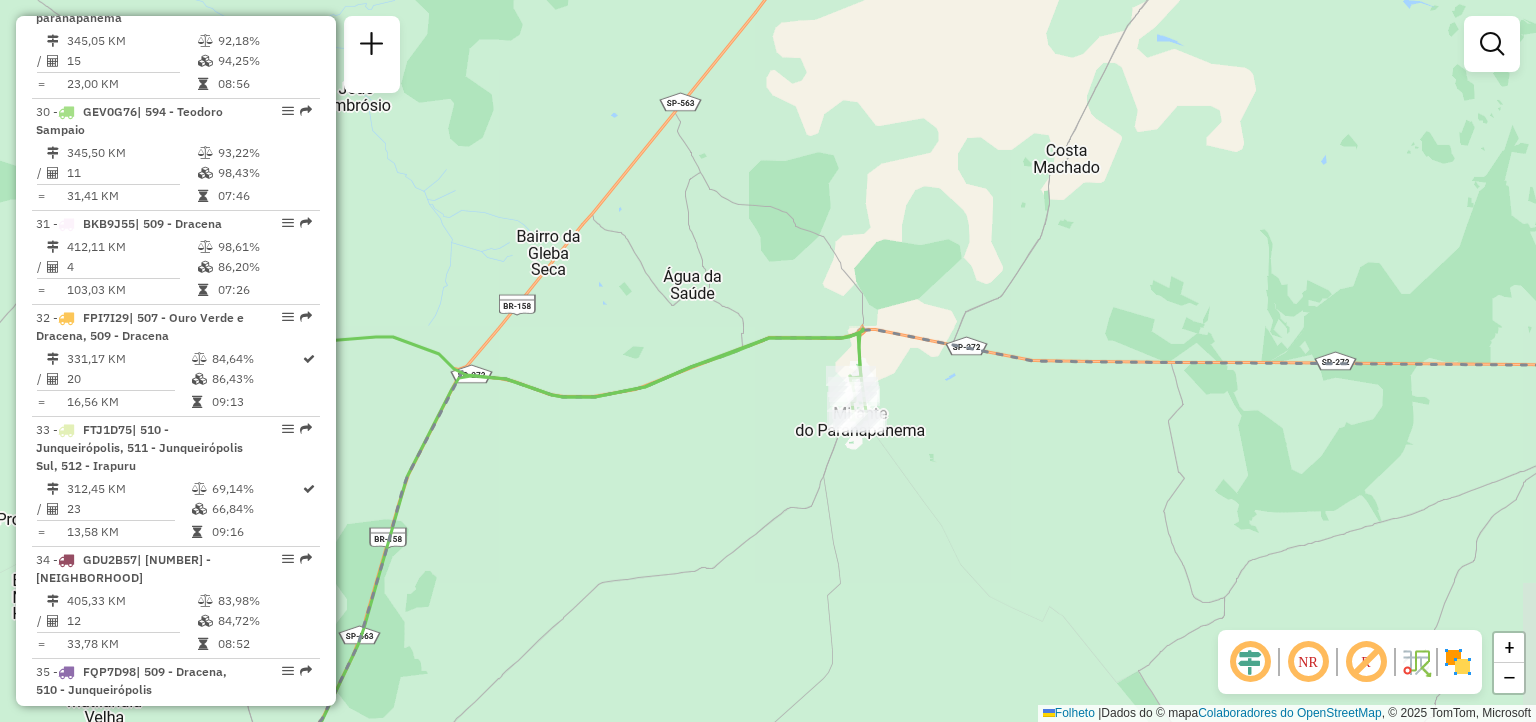 drag, startPoint x: 596, startPoint y: 457, endPoint x: 807, endPoint y: 445, distance: 211.34096 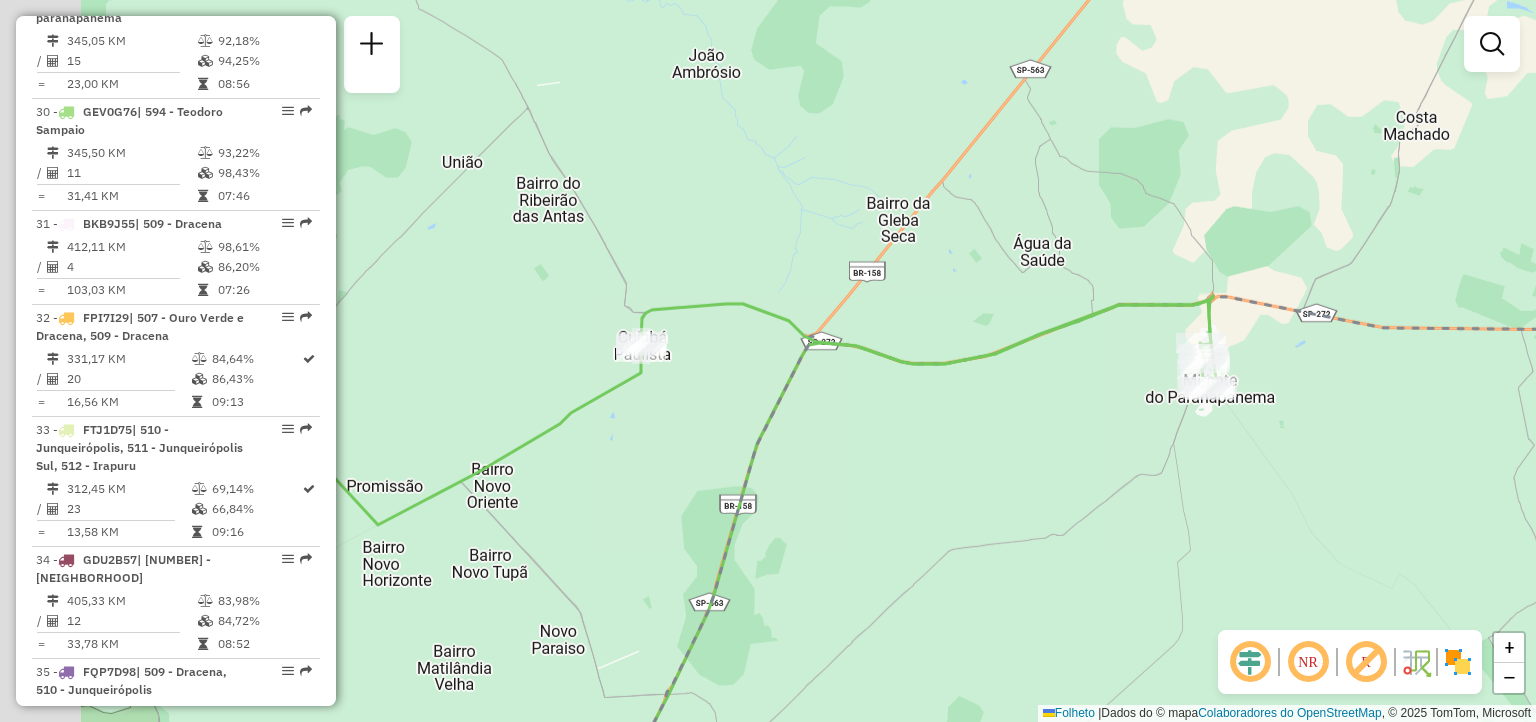drag, startPoint x: 640, startPoint y: 444, endPoint x: 969, endPoint y: 411, distance: 330.65088 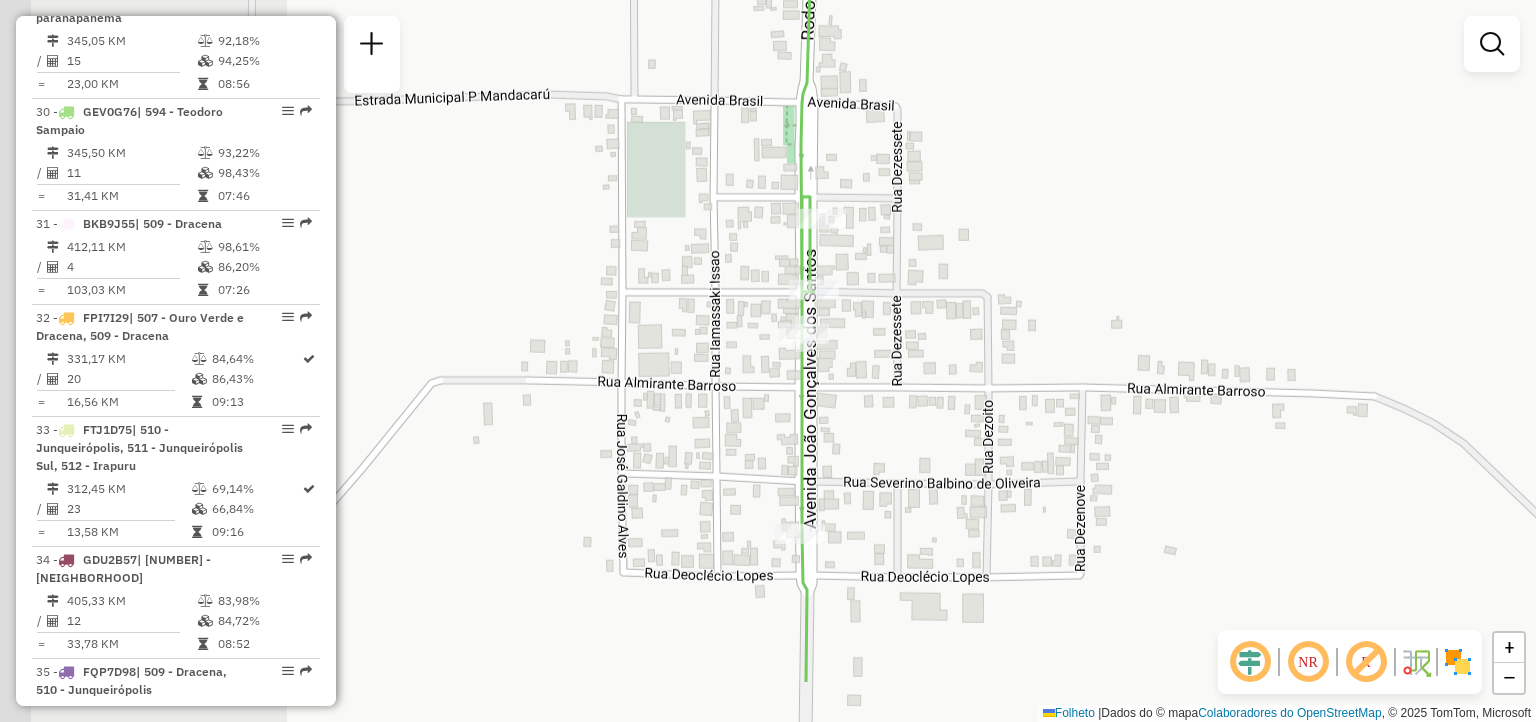 drag, startPoint x: 670, startPoint y: 413, endPoint x: 943, endPoint y: 332, distance: 284.76306 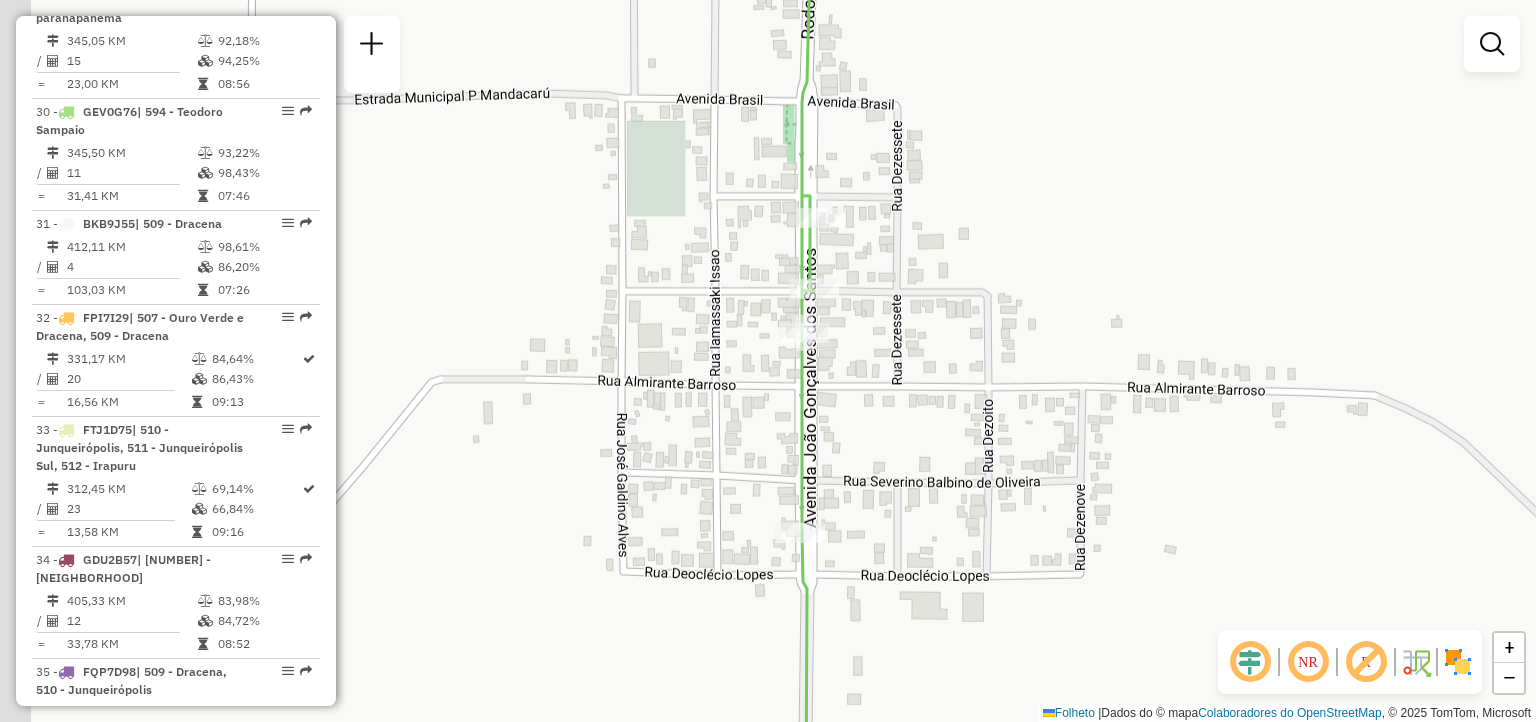 drag, startPoint x: 812, startPoint y: 520, endPoint x: 817, endPoint y: 509, distance: 12.083046 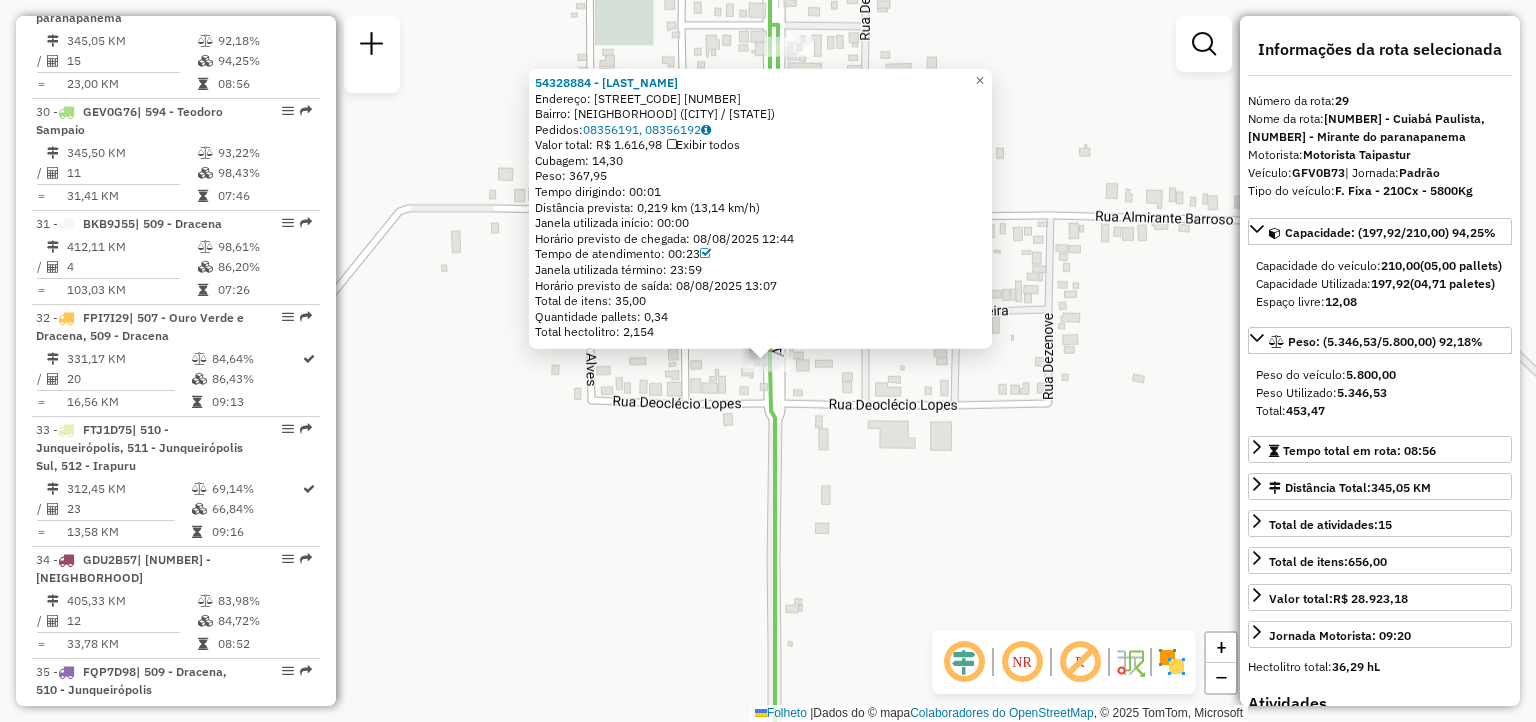 click on "[ORDER_ID] - POSTO ULOFFO  Endereço:  VSP-038 [NUMBER]   Bairro: CENTRO ([CITY] / [STATE])   Pedidos:  [ORDER_ID], [ORDER_ID]   Valor total: R$ 1.616,98   Exibir todos   Cubagem: 14,30  Peso: 367,95  Tempo dirigindo: 00:01   Distância prevista: 0,219 km (13,14 km/h)   Janela utilizada início: 00:00   Horário previsto de chegada: 08/08/2025 12:44   Tempo de atendimento: 00:23   Janela utilizada término: 23:59   Horário previsto de saída: 08/08/2025 13:07   Total de itens: 35,00   Quantidade pallets: 0,34   Total hectolitro: 2,154  × Janela de atendimento Grade de atendimento Capacidade Transportadoras Veículos Cliente Pedidos  Rotas Selecione os dias de semana para filtrar as janelas de atendimento  Seg   Ter   Qua   Qui   Sex   Sáb   Dom  Informe o período da janela de atendimento: De: Até:  Filtrar exatamente a janela do cliente  Considerar janela de atendimento padrão  Selecione os dias de semana para filtrar as grades de atendimento  Seg   Ter   Qua   Qui   Sex   Sáb   Dom   Peso mínimo:" 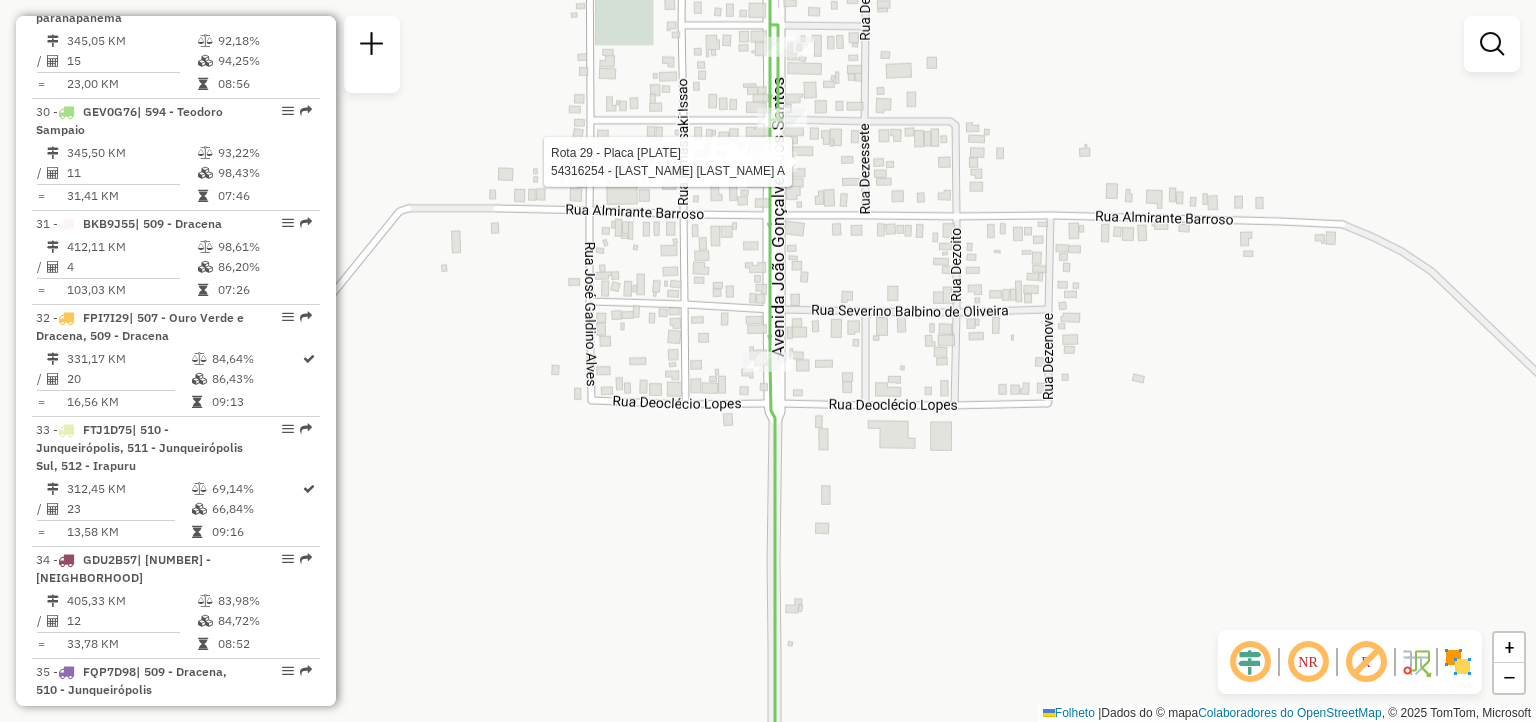 select on "**********" 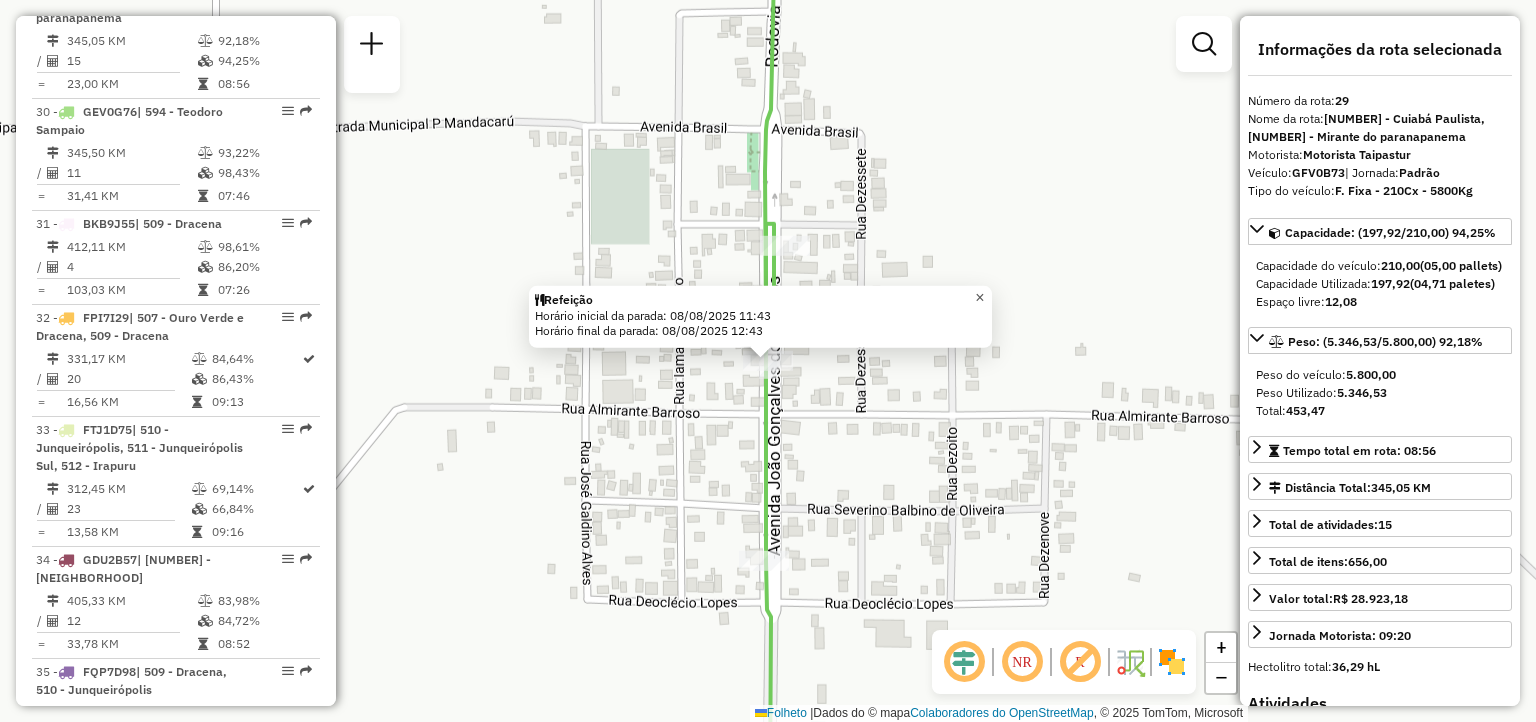 drag, startPoint x: 993, startPoint y: 291, endPoint x: 911, endPoint y: 311, distance: 84.40379 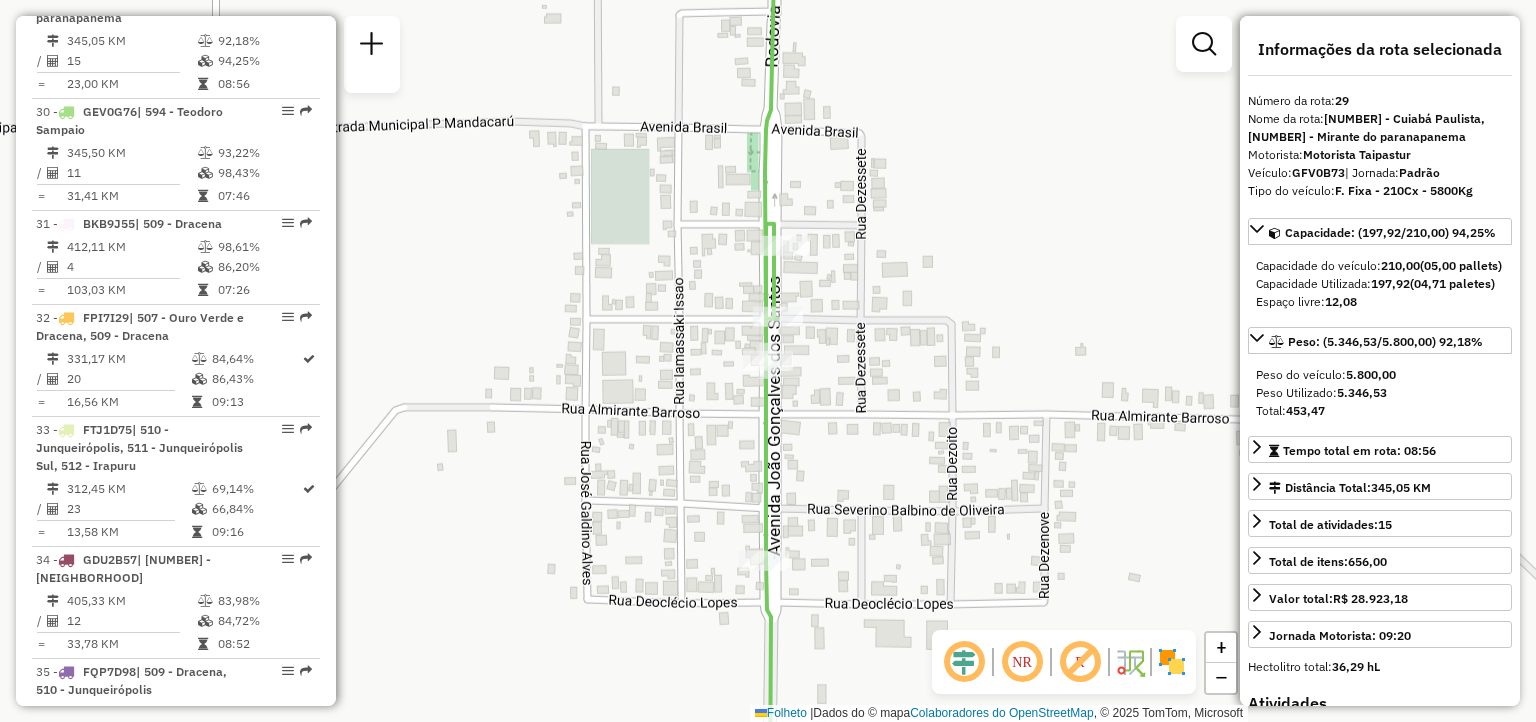 click on "Janela de atendimento Grade de atendimento Capacidade Transportadoras Veículos Cliente Pedidos  Rotas Selecione os dias de semana para filtrar as janelas de atendimento  Seg   Ter   Qua   Qui   Sex   Sáb   Dom  Informe o período da janela de atendimento: De: Até:  Filtrar exatamente a janela do cliente  Considerar janela de atendimento padrão  Selecione os dias de semana para filtrar as grades de atendimento  Seg   Ter   Qua   Qui   Sex   Sáb   Dom   Considerar clientes sem dia de atendimento cadastrado  Clientes fora do dia de atendimento selecionado Filtrar as atividades entre os valores definidos abaixo:  Peso mínimo:   Peso máximo:   Cubagem mínima:   Cubagem máxima:   De:   Até:  Filtrar as atividades entre o tempo de atendimento definido abaixo:  De:   Até:   Considerar capacidade total dos clientes não roteirizados Transportadora: Selecione um ou mais itens Tipo de veículo: Selecione um ou mais itens Veículo: Selecione um ou mais itens Motorista: Selecione um ou mais itens Nome: Rótulo:" 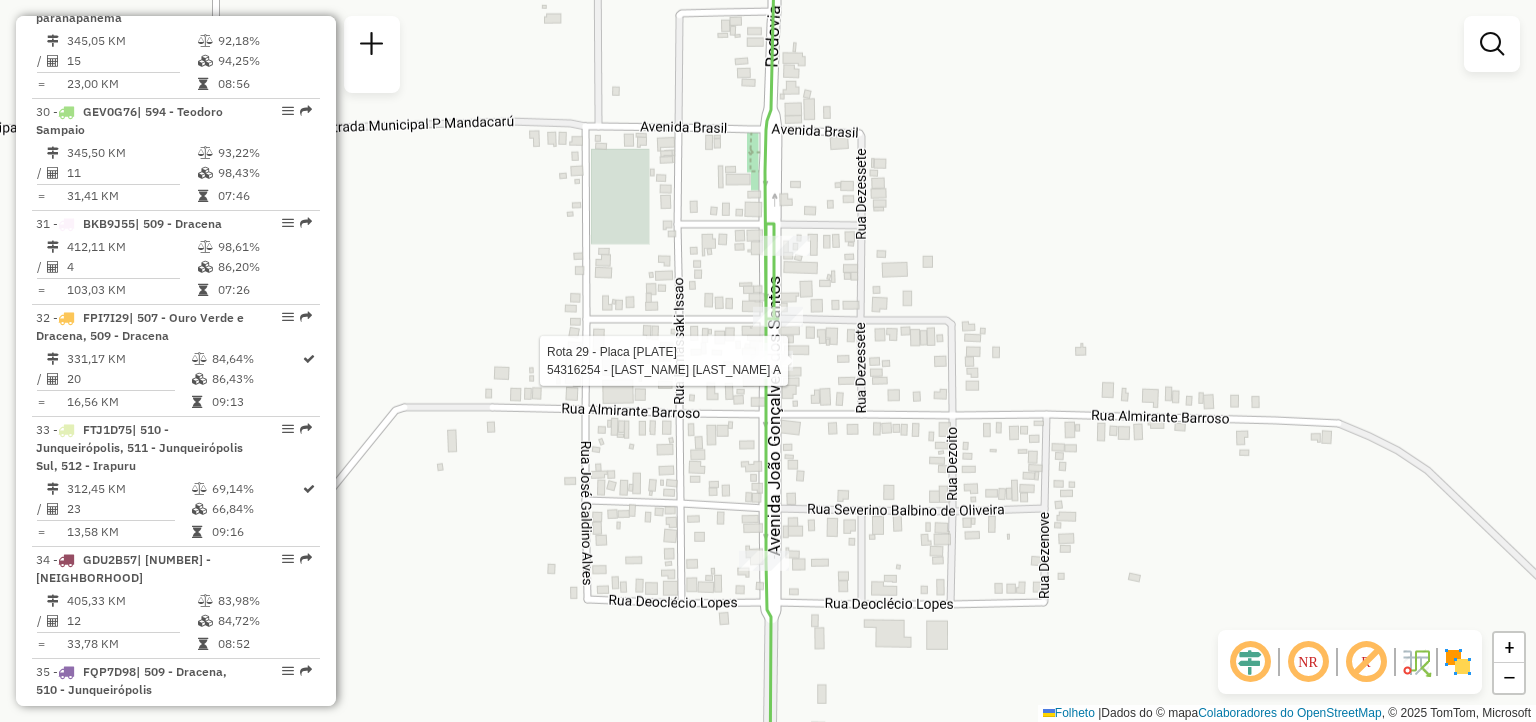select on "**********" 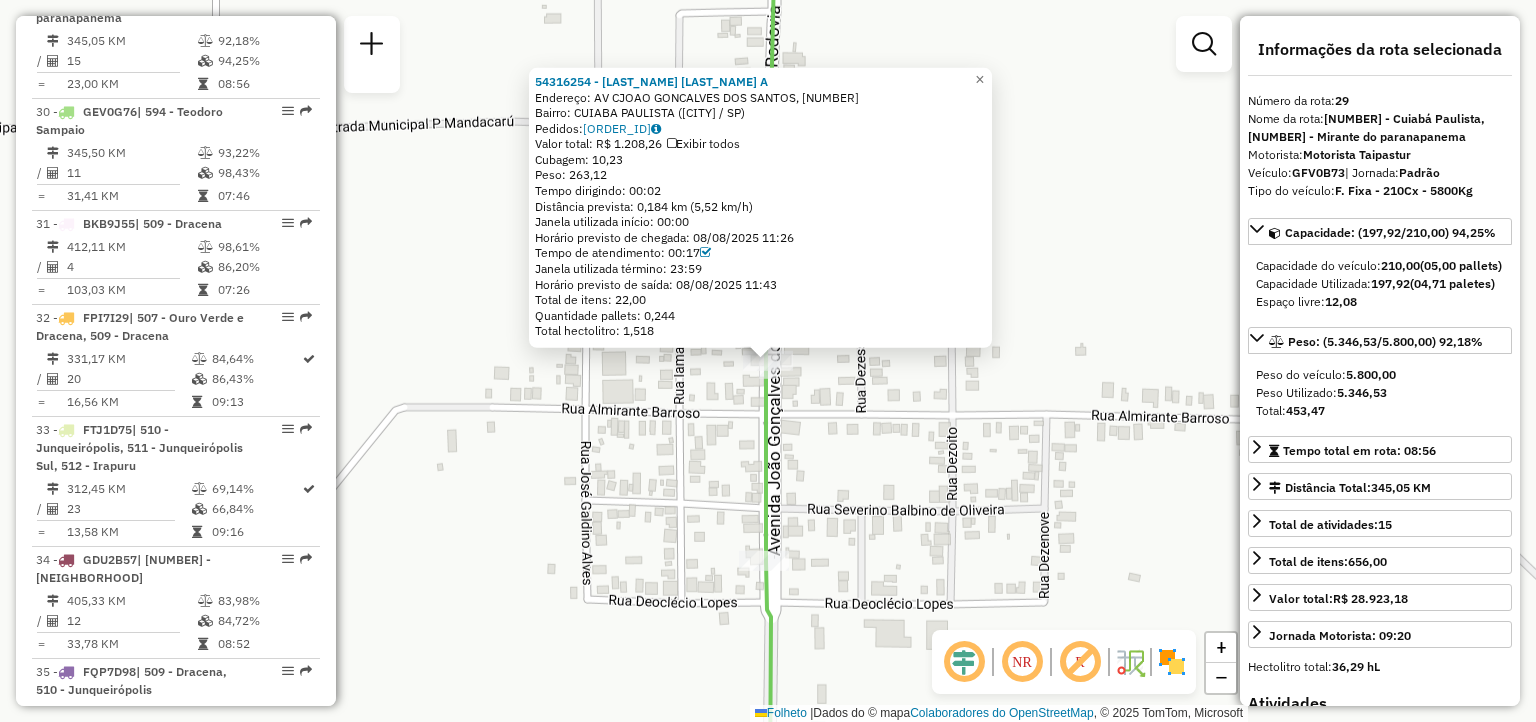 click on "Rota 29 - Placa [PLATE]  [NUMBER] - [FIRST] [LAST] [NUMBER] - [FIRST] [LAST]  Endereço: [STREET],    [NUMBER]   Bairro: [NEIGHBORHOOD] ([CITY] / SP)   Pedidos:  [ORDER_ID]   Valor total: R$ 1.208,26   Exibir todos   Cubagem: 10,23  Peso: 263,12  Tempo dirigindo: 00:02   Distância prevista: 0,184 km (5,52 km/h)   Janela utilizada início: 00:00   Horário previsto de chegada: [DATE] [TIME]   Tempo de atendimento: 00:17   Janela utilizada término: 23:59   Horário previsto de saída: [DATE] [TIME]   Total de itens: 22,00   Quantidade pallets: 0,244   Total hectolitro: 1,518  × Janela de atendimento Grade de atendimento Capacidade Transportadoras Veículos Cliente Pedidos  Rotas Selecione os dias de semana para filtrar as janelas de atendimento  Seg   Ter   Qua   Qui   Sex   Sáb   Dom  Informe o período da janela de atendimento: De: Até:  Filtrar exatamente a janela do cliente  Considerar janela de atendimento padrão   Seg   Ter   Qua   Qui   Sex   Sáb   Dom  +" 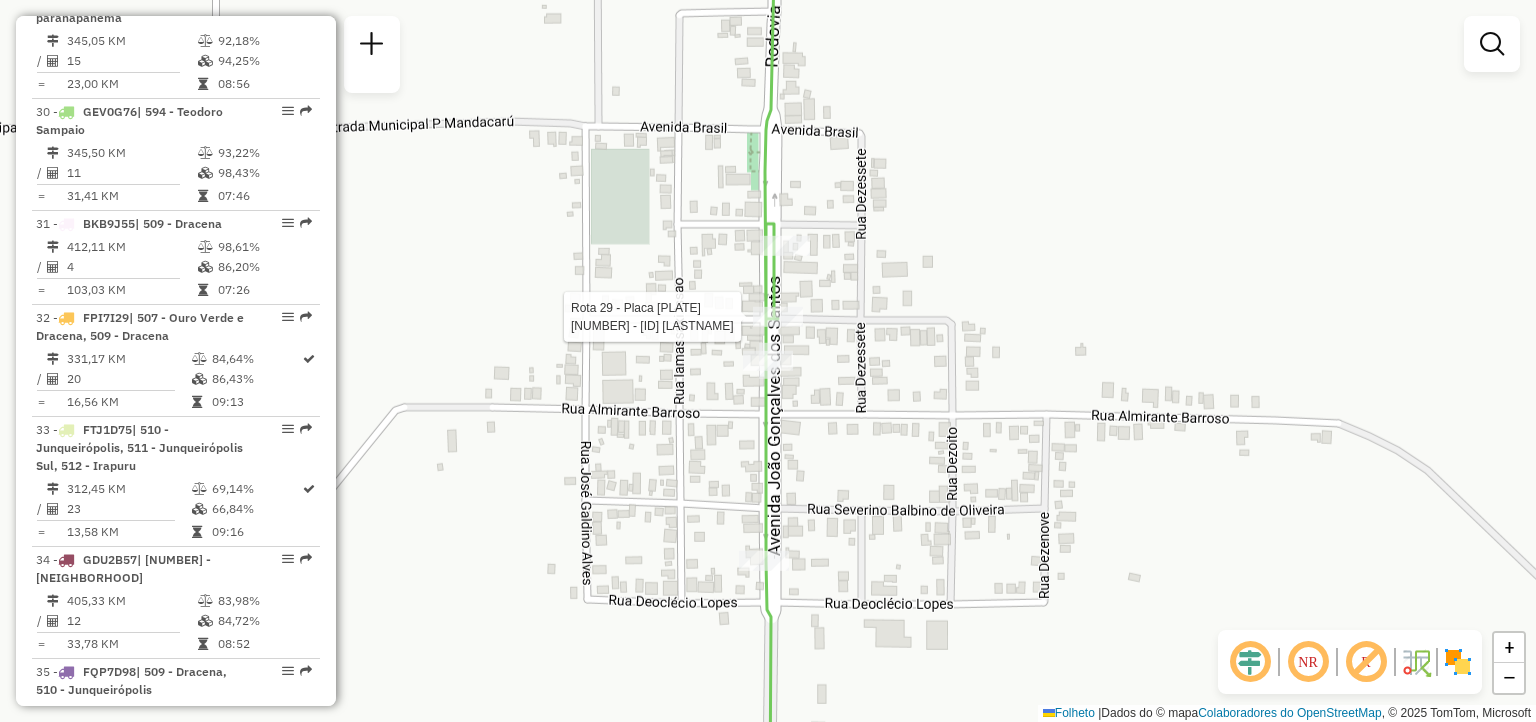 select on "**********" 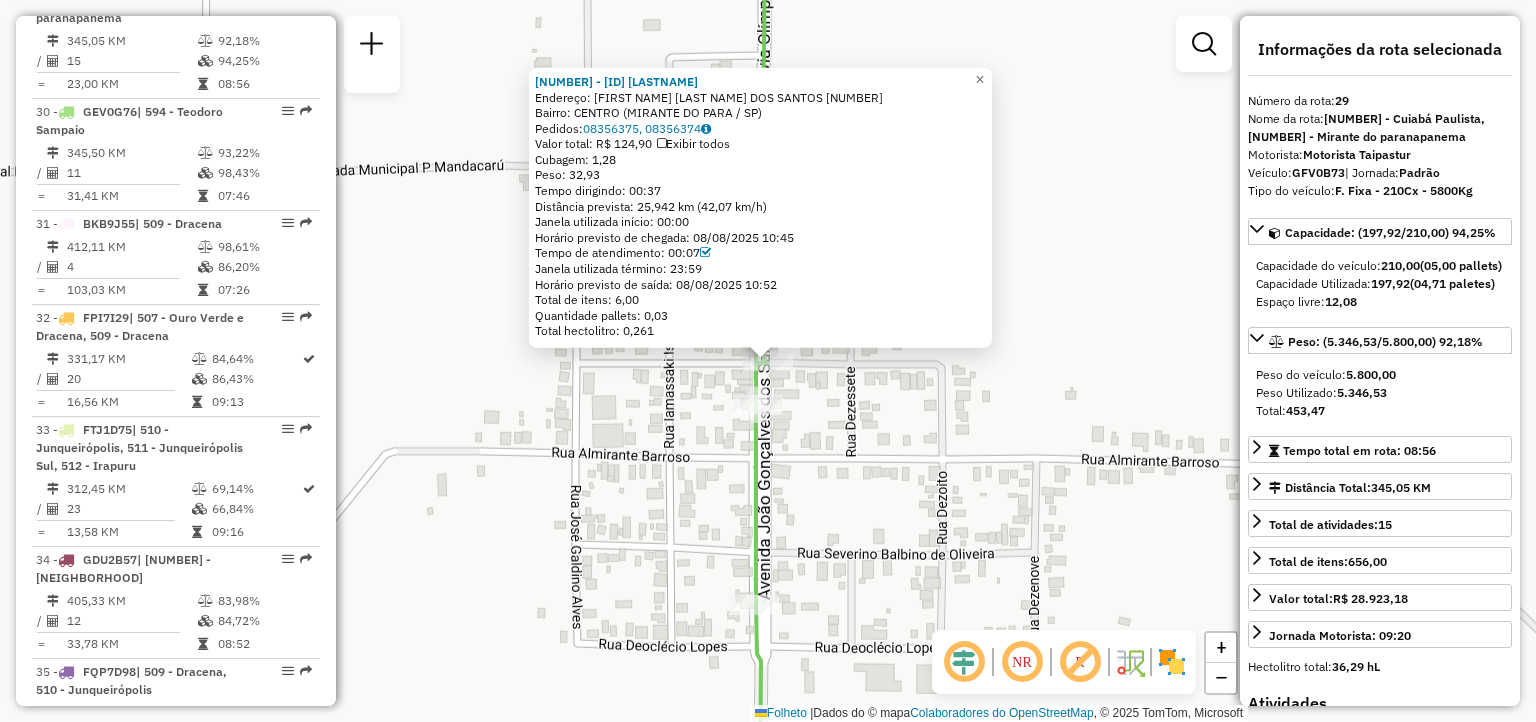 click on "54327895 - 29.231.395 [FIRST NAME] DA Endereço: [FIRST NAME] [LAST NAME] DOS SANTOS [NUMBER] Bairro: CENTRO ([CITY] / SP) Pedidos: 08356375, 08356374 Valor total: R$ 124,90 Exibir todos Cubagem: 1,28 Peso: 32,93 Tempo dirigindo: 00:37 Distância prevista: 25,942 km (42,07 km/h) Janela utilizada início: 00:00 Horário previsto de chegada: 08/08/2025 10:45 Tempo de atendimento: 00:07 Janela utilizada término: 23:59 Horário previsto de saída: 08/08/2025 10:52 Total de itens: 6,00 Quantidade pallets: 0,03 Total hectolitro: 0,261 × Janela de atendimento Grade de atendimento Capacidade Transportadoras Veículos Cliente Pedidos Rotas Selecione os dias de semana para filtrar as janelas de atendimento Seg Ter Qua Qui Sex Sáb Dom Informe o período da janela de atendimento: De: Até: Filtrar exatamente a janela do cliente Considerar janela de atendimento padrão Selecione os dias de semana para filtrar as grades de atendimento Seg Ter Qua Qui Sex Sáb De:" 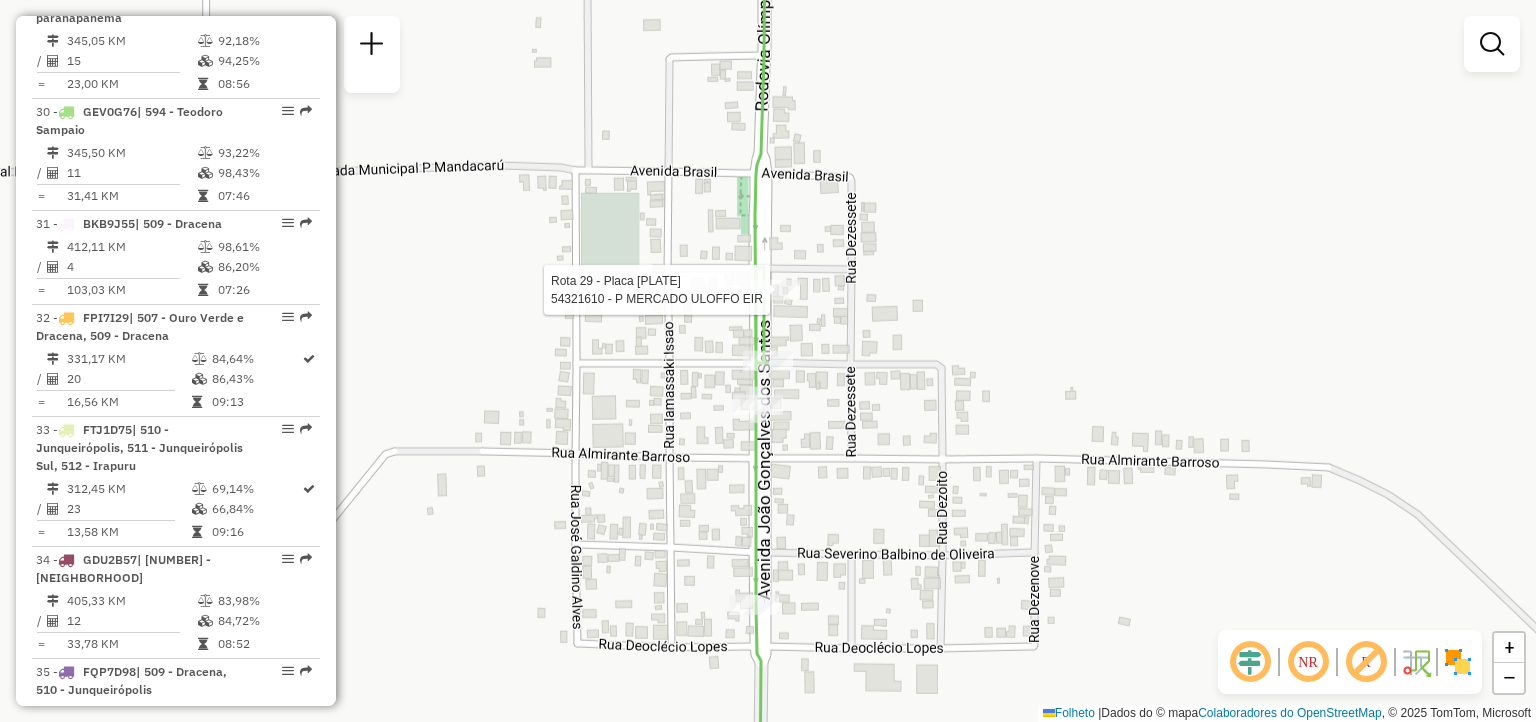 select on "**********" 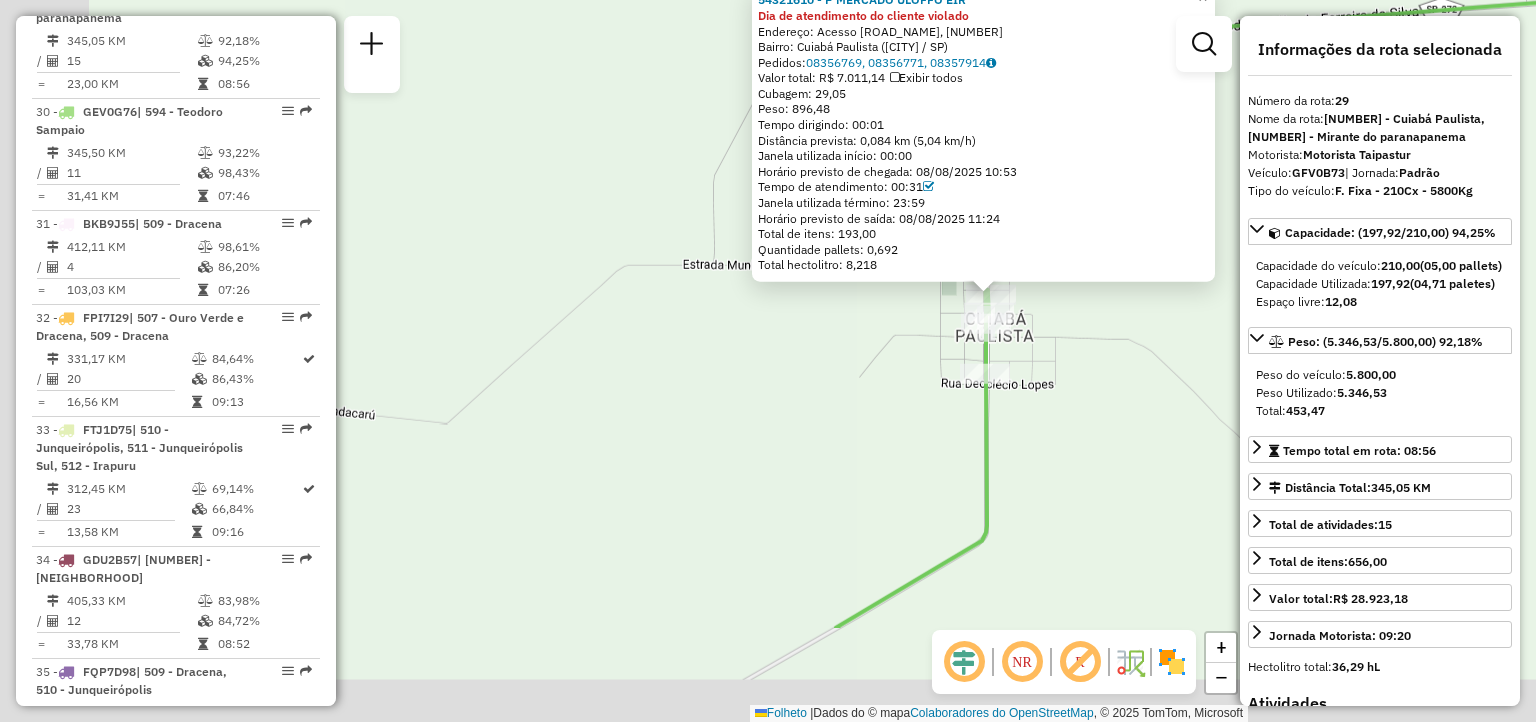 drag, startPoint x: 564, startPoint y: 584, endPoint x: 1072, endPoint y: 288, distance: 587.94556 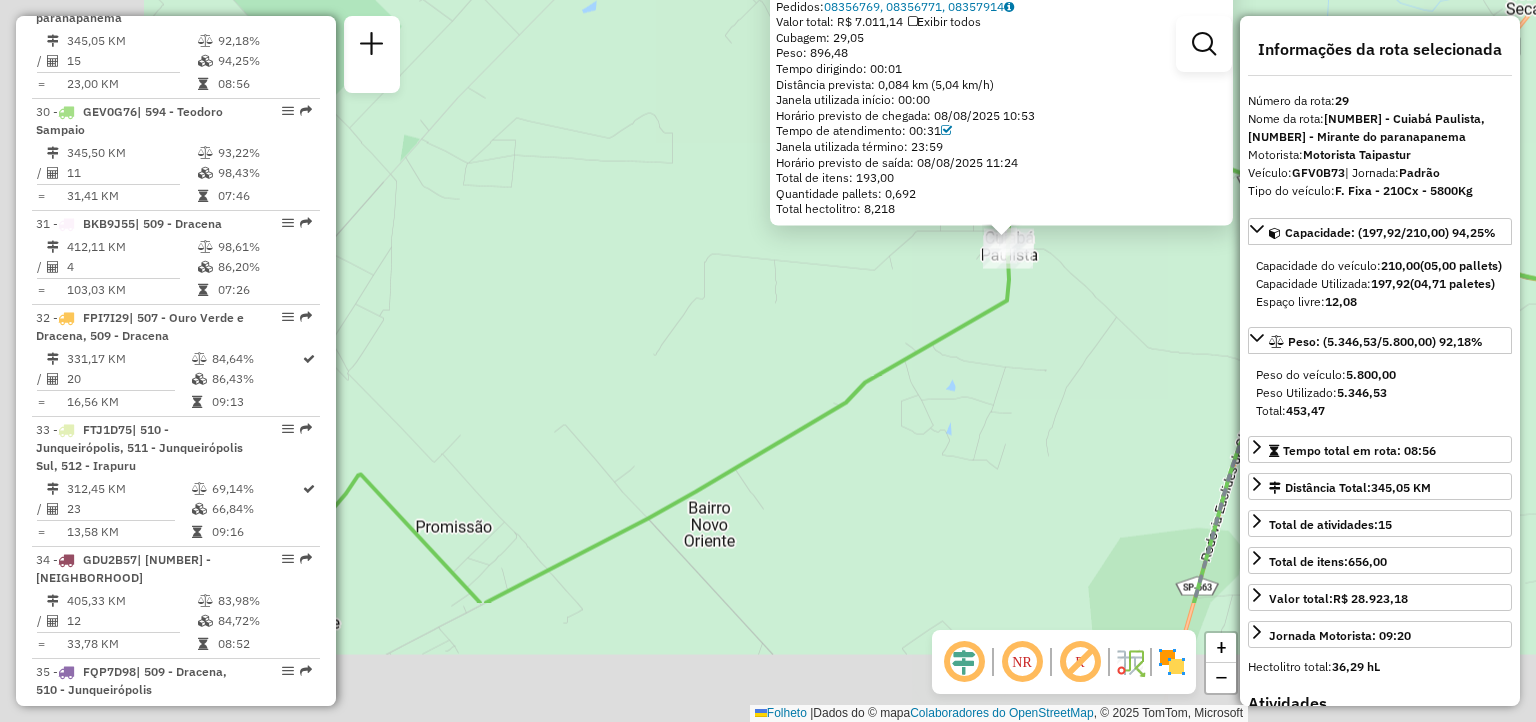 drag, startPoint x: 816, startPoint y: 475, endPoint x: 1044, endPoint y: 156, distance: 392.1033 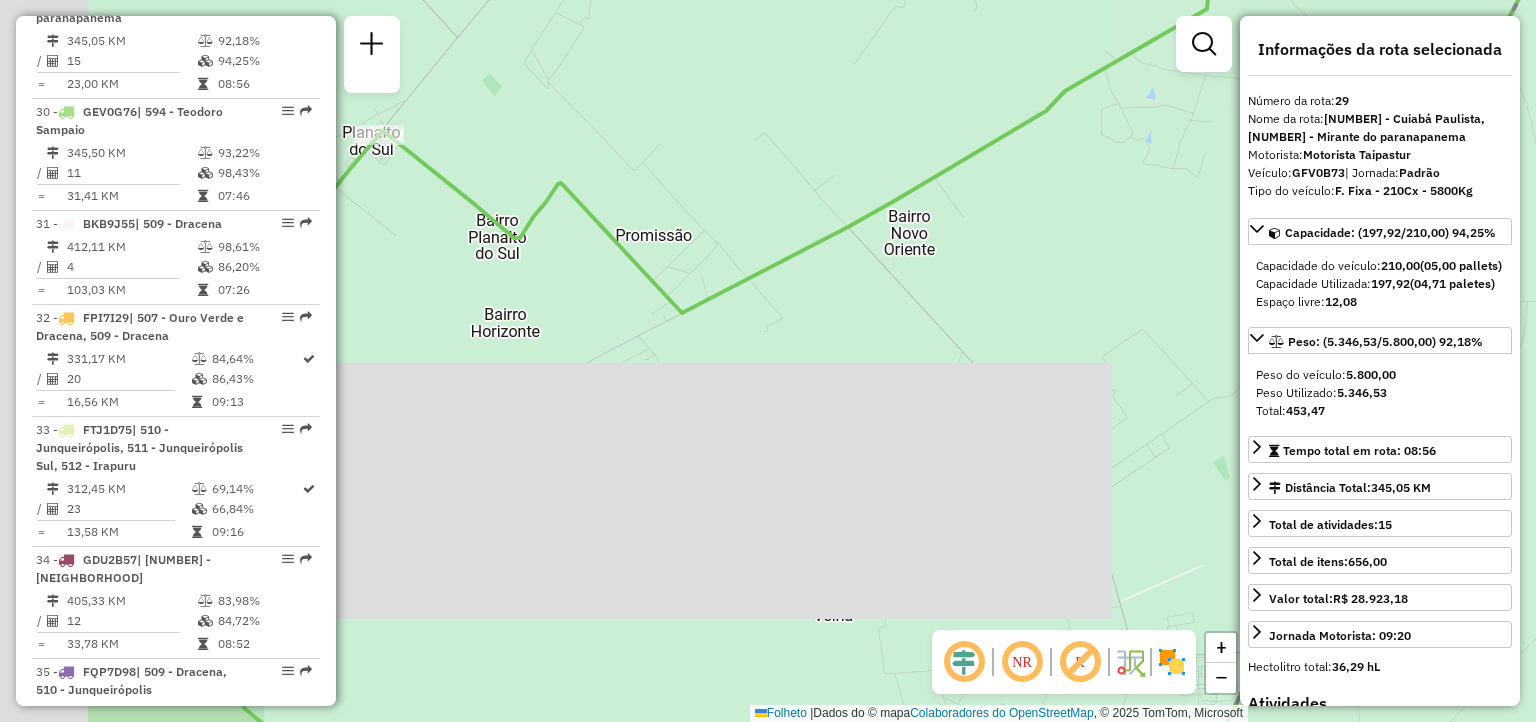 drag, startPoint x: 528, startPoint y: 350, endPoint x: 839, endPoint y: 496, distance: 343.56512 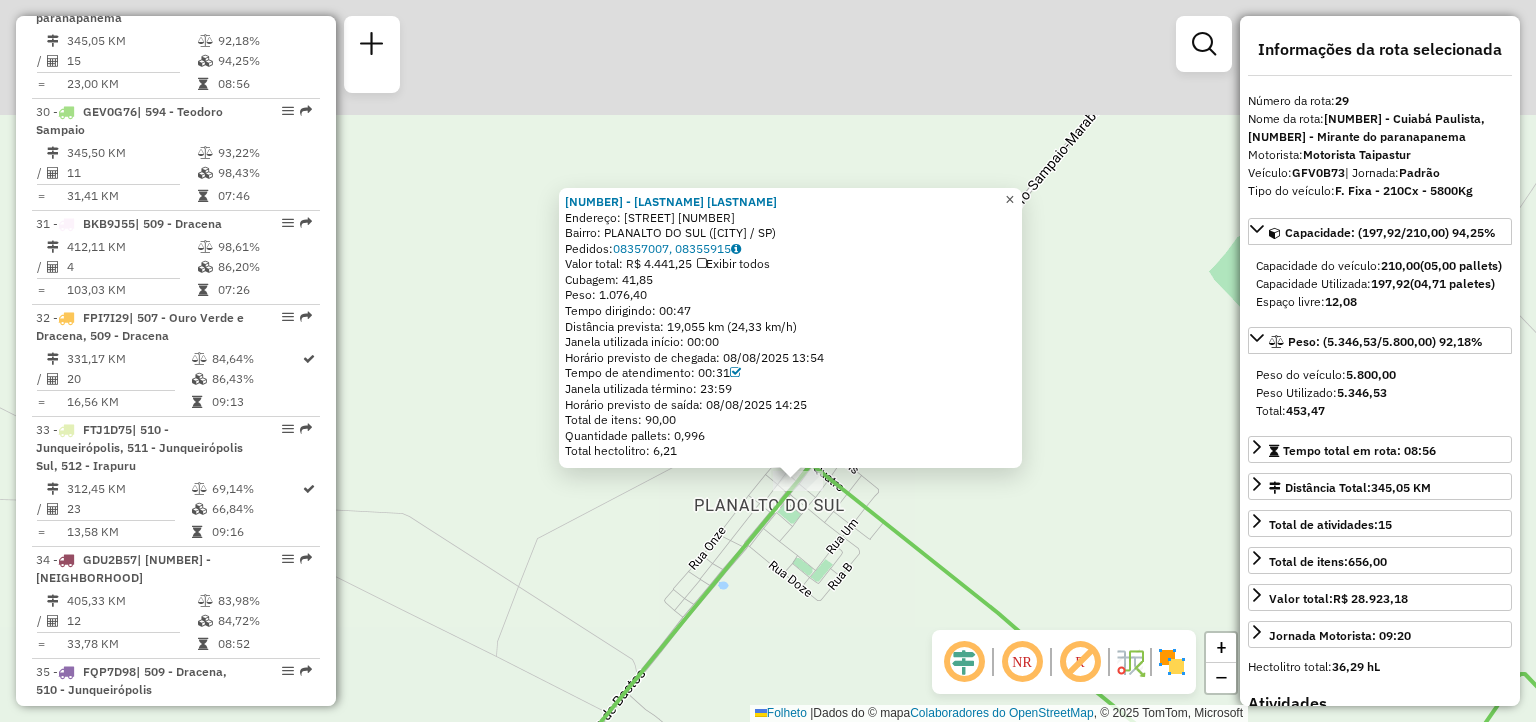 drag, startPoint x: 1020, startPoint y: 191, endPoint x: 1002, endPoint y: 274, distance: 84.92938 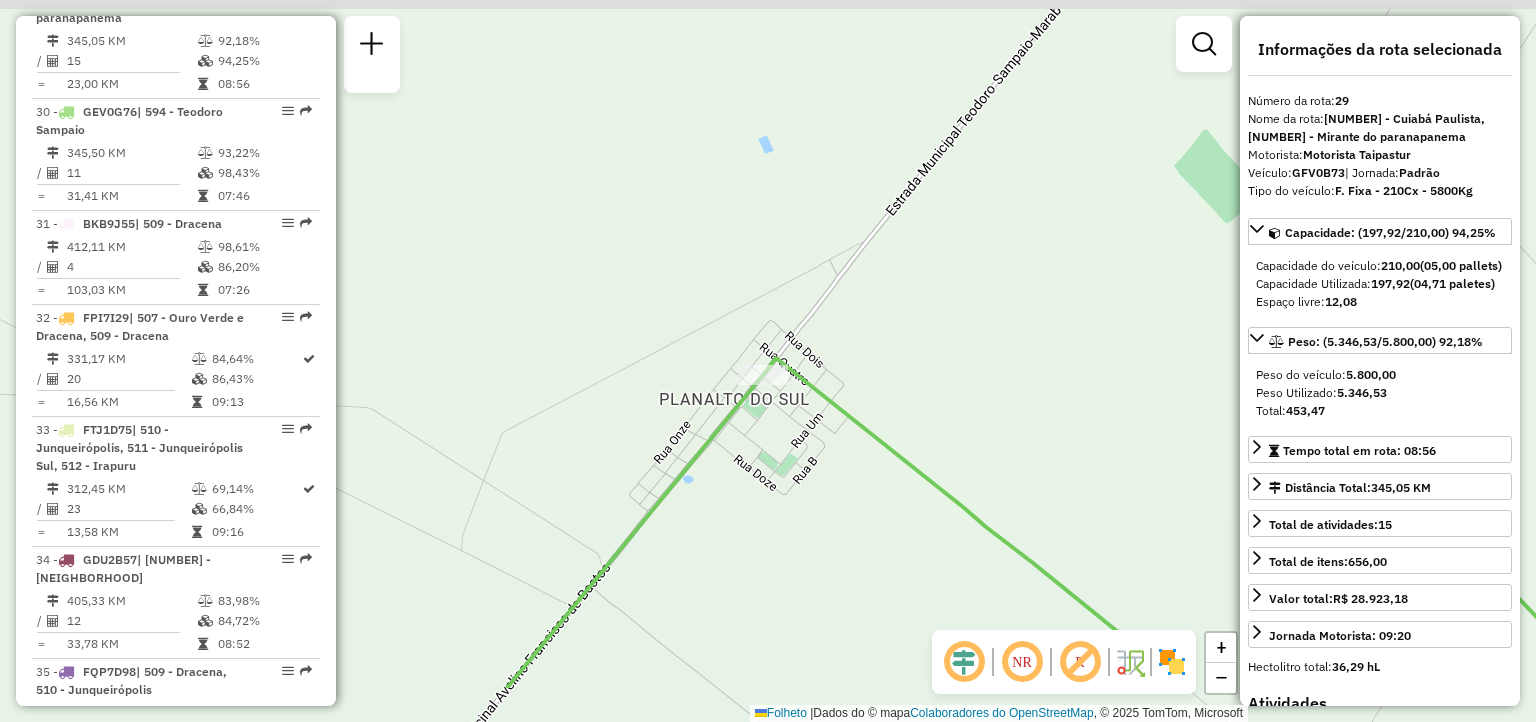 drag, startPoint x: 896, startPoint y: 519, endPoint x: 561, endPoint y: 77, distance: 554.60706 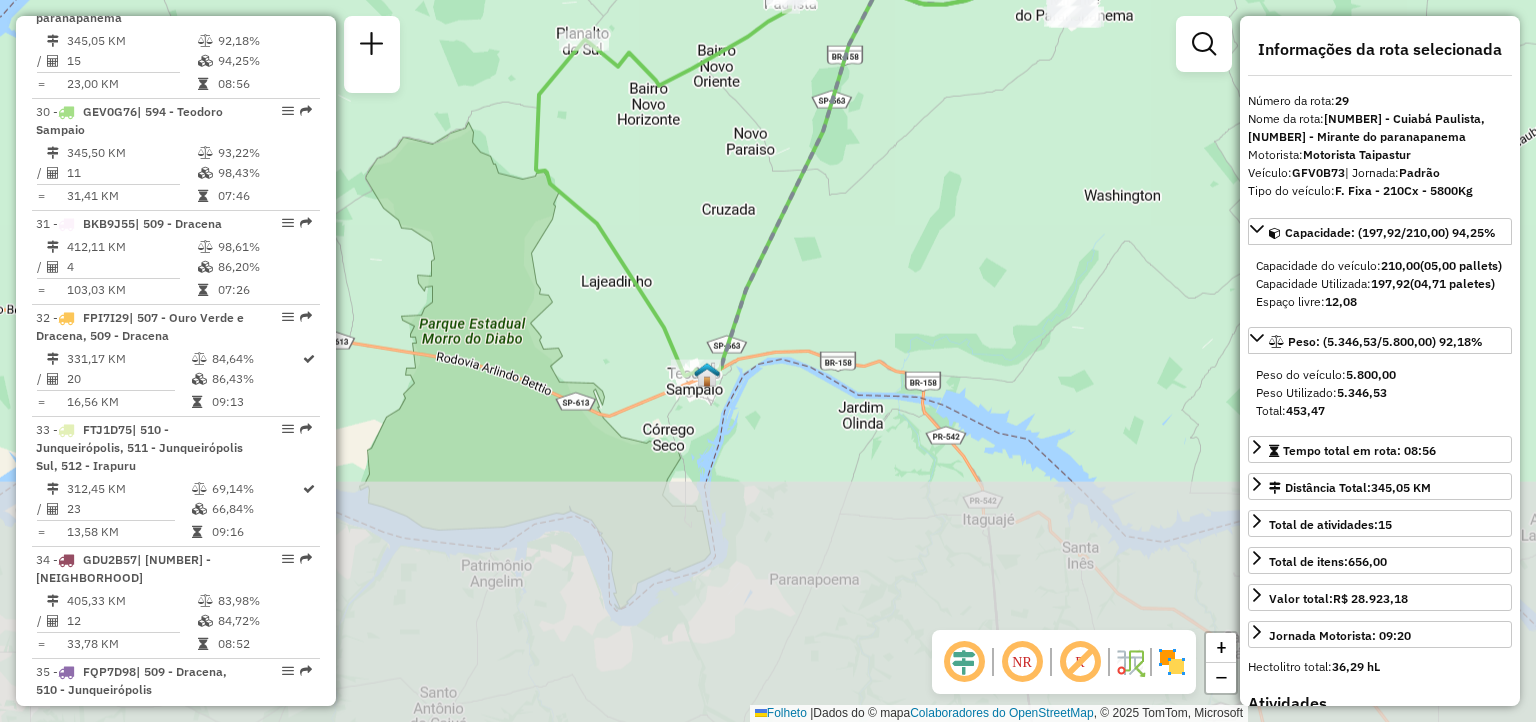 drag, startPoint x: 662, startPoint y: 431, endPoint x: 605, endPoint y: 166, distance: 271.06088 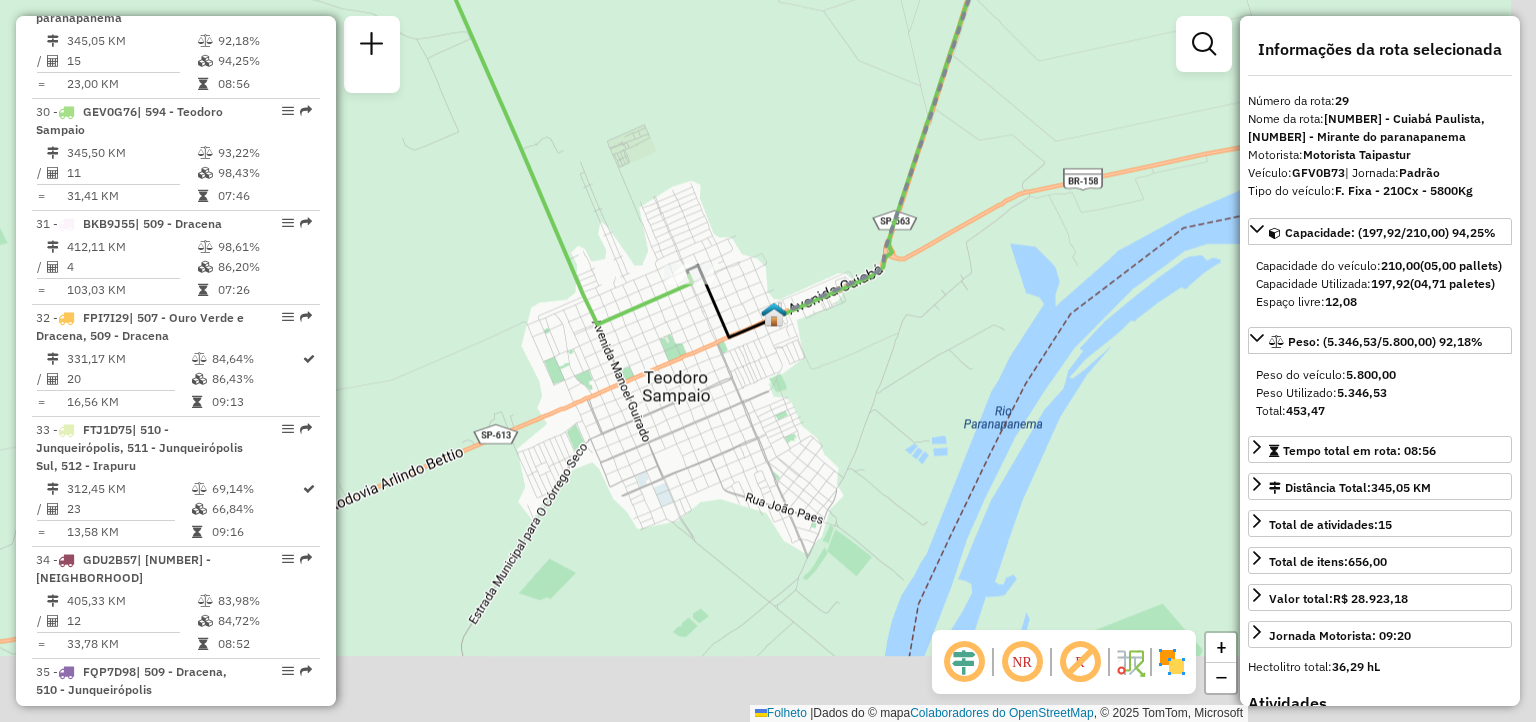 drag, startPoint x: 799, startPoint y: 498, endPoint x: 666, endPoint y: 229, distance: 300.0833 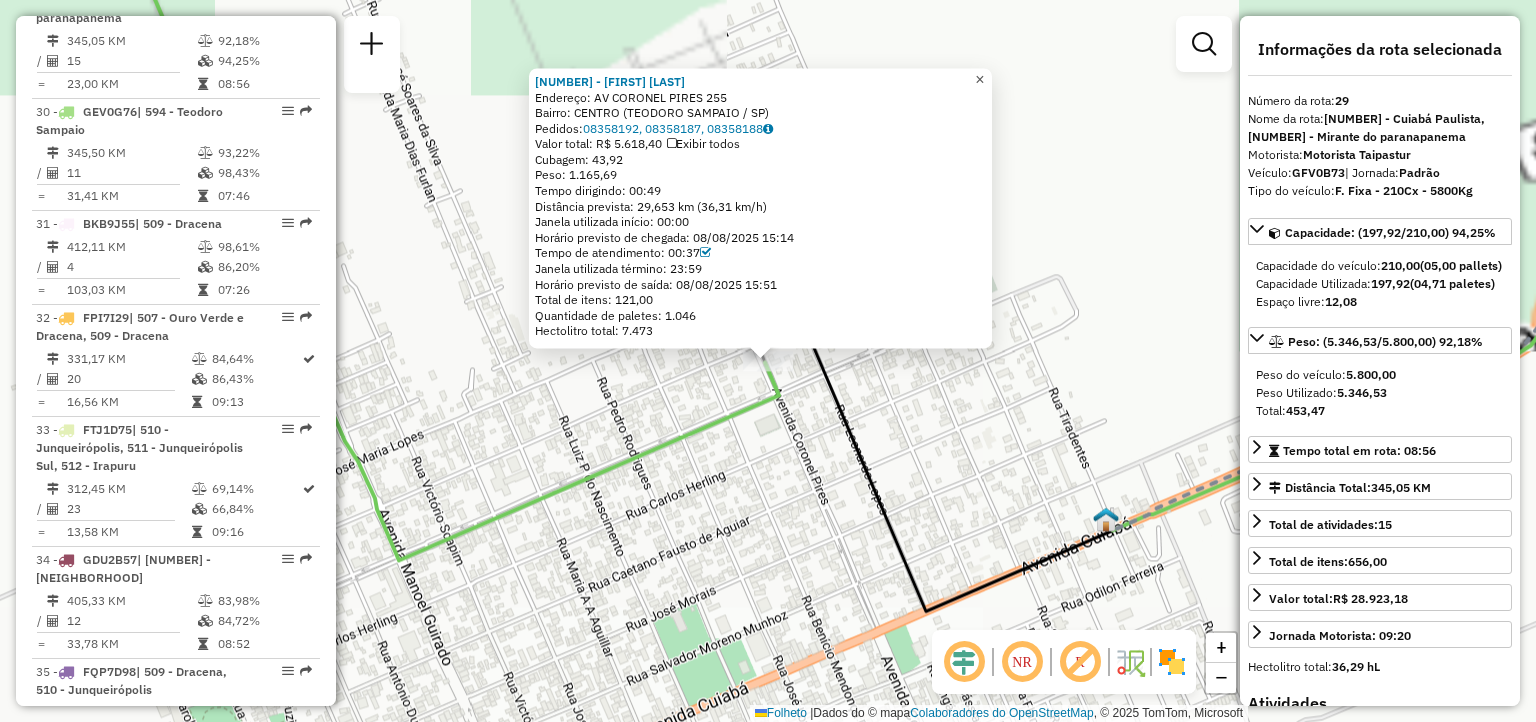 click on "×" 